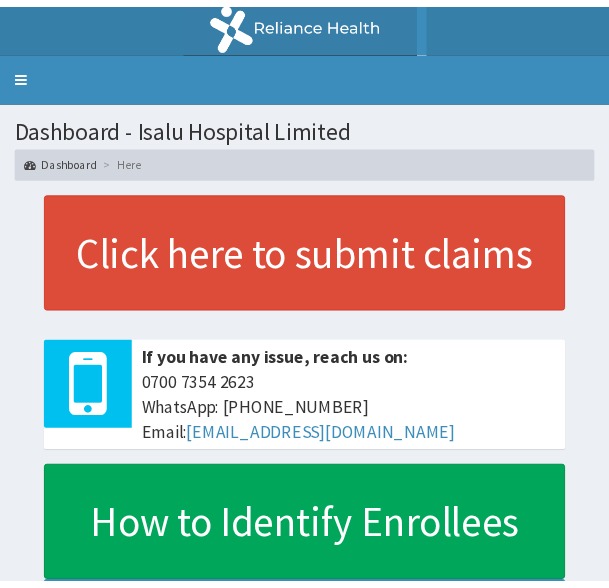 scroll, scrollTop: 0, scrollLeft: 0, axis: both 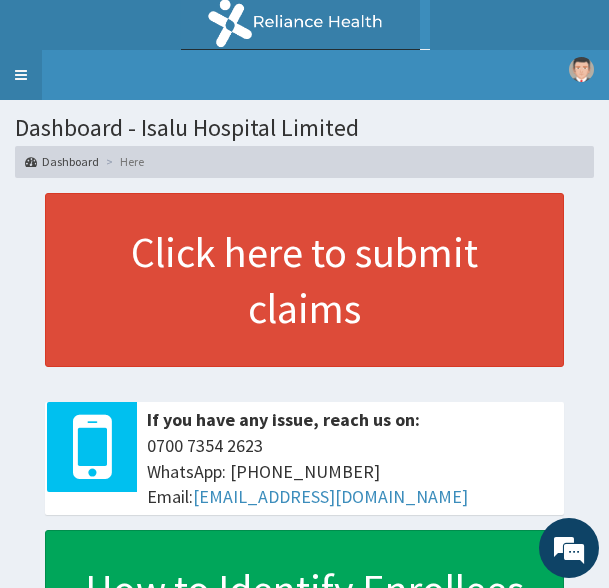 click on "Toggle navigation" at bounding box center [21, 75] 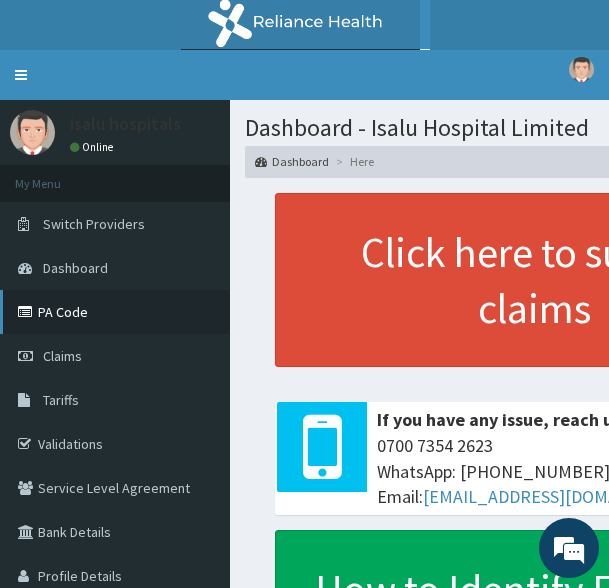 click on "PA Code" at bounding box center (115, 312) 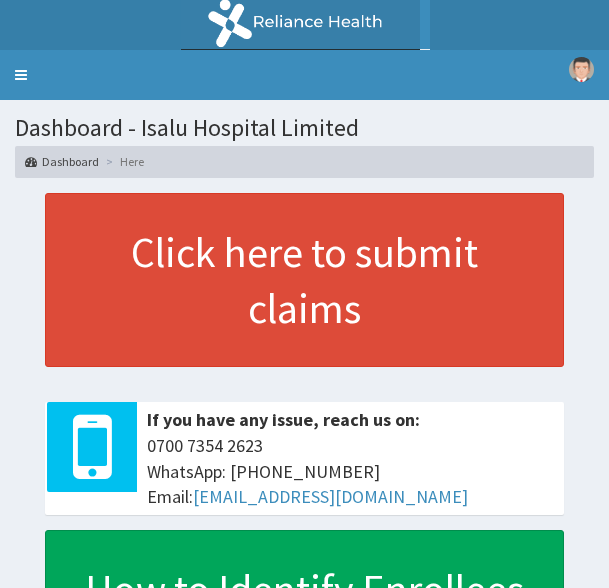 scroll, scrollTop: 0, scrollLeft: 0, axis: both 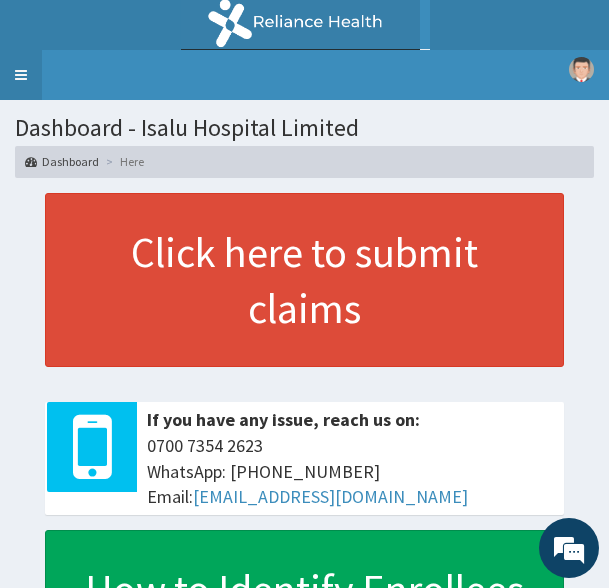 click on "Toggle navigation" at bounding box center (21, 75) 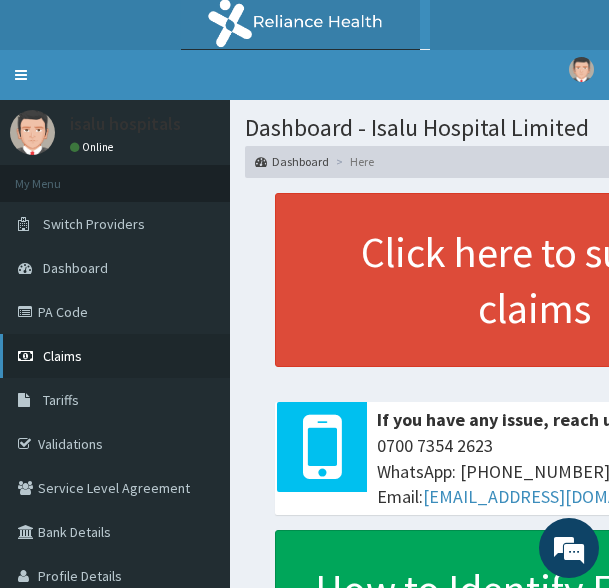 scroll, scrollTop: 0, scrollLeft: 0, axis: both 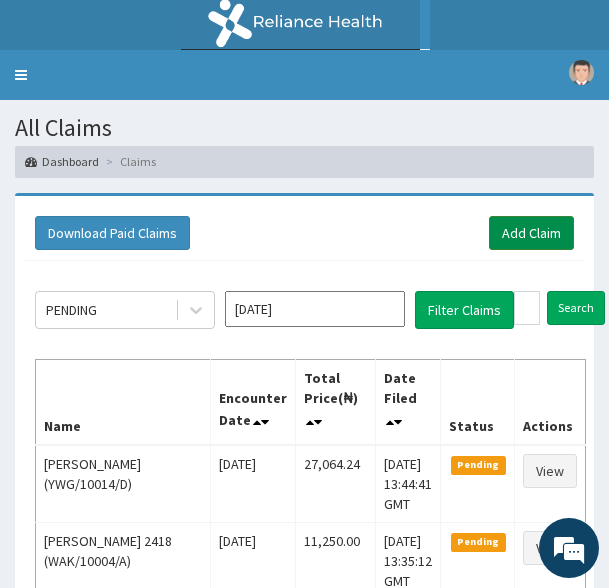click on "Add Claim" at bounding box center [531, 233] 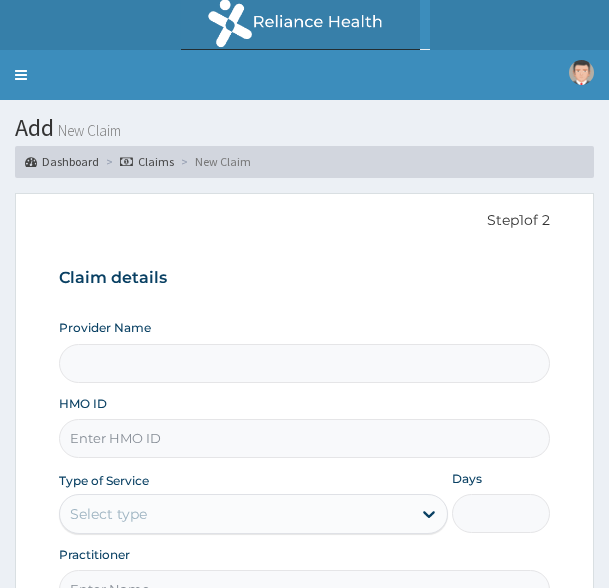 scroll, scrollTop: 0, scrollLeft: 0, axis: both 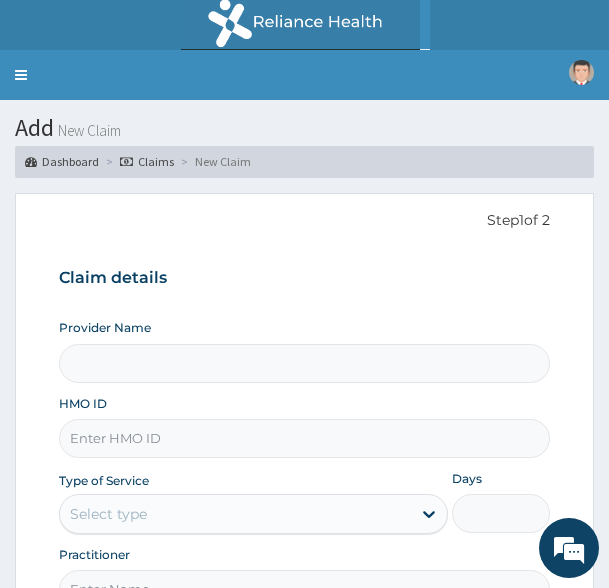 type on "Isalu Hospital Limited" 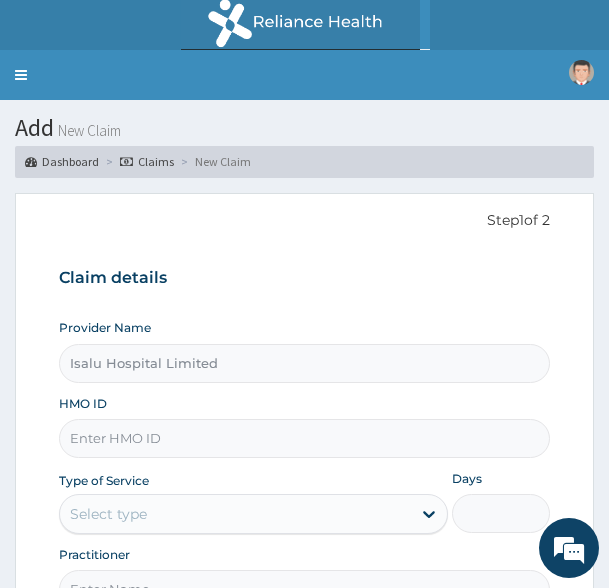 scroll, scrollTop: 0, scrollLeft: 0, axis: both 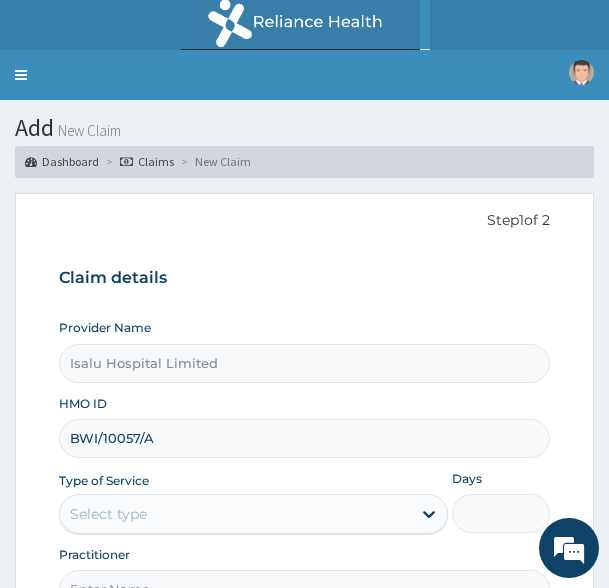 type on "BWI/10057/A" 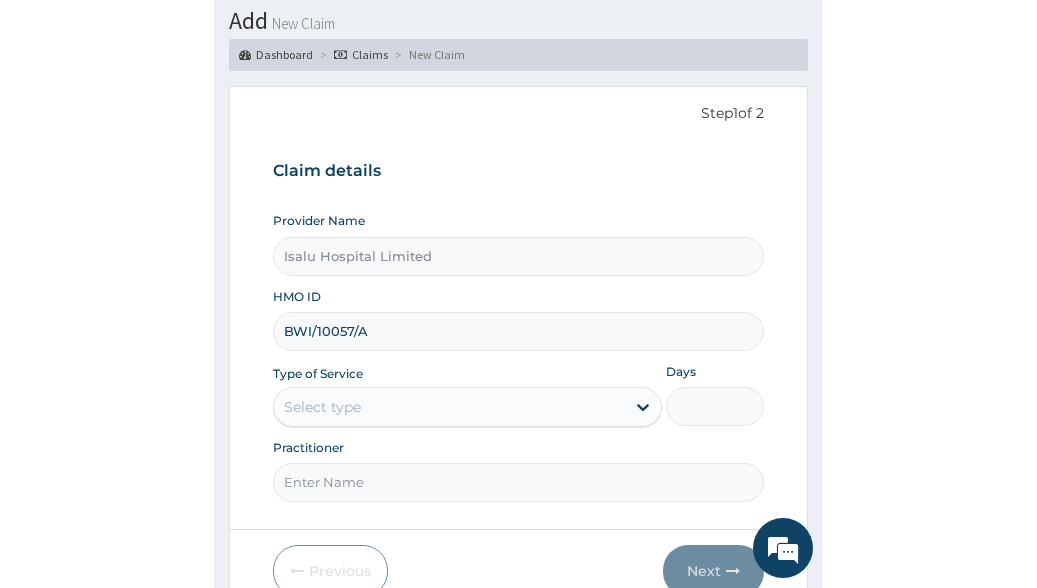 scroll, scrollTop: 198, scrollLeft: 0, axis: vertical 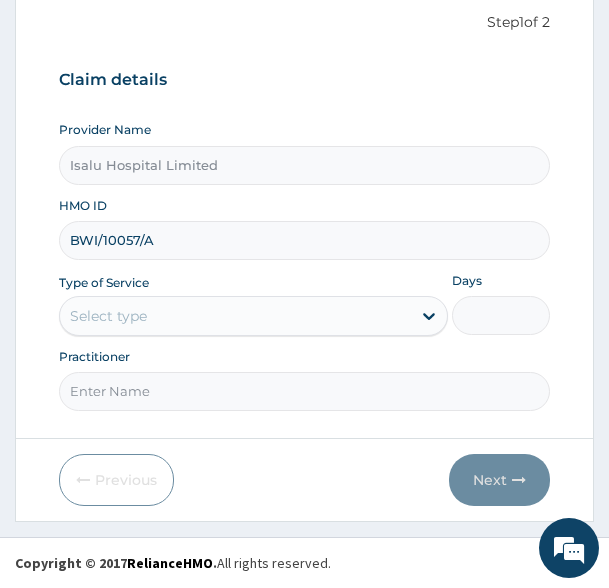click on "Select type" at bounding box center [235, 316] 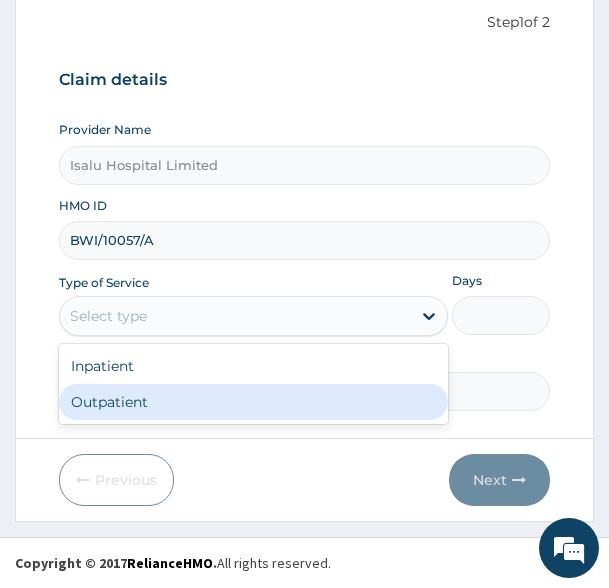 click on "Outpatient" at bounding box center [253, 402] 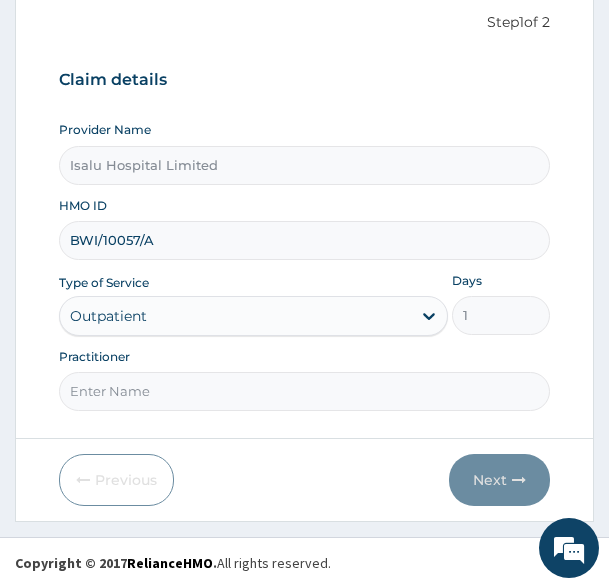 click on "Practitioner" at bounding box center [304, 391] 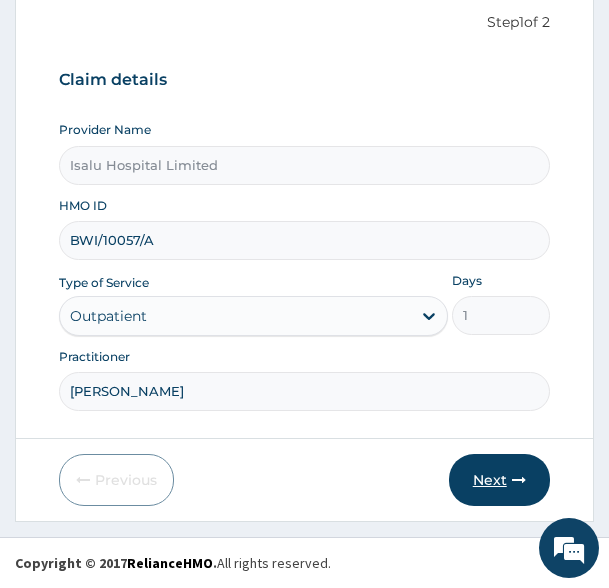 type on "DR ADEOLU" 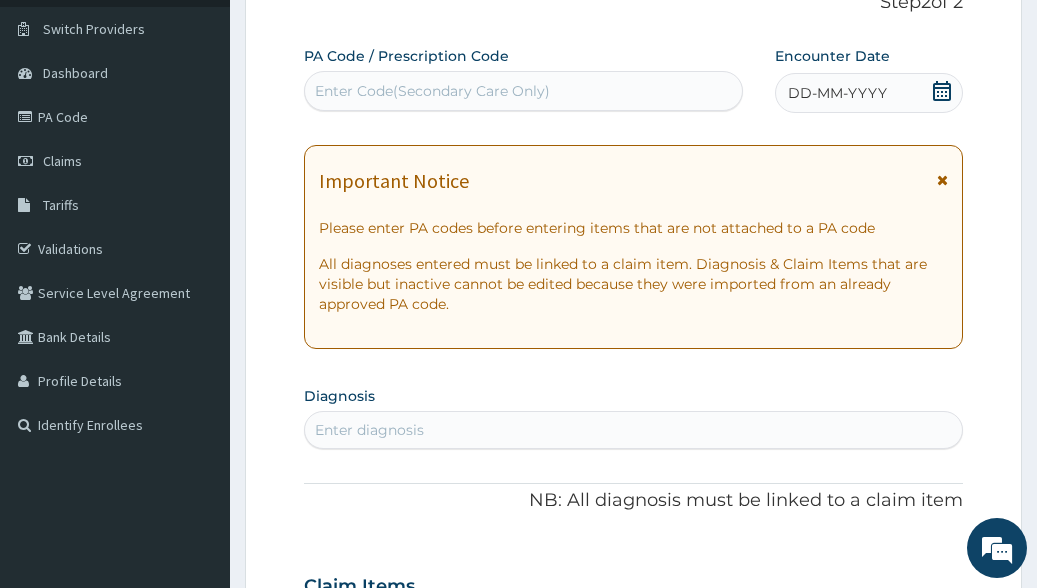 scroll, scrollTop: 98, scrollLeft: 0, axis: vertical 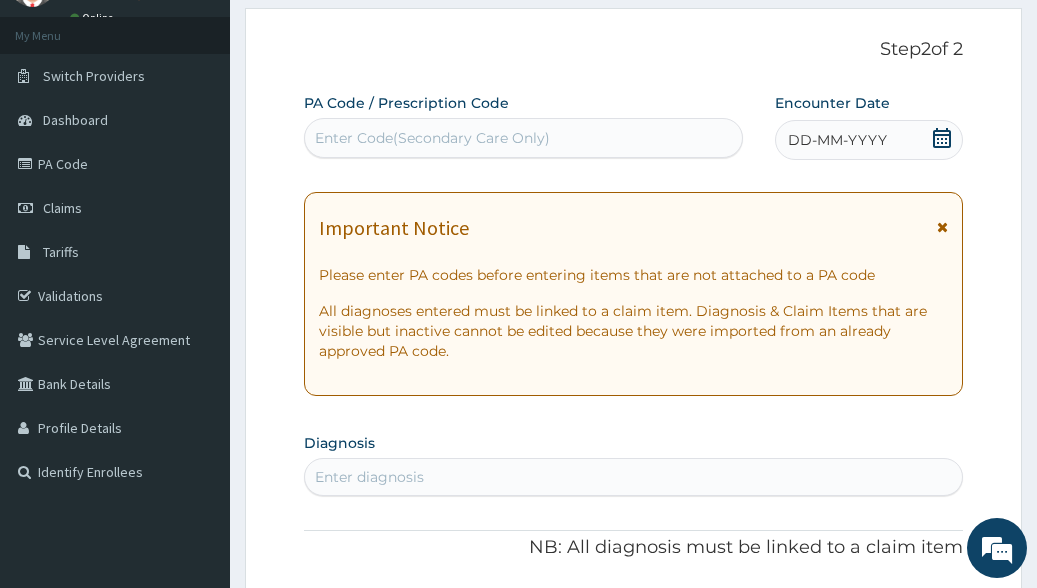 click on "Enter Code(Secondary Care Only)" at bounding box center (432, 138) 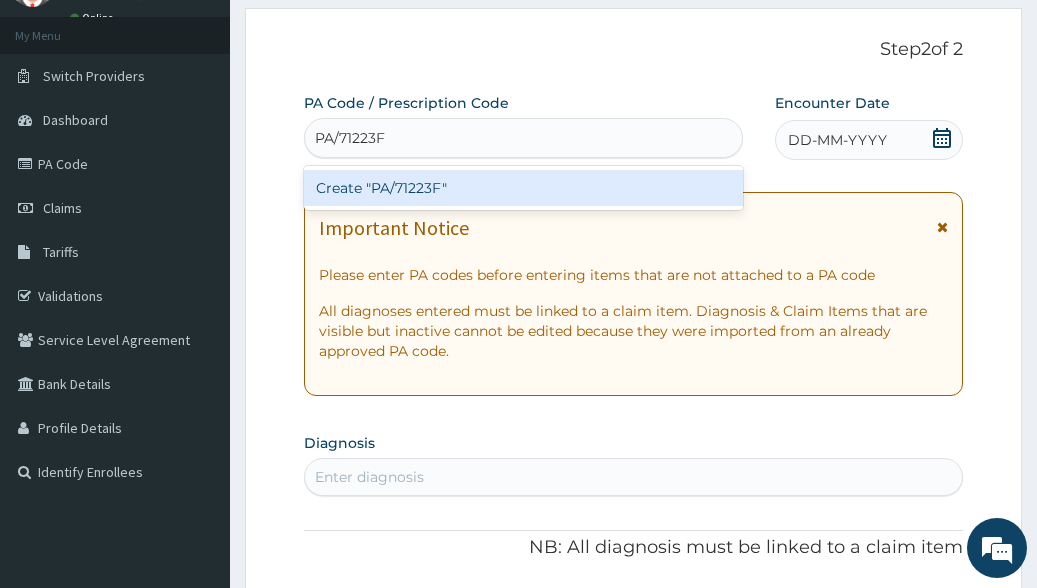 click on "Create "PA/71223F"" at bounding box center [523, 188] 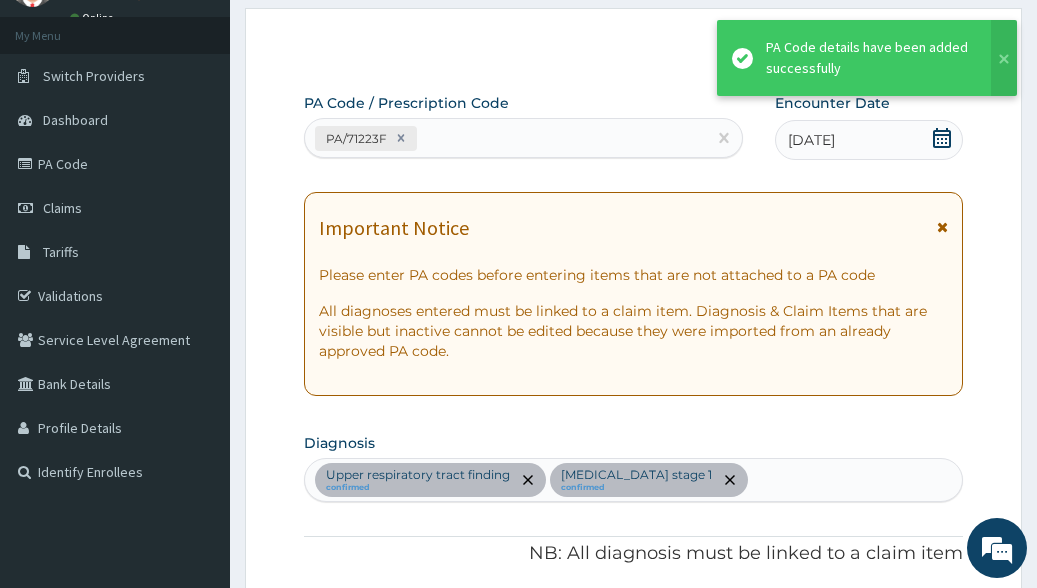 scroll, scrollTop: 707, scrollLeft: 0, axis: vertical 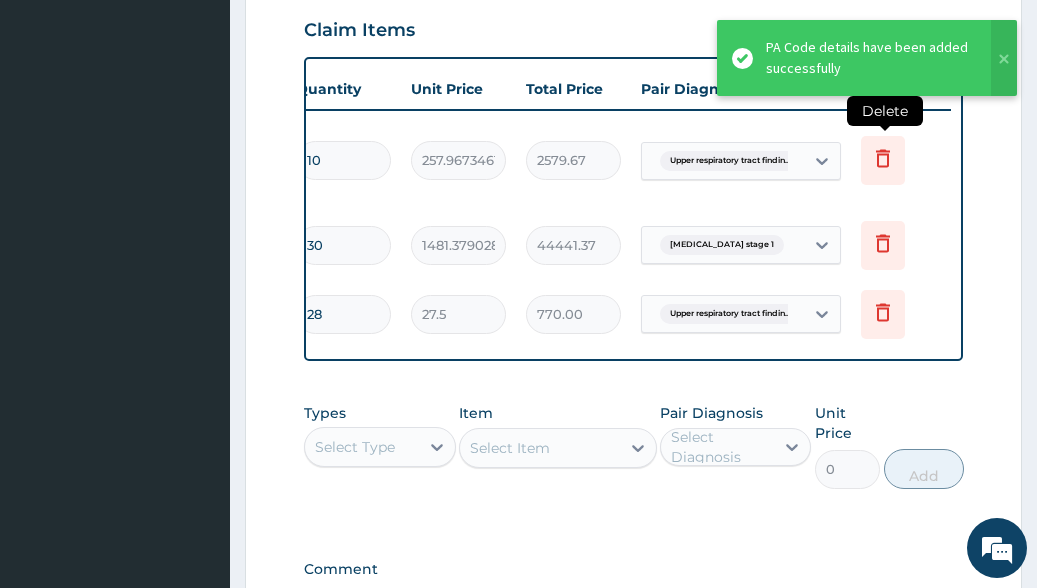 click at bounding box center (883, 160) 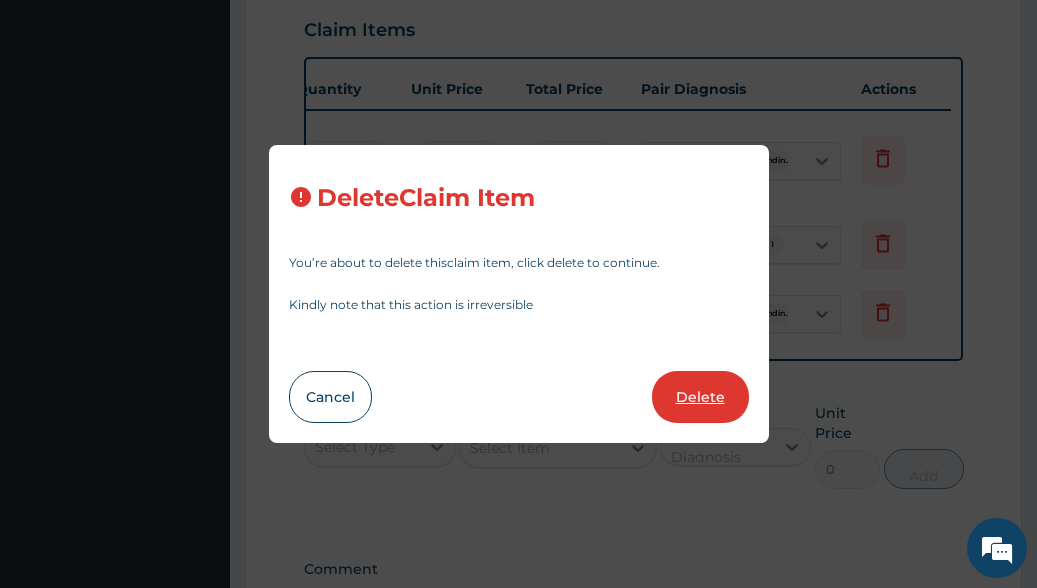 click on "Delete" at bounding box center (700, 397) 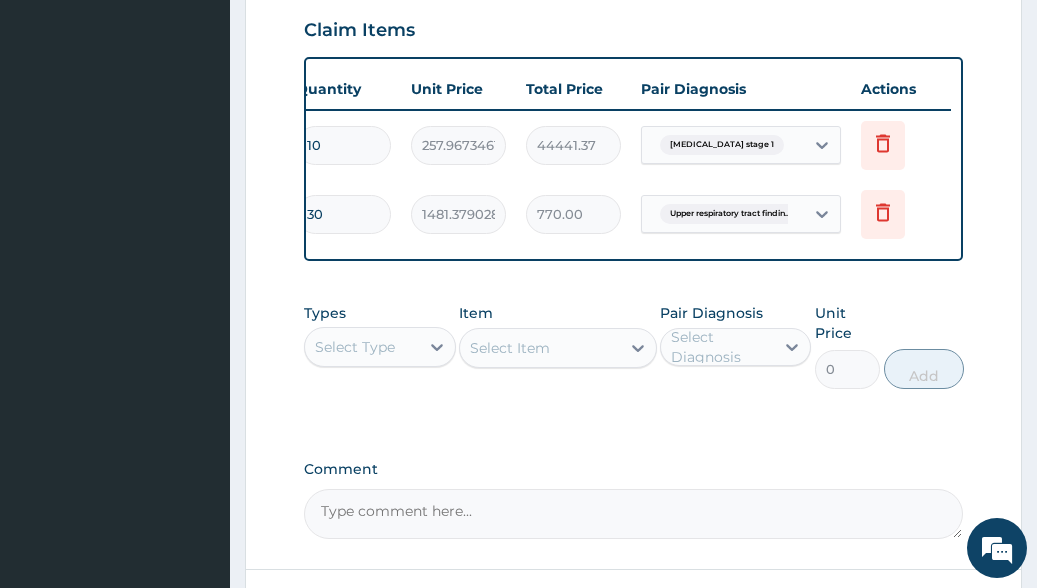 type on "30" 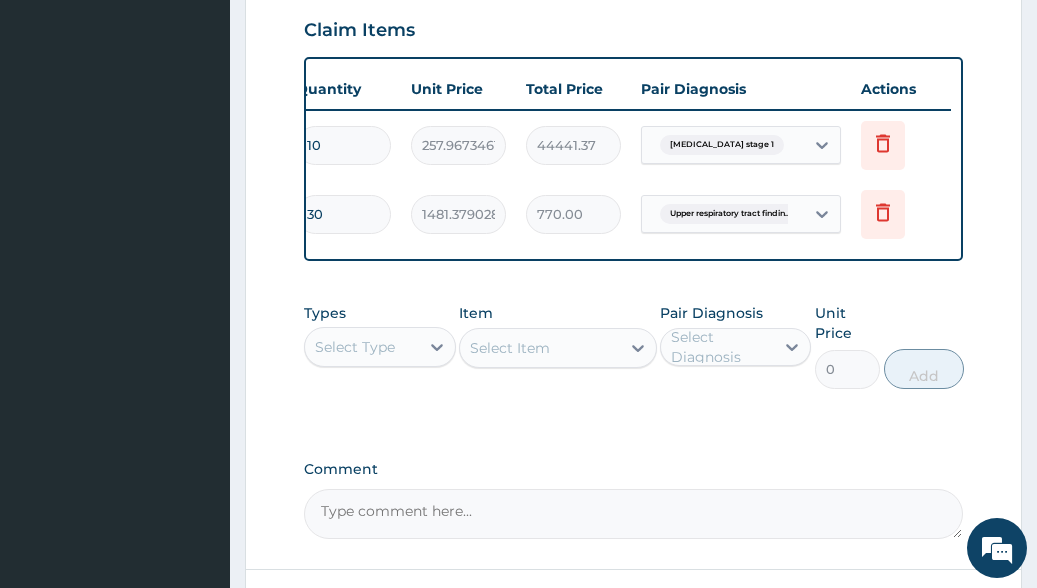 type on "1481.379028320312" 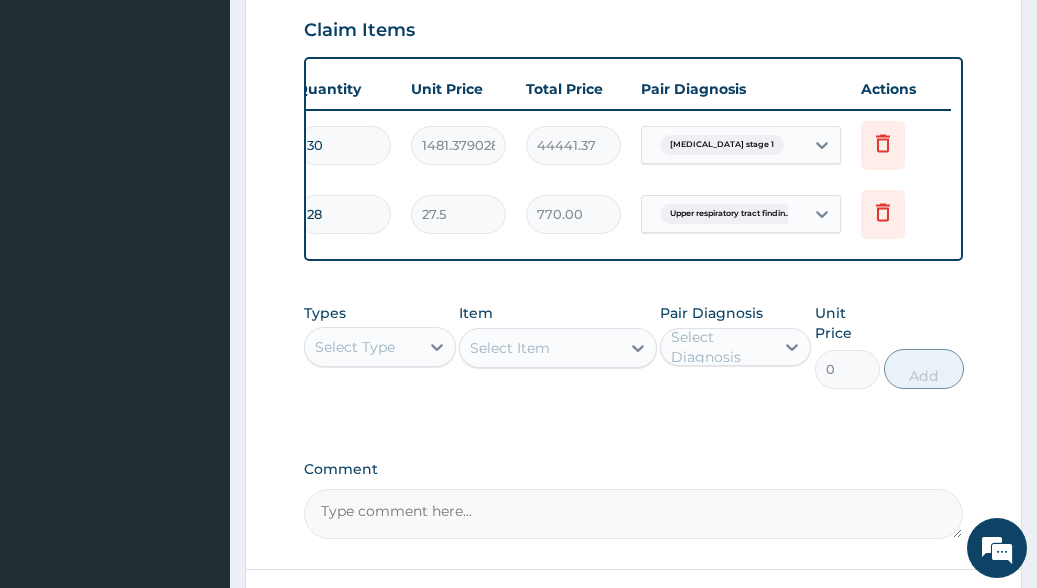 scroll, scrollTop: 0, scrollLeft: 33, axis: horizontal 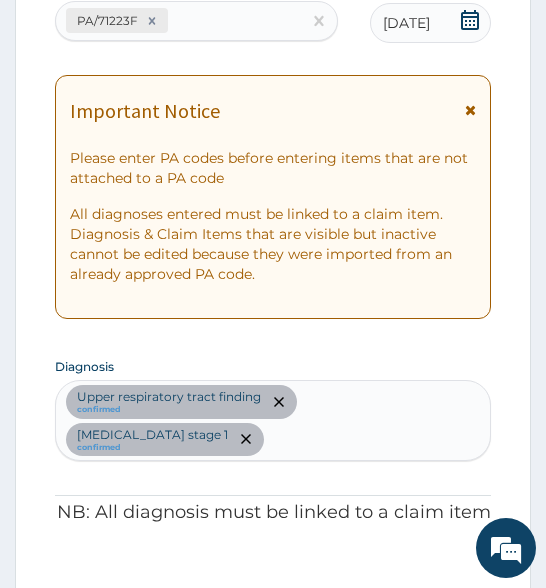 click at bounding box center (269, 439) 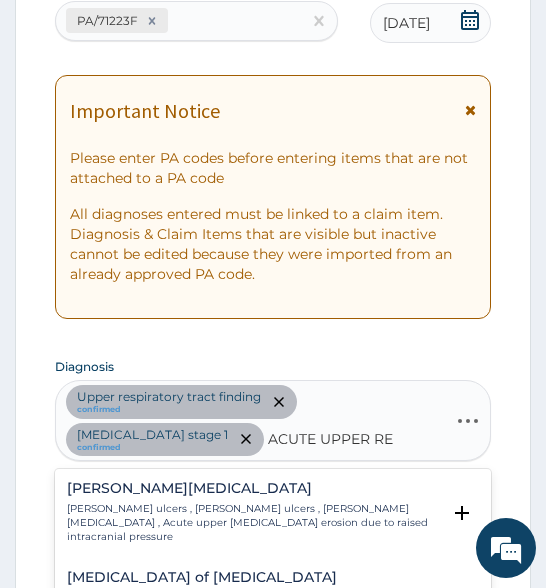 type on "ACUTE UPPER RES" 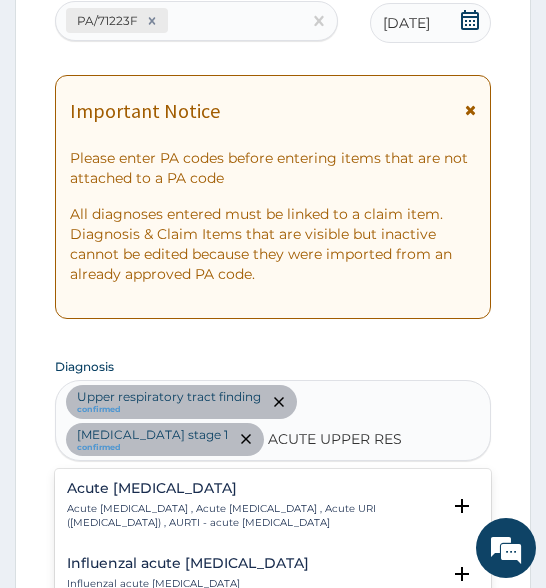 click on "Acute upper respiratory infection" at bounding box center [254, 488] 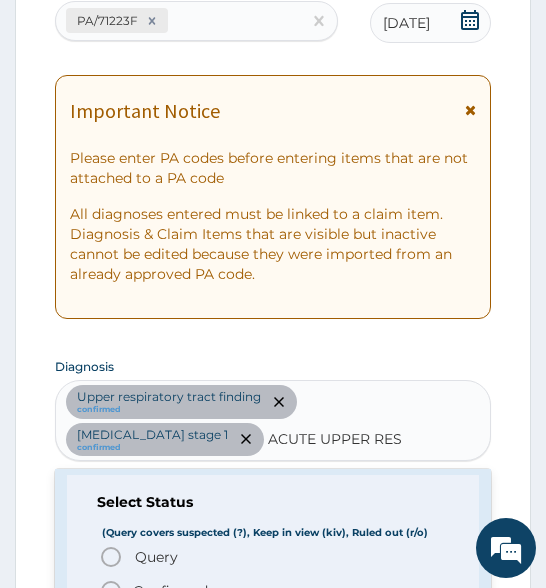 scroll, scrollTop: 100, scrollLeft: 0, axis: vertical 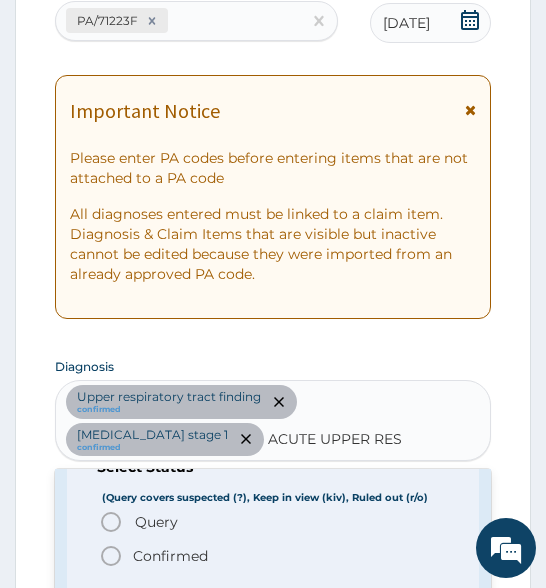 click on "Confirmed" at bounding box center (170, 556) 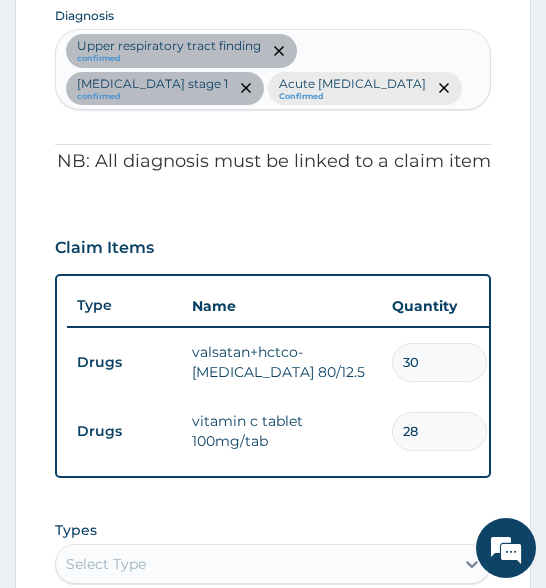 scroll, scrollTop: 669, scrollLeft: 0, axis: vertical 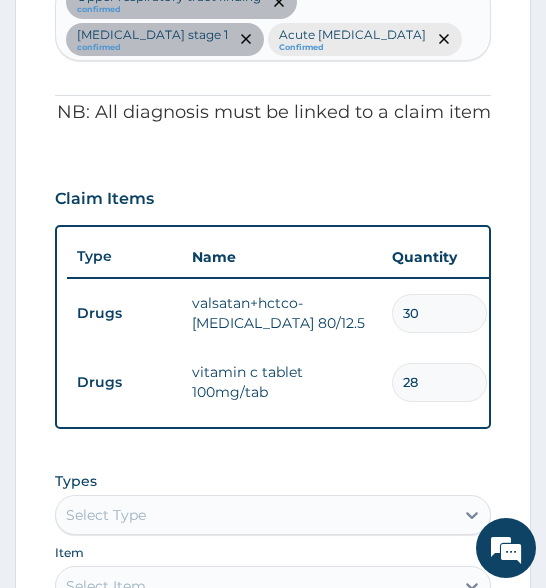 click on "PA Code / Prescription Code PA/71223F Encounter Date 08-07-2025 Important Notice Please enter PA codes before entering items that are not attached to a PA code   All diagnoses entered must be linked to a claim item. Diagnosis & Claim Items that are visible but inactive cannot be edited because they were imported from an already approved PA code. Diagnosis option Acute upper respiratory infection, selected.   Select is focused ,type to refine list, press Down to open the menu,  press left to focus selected values Upper respiratory tract finding confirmed Hypertension stage 1 confirmed Acute upper respiratory infection Confirmed NB: All diagnosis must be linked to a claim item Claim Items Type Name Quantity Unit Price Total Price Pair Diagnosis Actions Drugs valsatan+hctco-diovan 80/12.5 30 1481.379028320312 44441.37 Hypertension stage 1 Delete Drugs vitamin c tablet 100mg/tab 28 27.5 770.00 Upper respiratory tract findin... Delete Types Select Type Item Select Item Pair Diagnosis Select Diagnosis Unit Price 0" at bounding box center [273, 267] 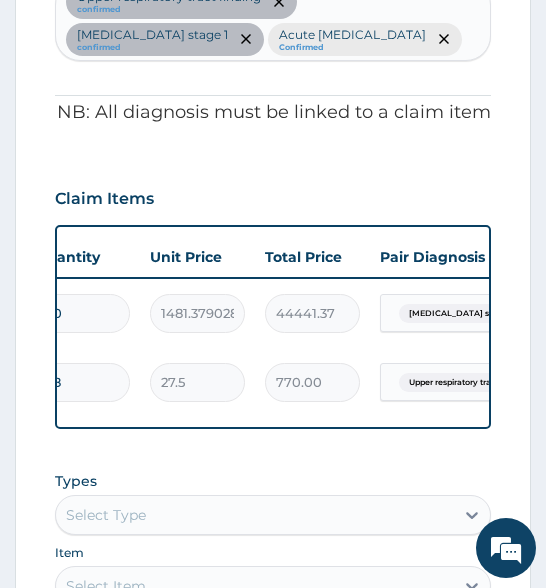 scroll, scrollTop: 0, scrollLeft: 378, axis: horizontal 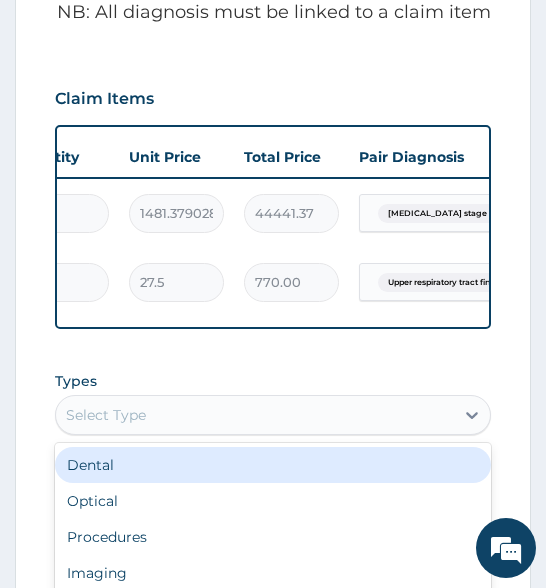 click on "Select Type" at bounding box center (255, 415) 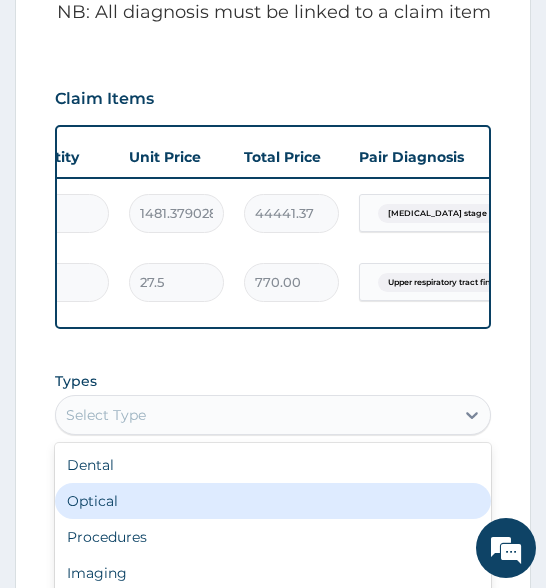 scroll, scrollTop: 68, scrollLeft: 0, axis: vertical 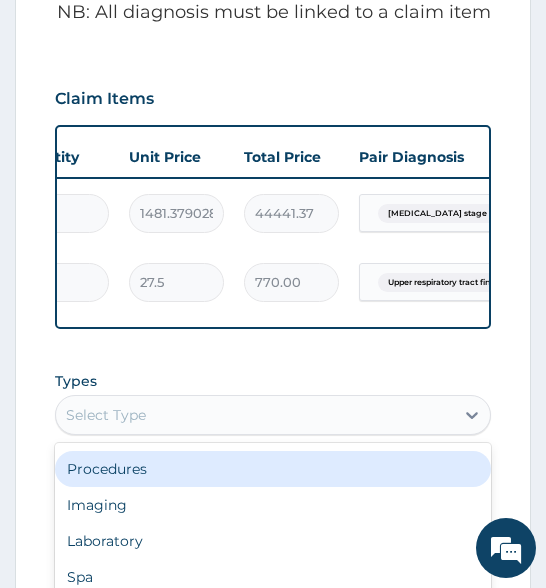 click on "Procedures" at bounding box center (273, 469) 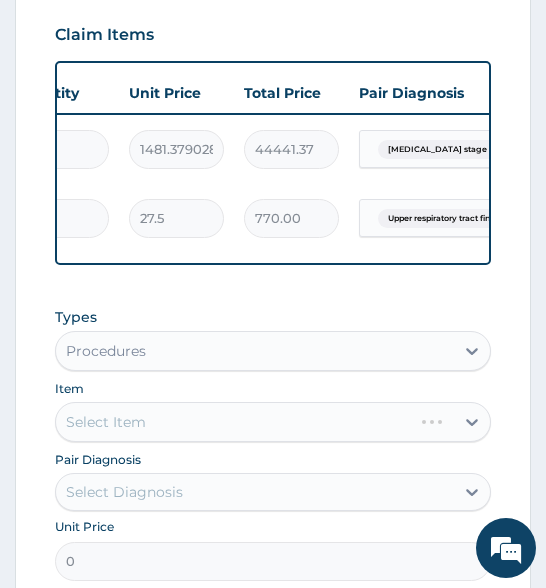 scroll, scrollTop: 869, scrollLeft: 0, axis: vertical 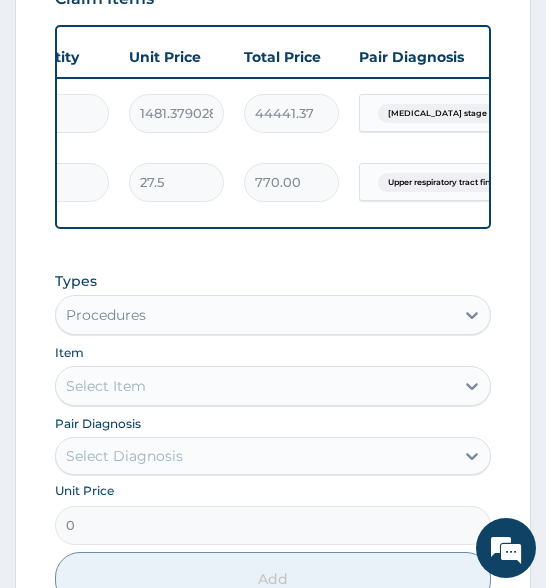 click on "Select Item" at bounding box center [255, 386] 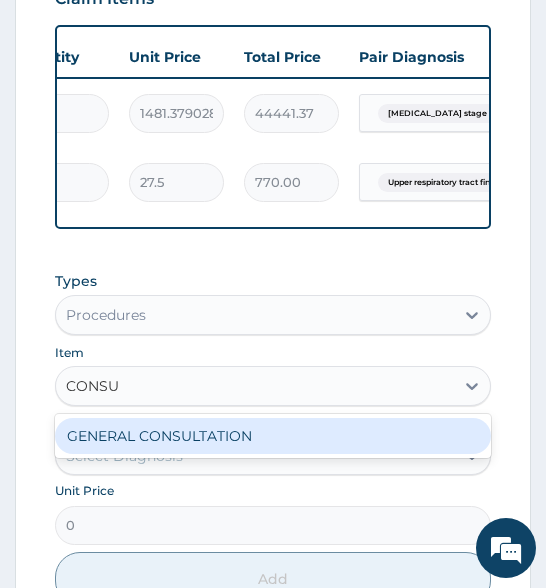 type on "CONSUL" 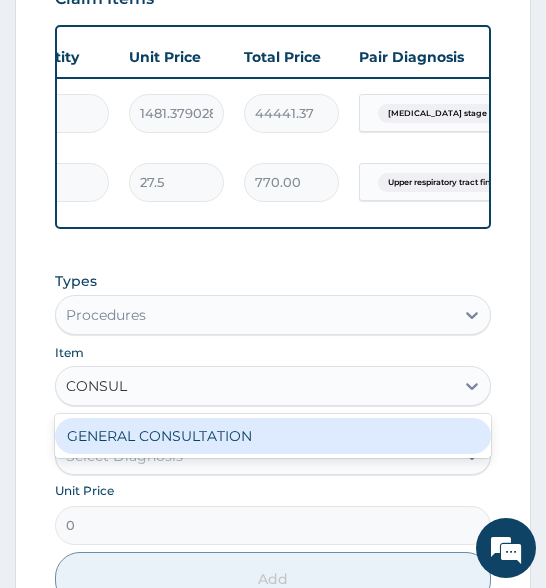 click on "GENERAL CONSULTATION" at bounding box center [273, 436] 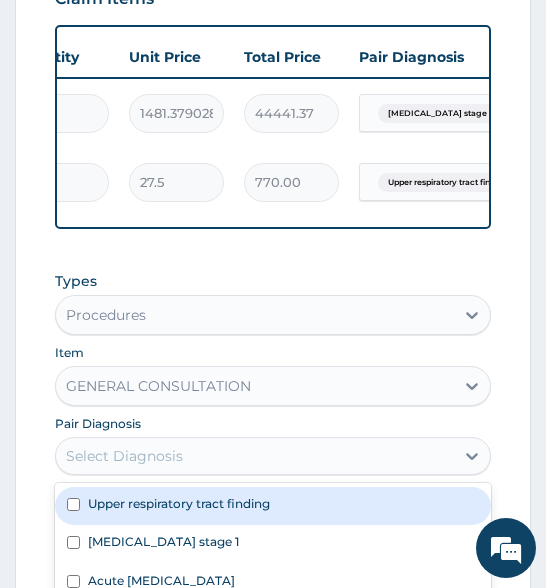 click on "Select Diagnosis" at bounding box center [255, 456] 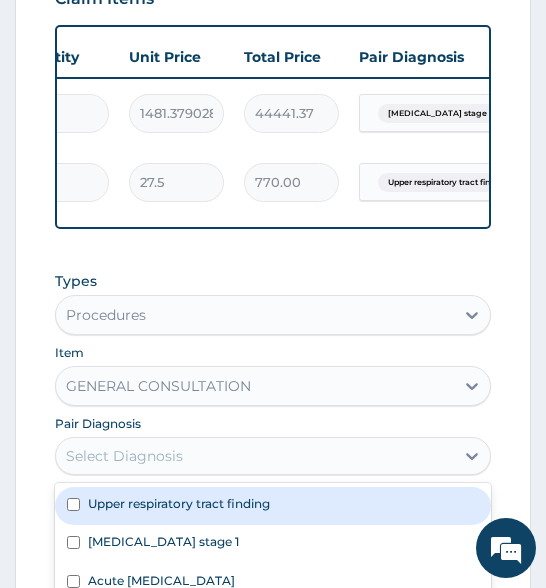 click on "Upper respiratory tract finding" at bounding box center (179, 503) 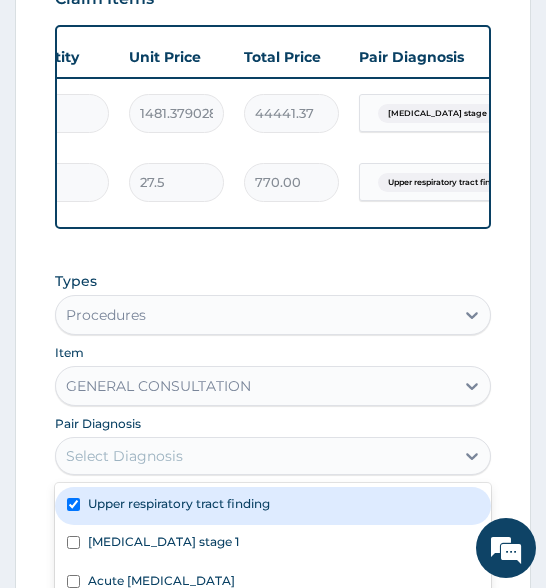 checkbox on "true" 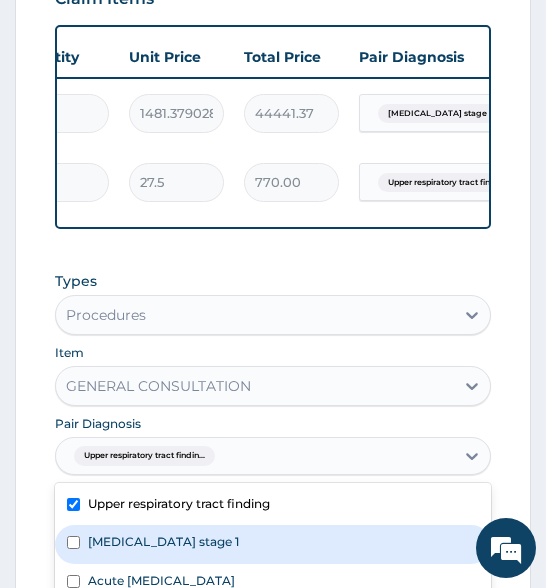 click on "Hypertension stage 1" at bounding box center [273, 544] 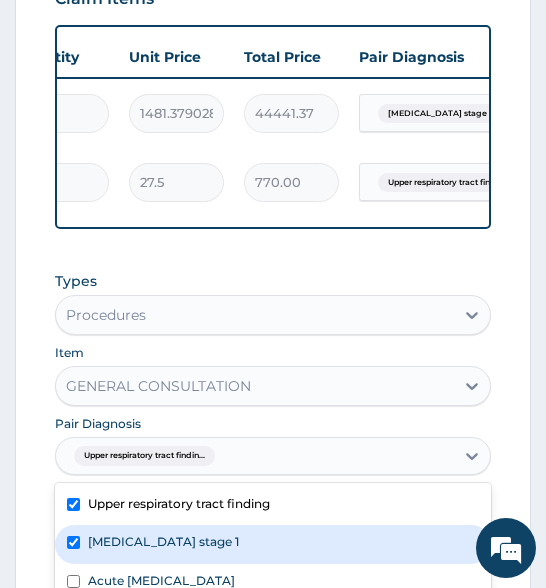 checkbox on "true" 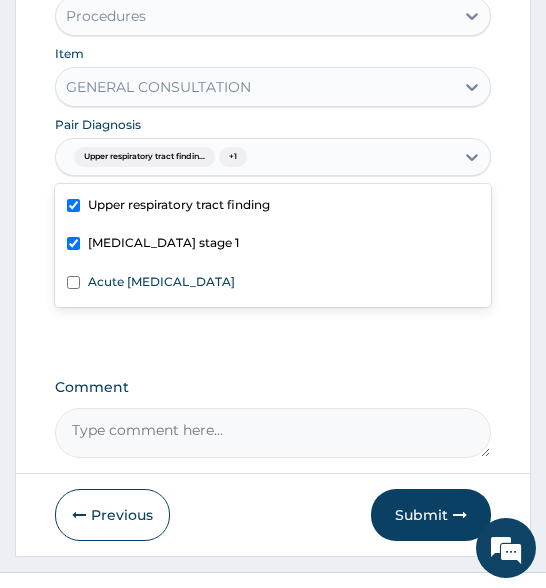 scroll, scrollTop: 1169, scrollLeft: 0, axis: vertical 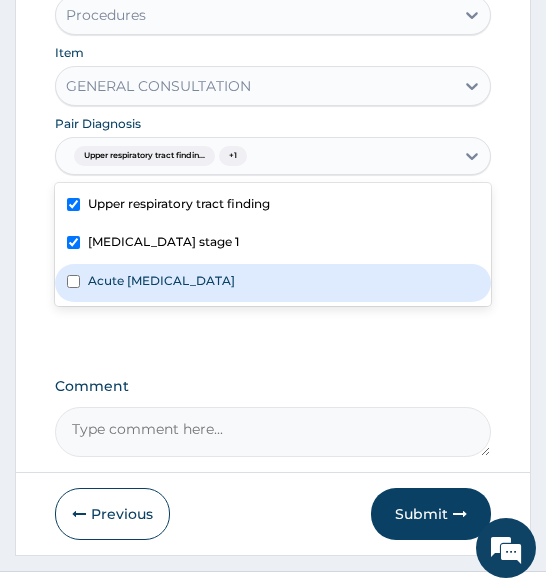 click on "Acute upper respiratory infection" at bounding box center (161, 280) 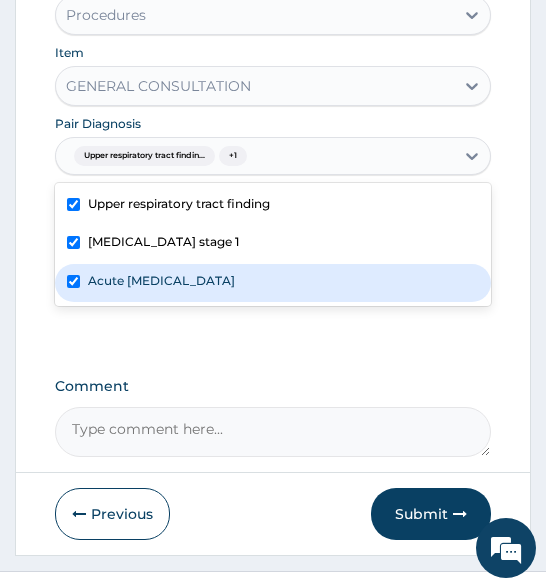 checkbox on "true" 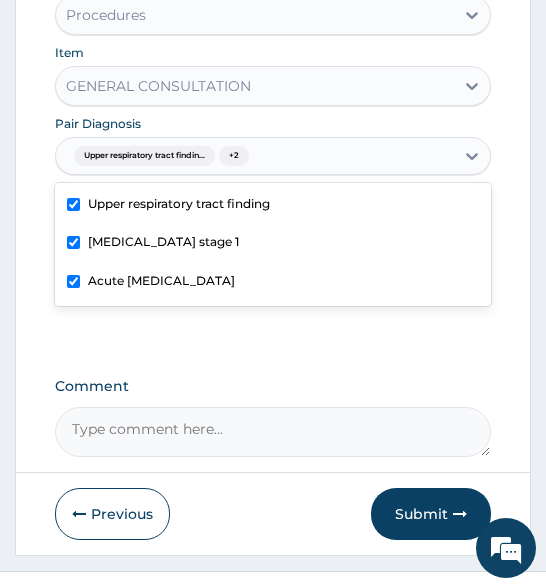 click on "PA Code / Prescription Code PA/71223F Encounter Date 08-07-2025 Important Notice Please enter PA codes before entering items that are not attached to a PA code   All diagnoses entered must be linked to a claim item. Diagnosis & Claim Items that are visible but inactive cannot be edited because they were imported from an already approved PA code. Diagnosis Upper respiratory tract finding confirmed Hypertension stage 1 confirmed Acute upper respiratory infection Confirmed Item not found, kindly enter the correct diagnosis NB: All diagnosis must be linked to a claim item Claim Items Type Name Quantity Unit Price Total Price Pair Diagnosis Actions Drugs valsatan+hctco-diovan 80/12.5 30 1481.379028320312 44441.37 Hypertension stage 1 Delete Drugs vitamin c tablet 100mg/tab 28 27.5 770.00 Upper respiratory tract findin... Delete Types Procedures Item GENERAL CONSULTATION Pair Diagnosis option Acute upper respiratory infection, selected. Upper respiratory tract findin...  + 2 Upper respiratory tract finding 3150 Add" at bounding box center [273, -233] 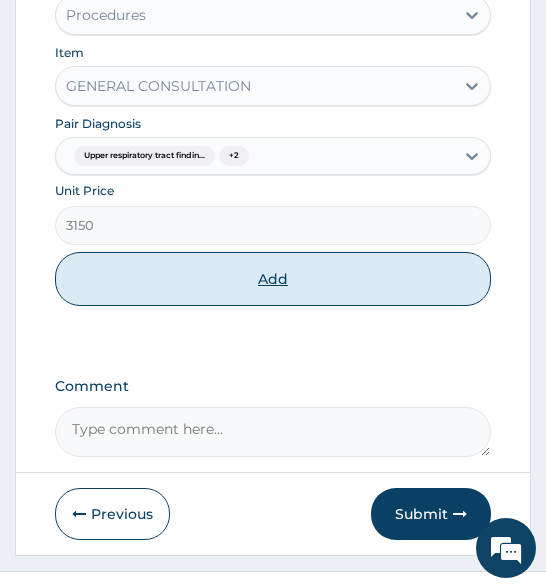 click on "Add" at bounding box center [273, 279] 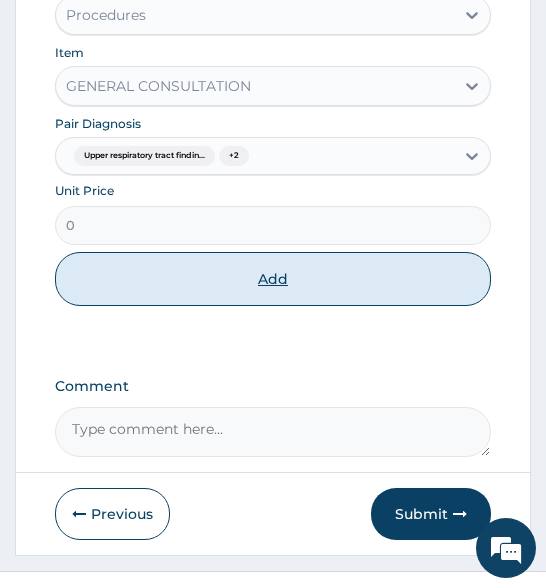 scroll, scrollTop: 0, scrollLeft: 335, axis: horizontal 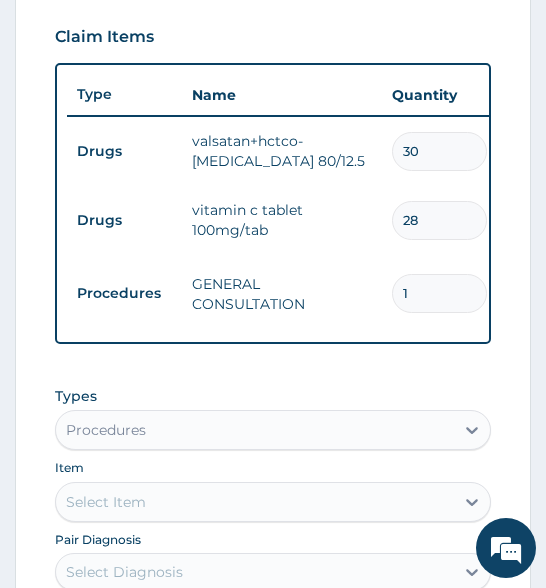 click on "Procedures" at bounding box center (255, 430) 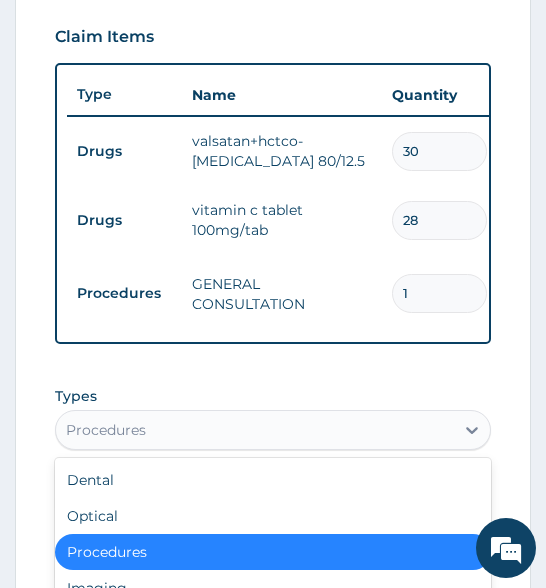 scroll, scrollTop: 68, scrollLeft: 0, axis: vertical 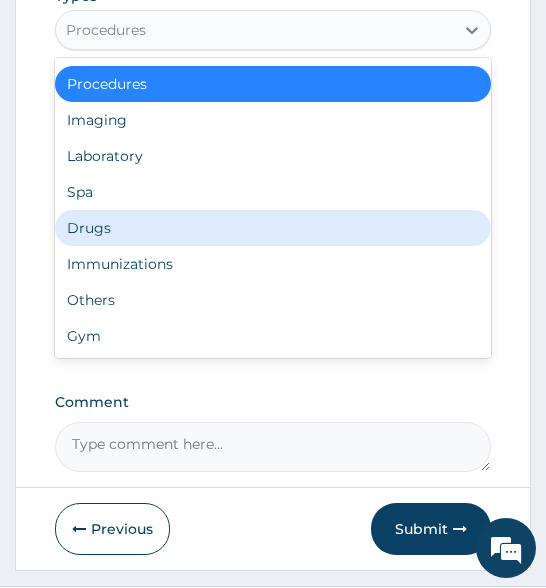 click on "Drugs" at bounding box center (273, 228) 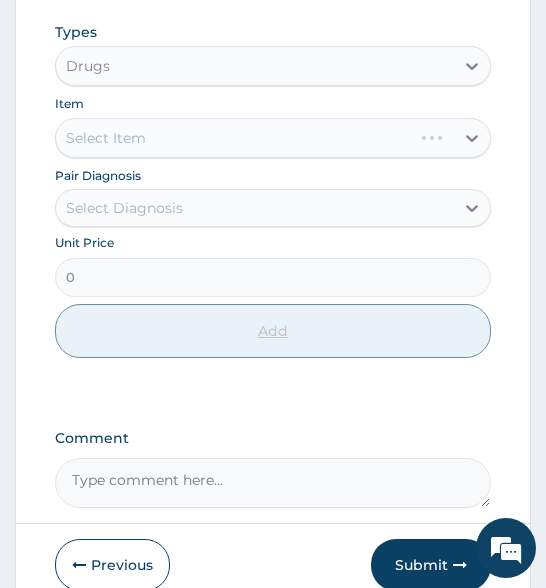 scroll, scrollTop: 1131, scrollLeft: 0, axis: vertical 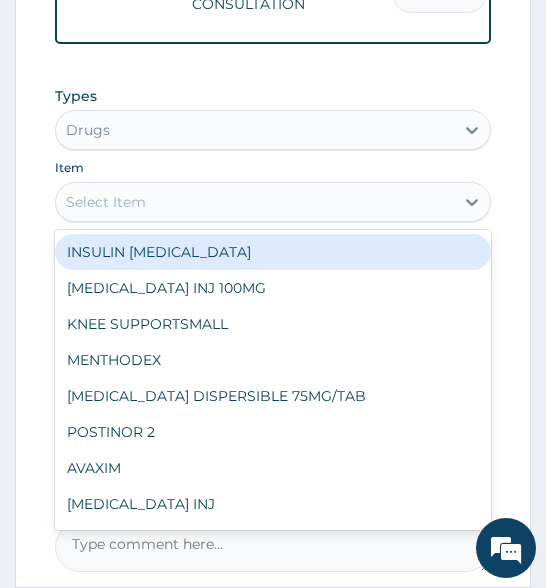 click on "Select Item" at bounding box center (255, 202) 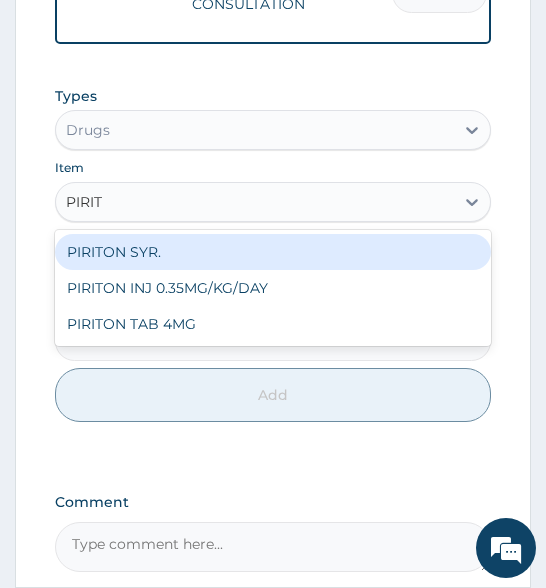 type on "PIRITO" 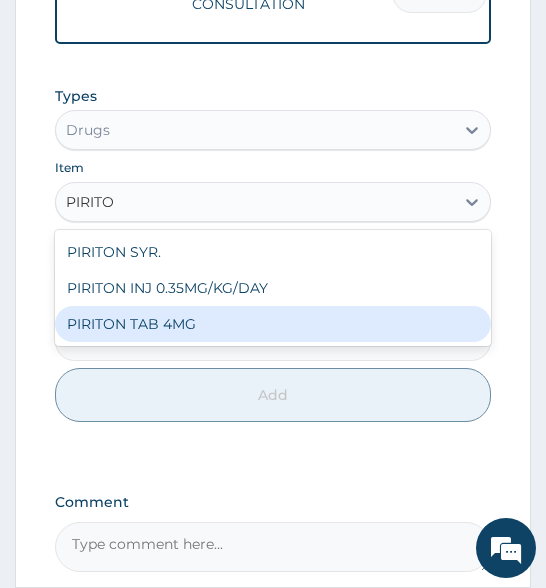 click on "PIRITON TAB 4MG" at bounding box center (273, 324) 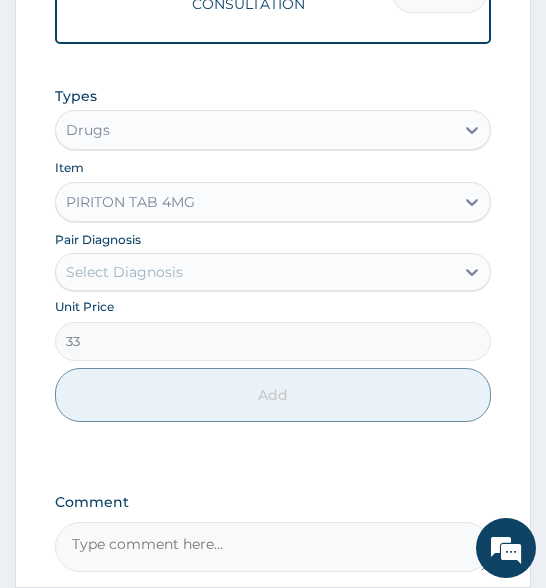 click on "Select Diagnosis" at bounding box center (124, 272) 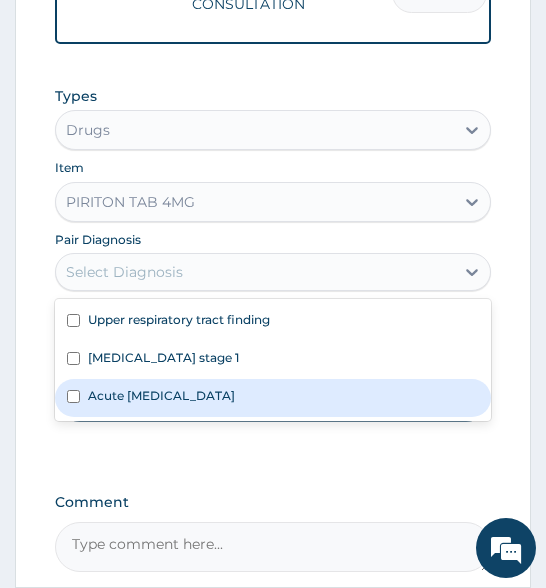 click on "Acute upper respiratory infection" at bounding box center (161, 395) 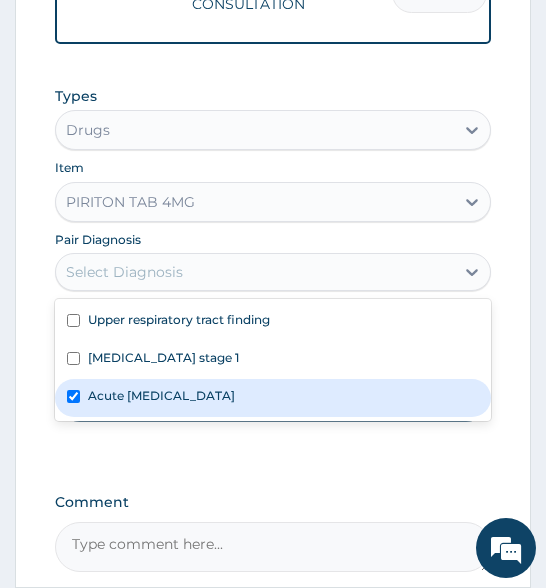 checkbox on "true" 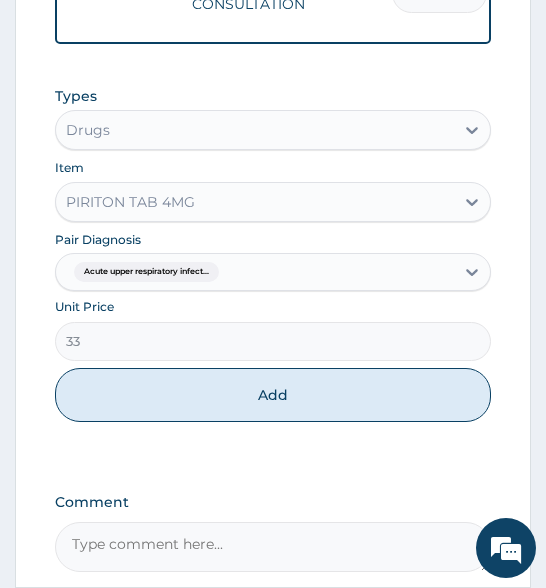click on "Types Drugs Item PIRITON TAB 4MG Pair Diagnosis Acute upper respiratory infect... Unit Price 33 Add" at bounding box center (273, 269) 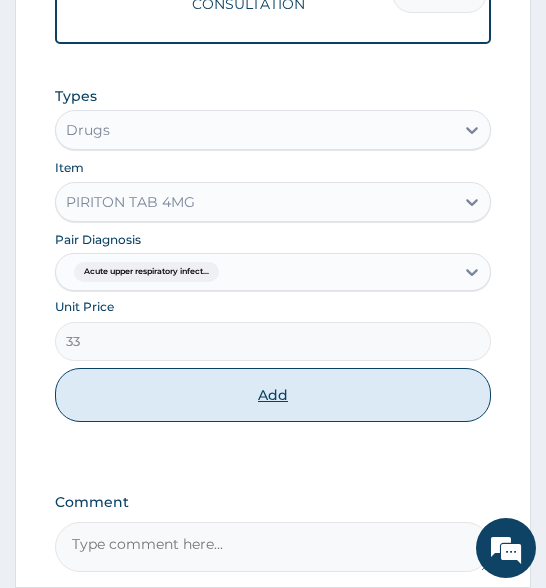 click on "Add" at bounding box center (273, 395) 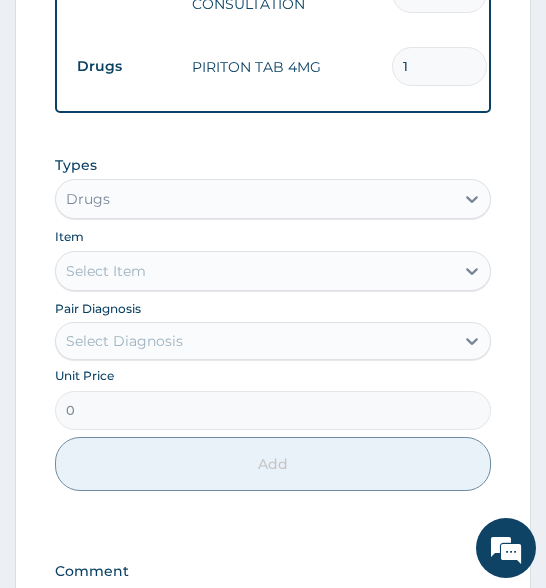 type on "10" 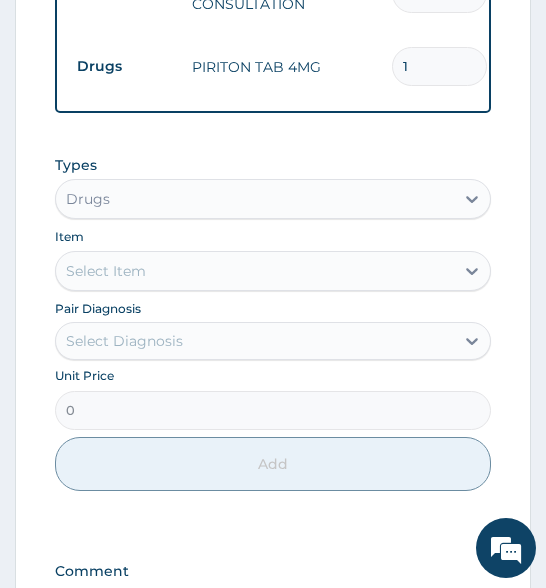 type on "330.00" 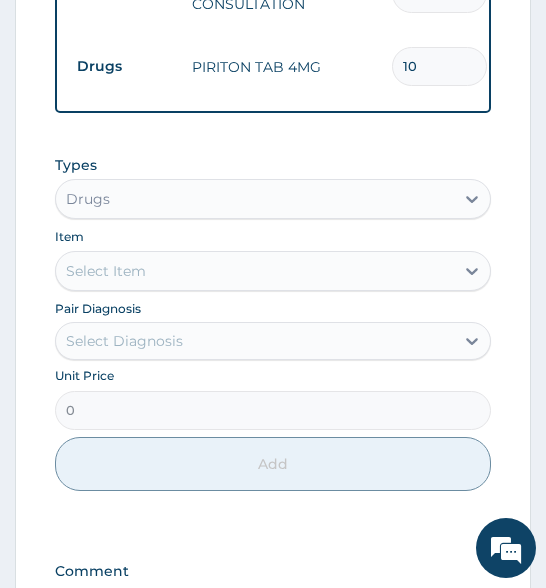 type on "10" 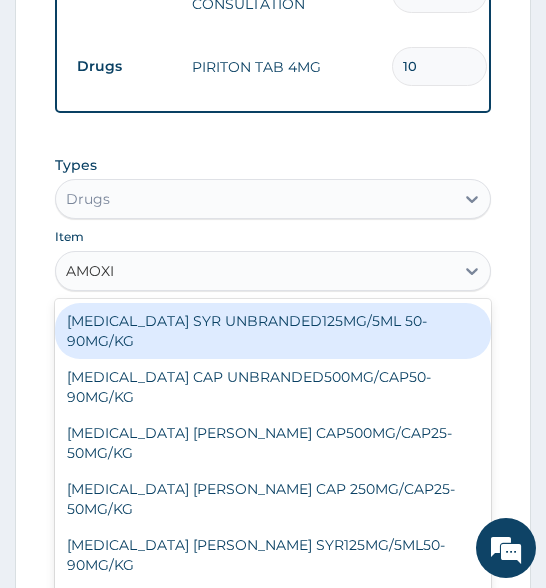 type on "AMOXIL" 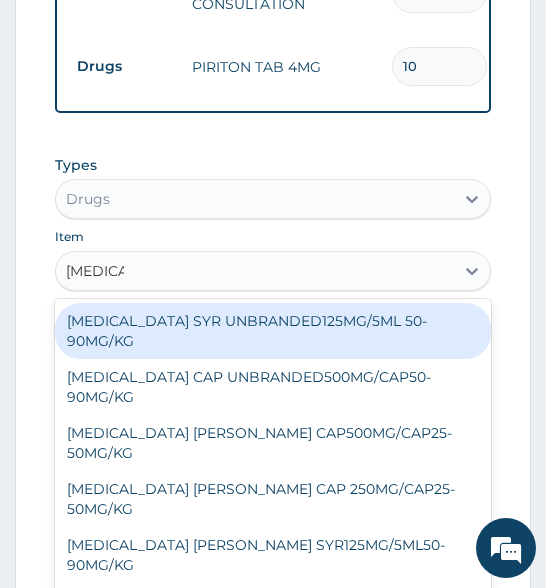 click on "AMOXIL SYR UNBRANDED125MG/5ML 50-90MG/KG" at bounding box center [273, 331] 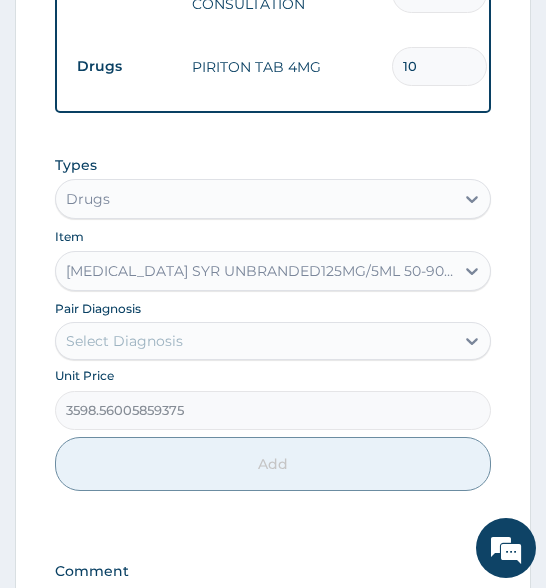 click on "AMOXIL SYR UNBRANDED125MG/5ML 50-90MG/KG" at bounding box center [261, 271] 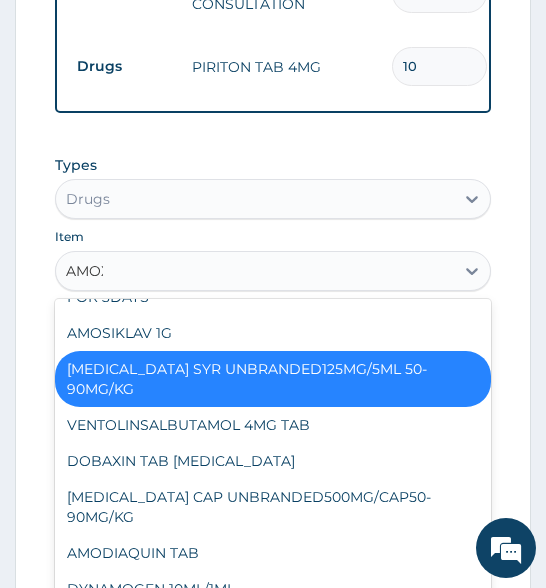 scroll, scrollTop: 0, scrollLeft: 0, axis: both 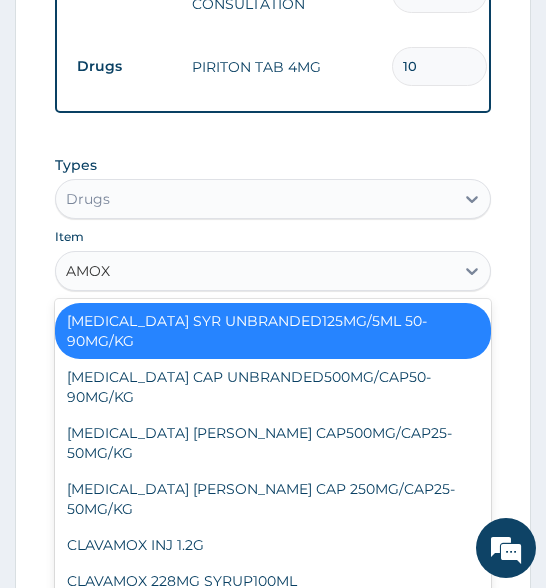 type on "AMOXI" 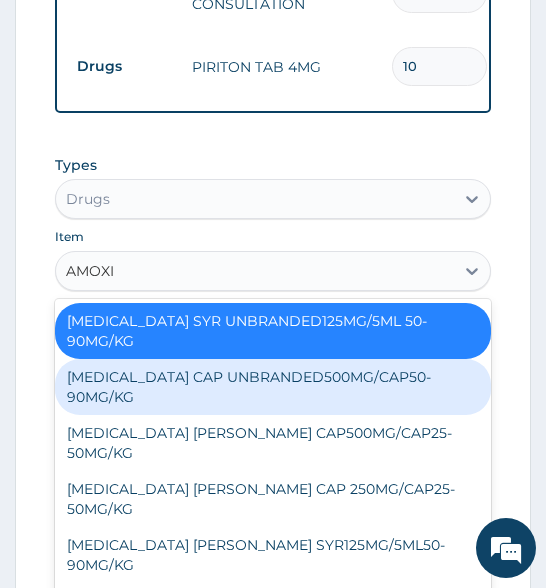 click on "AMOXIL CAP UNBRANDED500MG/CAP50-90MG/KG" at bounding box center (273, 387) 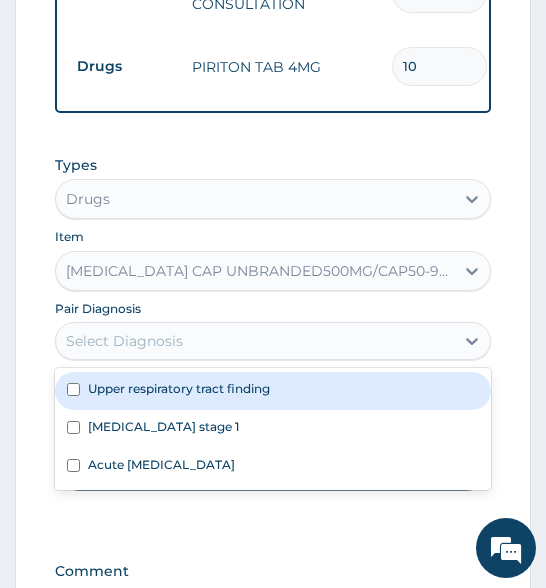 click on "Select Diagnosis" at bounding box center (273, 341) 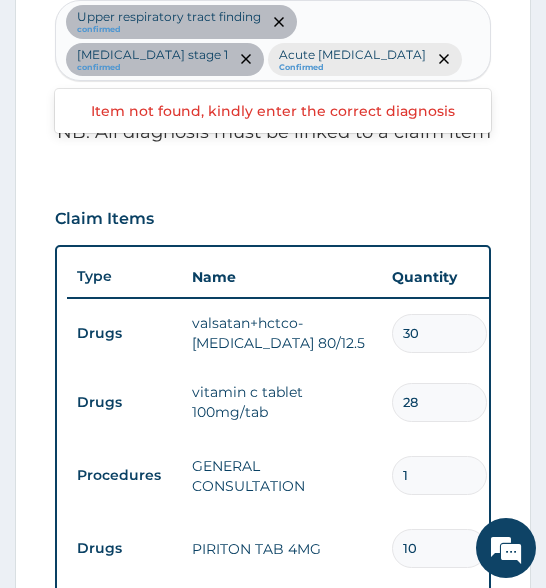 scroll, scrollTop: 331, scrollLeft: 0, axis: vertical 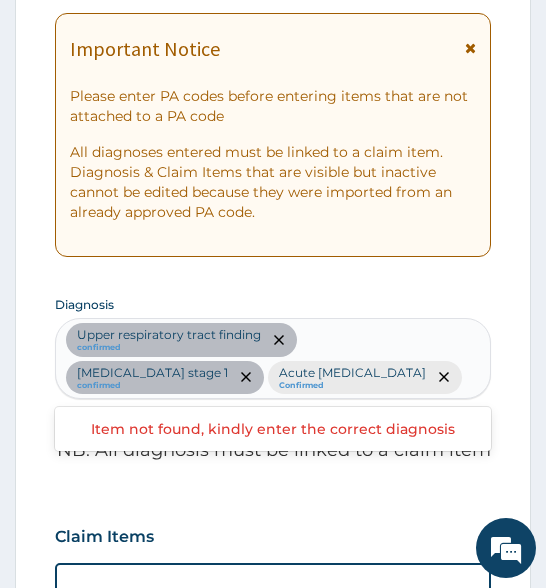 click on "Upper respiratory tract finding confirmed Hypertension stage 1 confirmed Acute upper respiratory infection Confirmed" at bounding box center [273, 359] 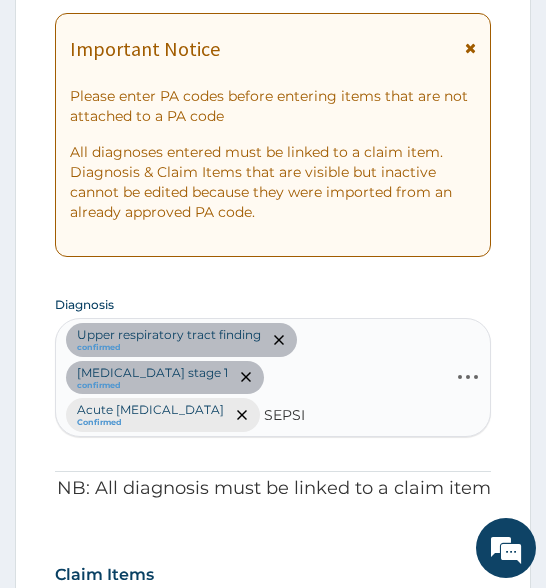 type on "SEPSIS" 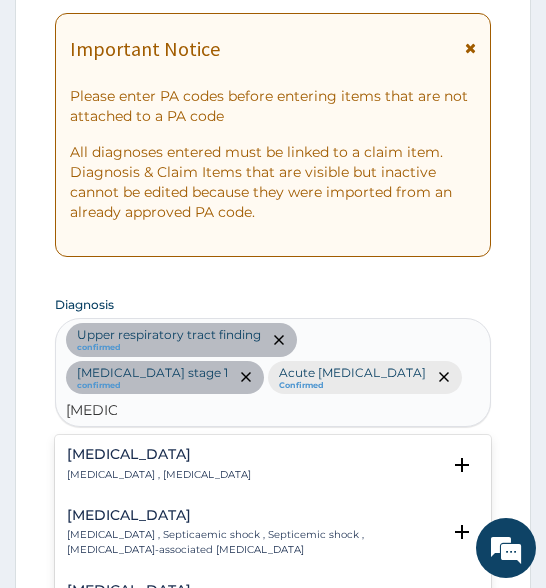 click on "Sepsis Systemic infection , Sepsis" at bounding box center [273, 464] 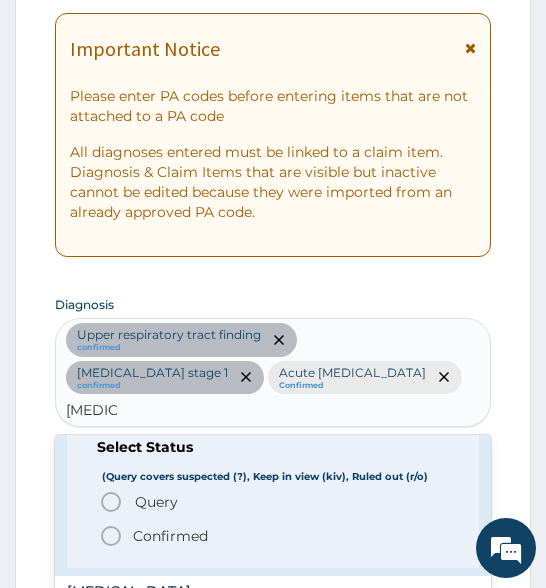 scroll, scrollTop: 100, scrollLeft: 0, axis: vertical 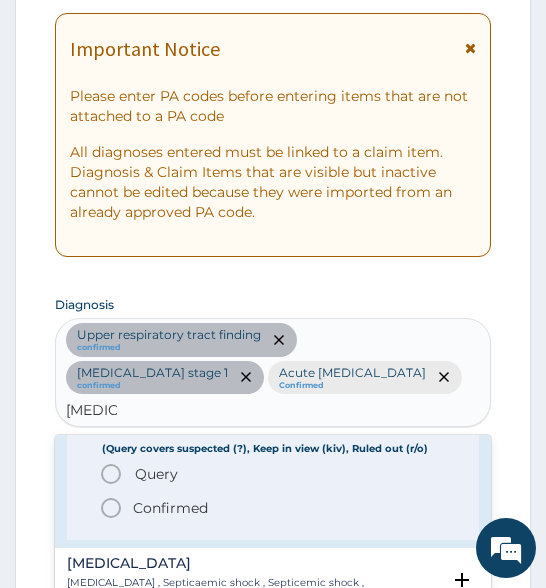 click on "Confirmed" at bounding box center [274, 508] 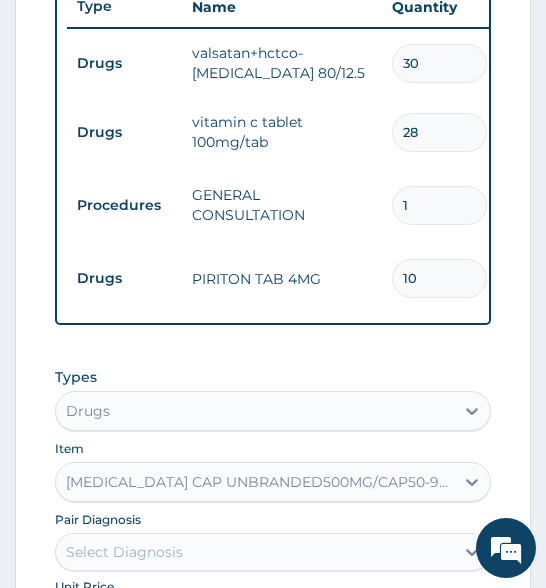 scroll, scrollTop: 1031, scrollLeft: 0, axis: vertical 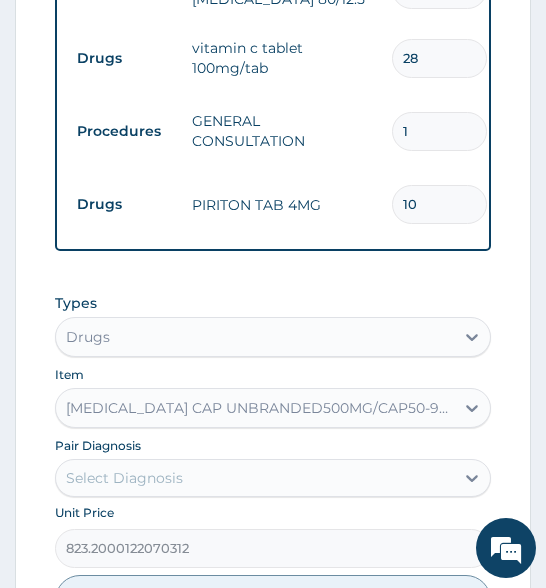 click on "Select Diagnosis" at bounding box center (255, 478) 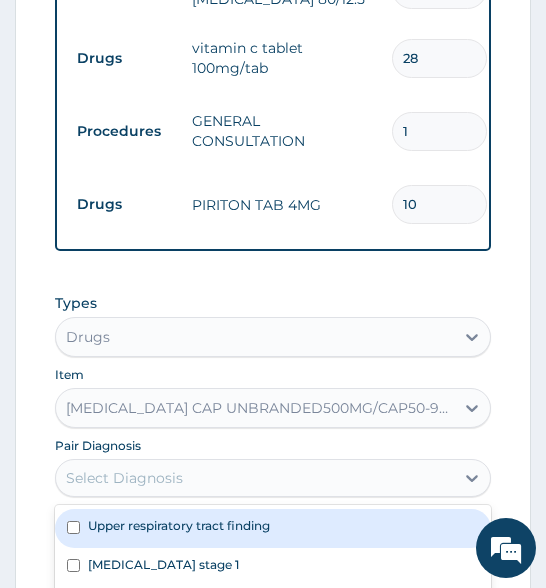 scroll, scrollTop: 1364, scrollLeft: 0, axis: vertical 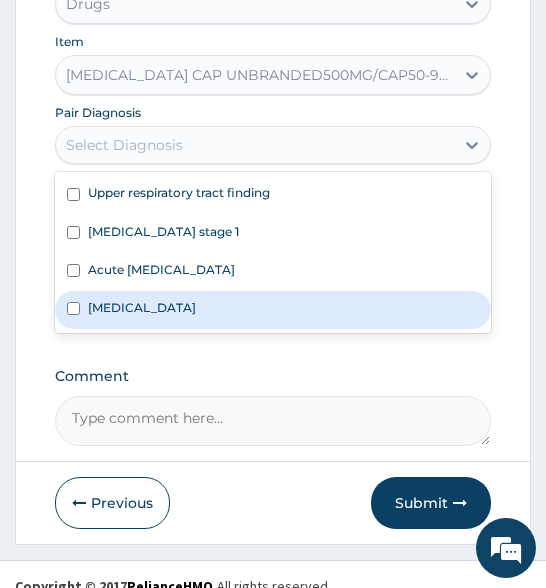 click on "Sepsis" at bounding box center [273, 310] 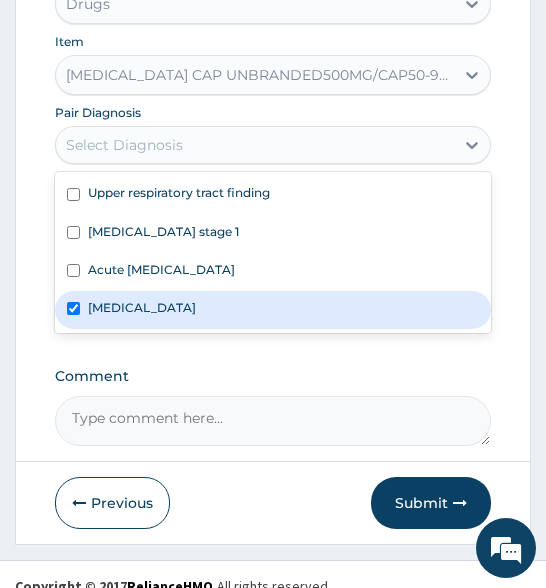 checkbox on "true" 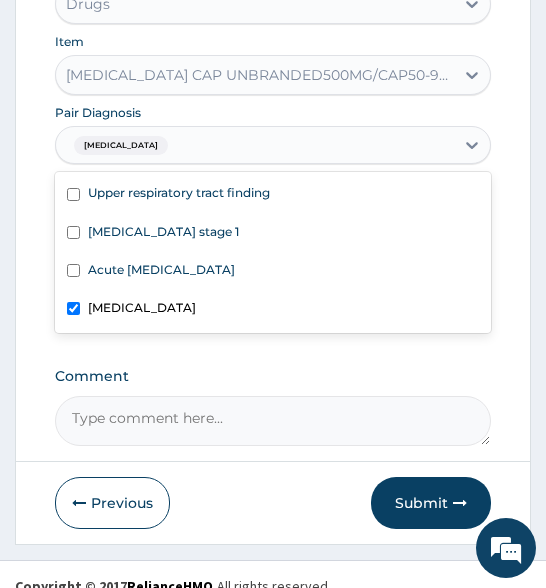 click on "Comment" at bounding box center [273, 407] 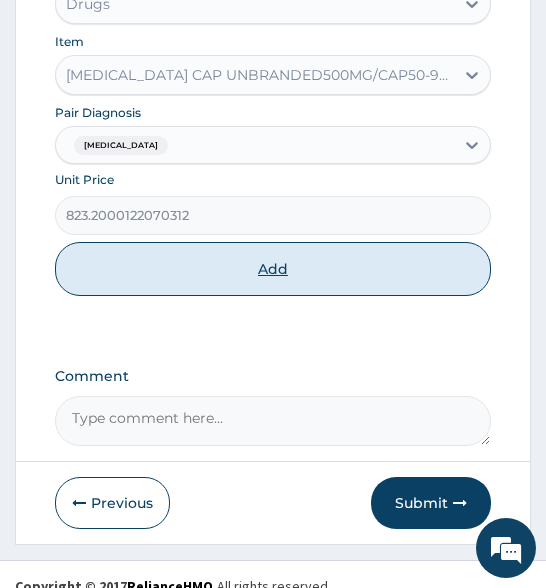 click on "Add" at bounding box center [273, 269] 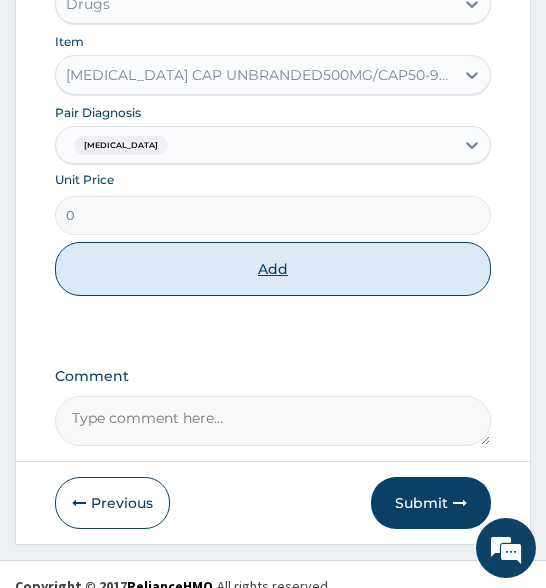 scroll, scrollTop: 978, scrollLeft: 0, axis: vertical 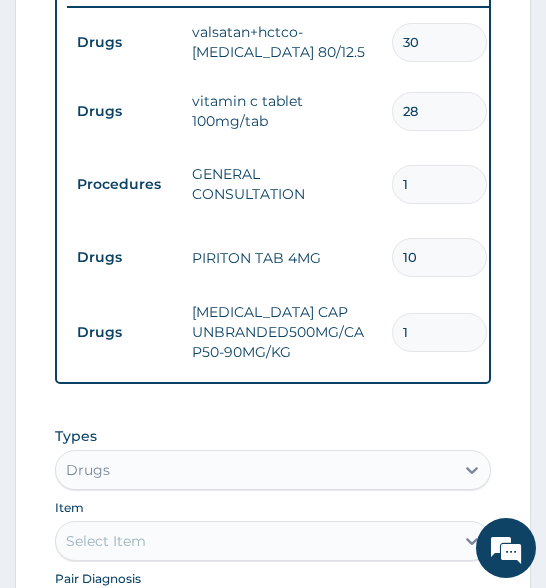 type on "10" 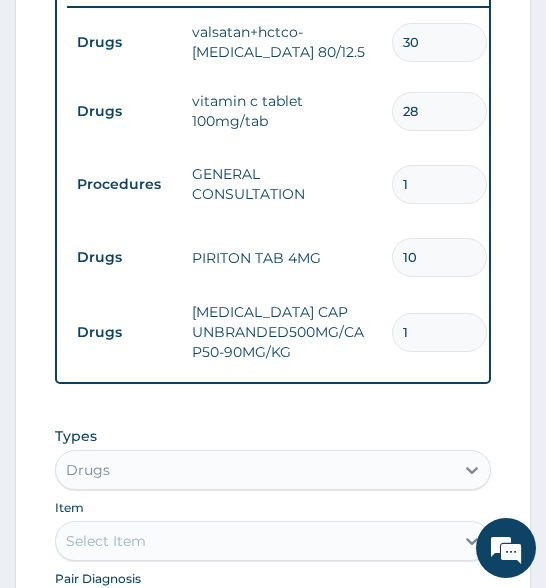 type on "8232.00" 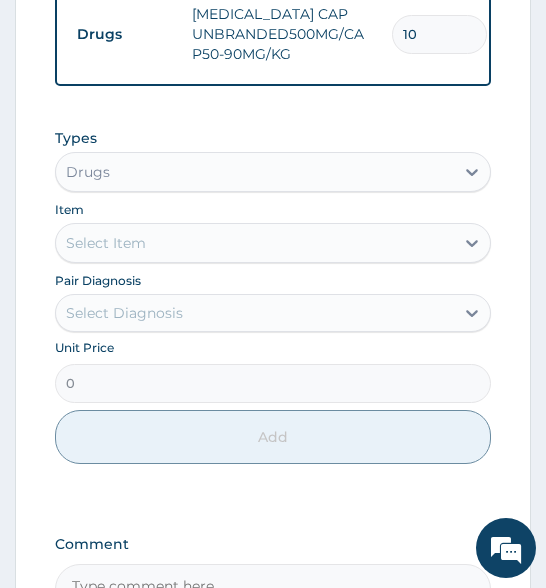 scroll, scrollTop: 1278, scrollLeft: 0, axis: vertical 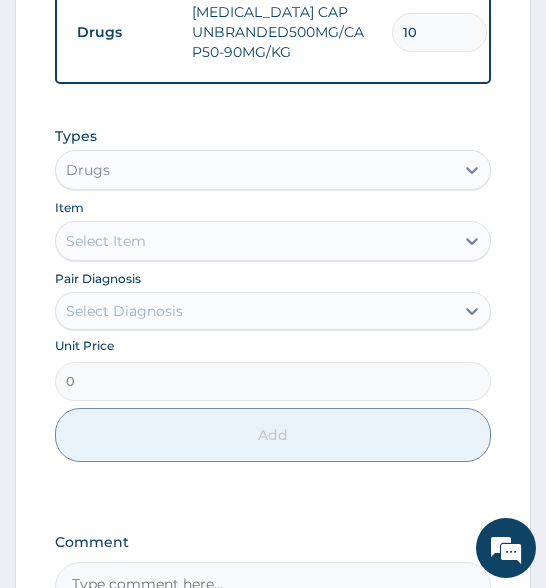 type on "10" 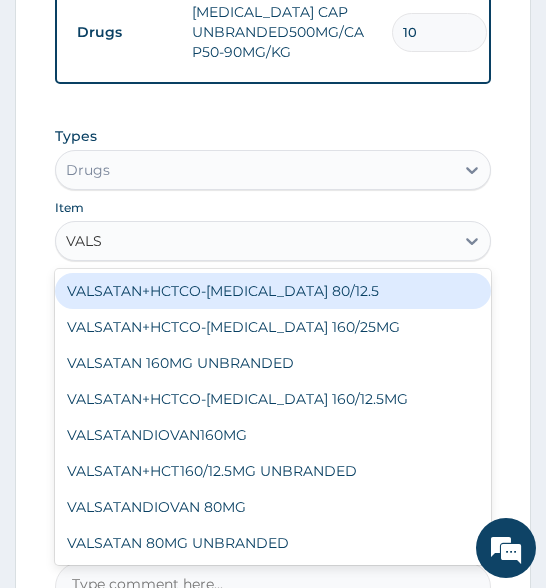 type on "VALSA" 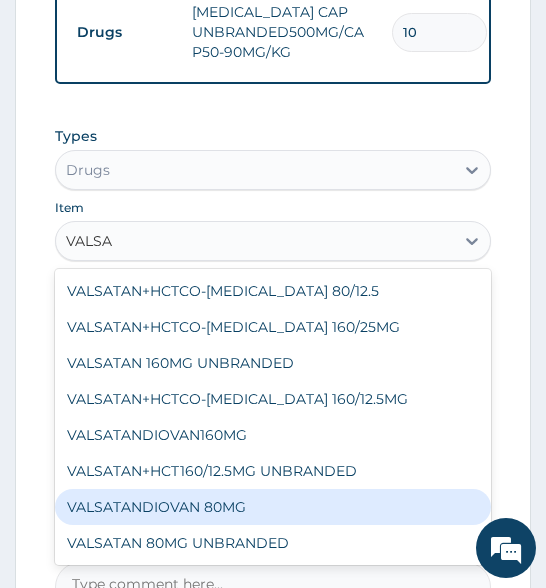 click on "VALSATANDIOVAN 80MG" at bounding box center [273, 507] 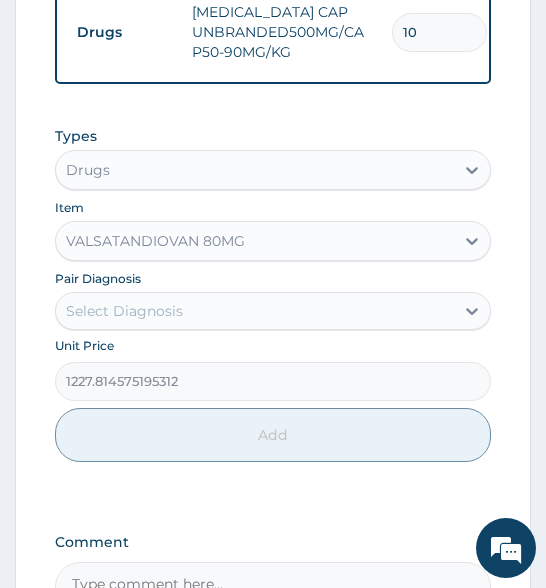 click on "Select Diagnosis" at bounding box center [255, 311] 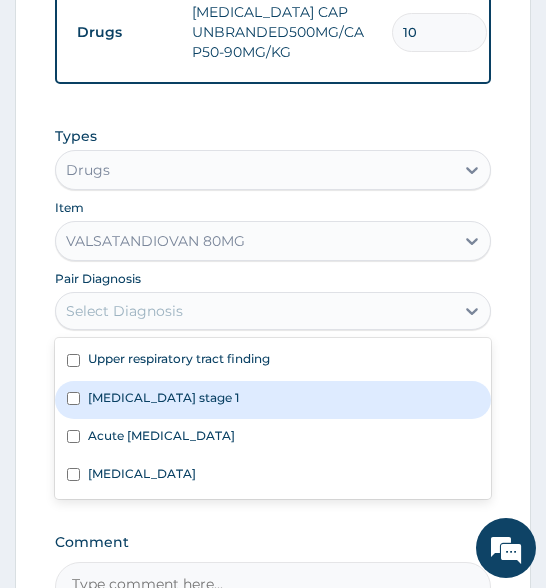 click on "Hypertension stage 1" at bounding box center (163, 397) 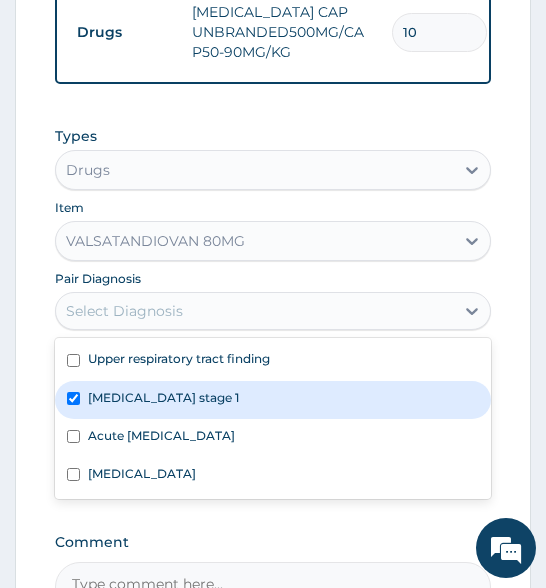 checkbox on "true" 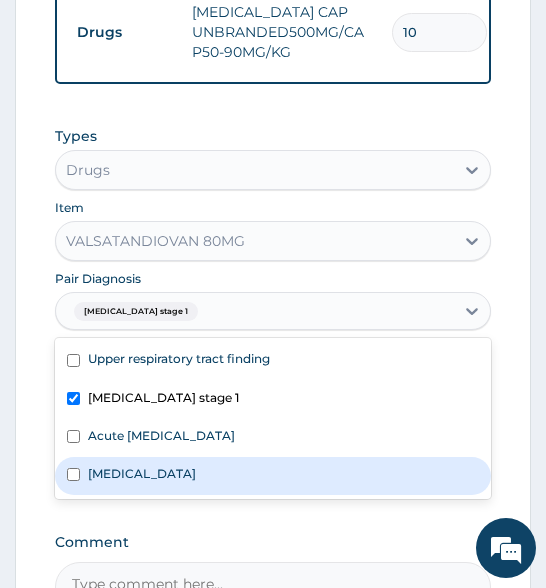 click on "Comment" at bounding box center [273, 542] 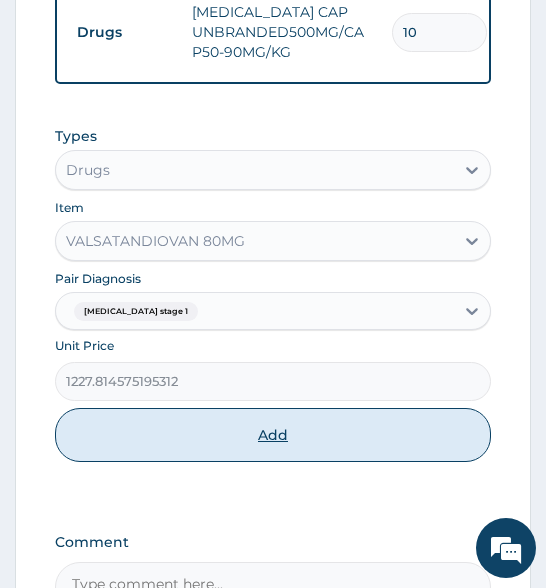 click on "Add" at bounding box center [273, 435] 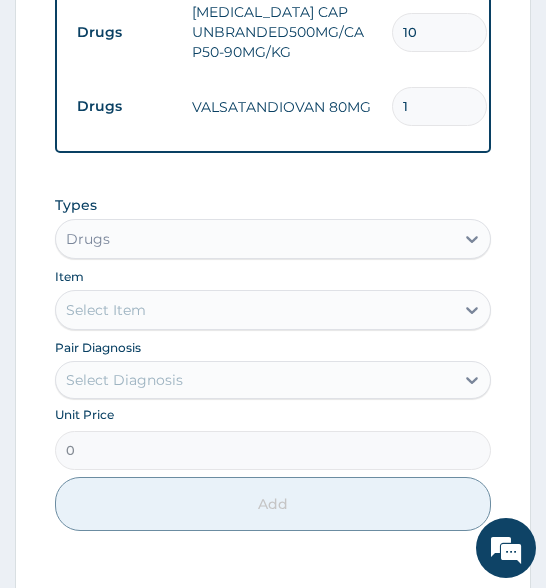 type on "14" 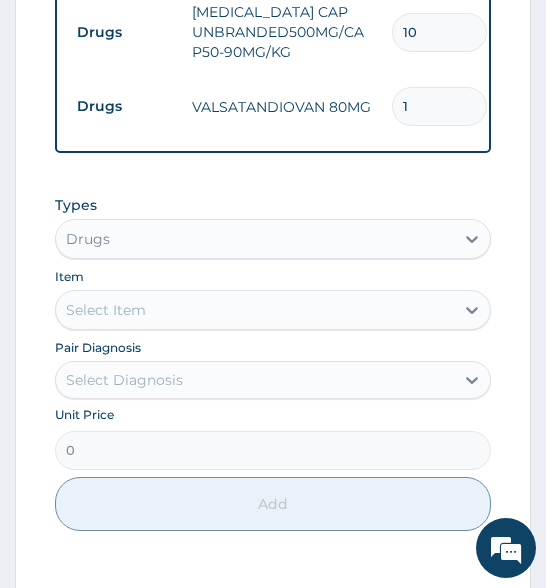 type on "17189.40" 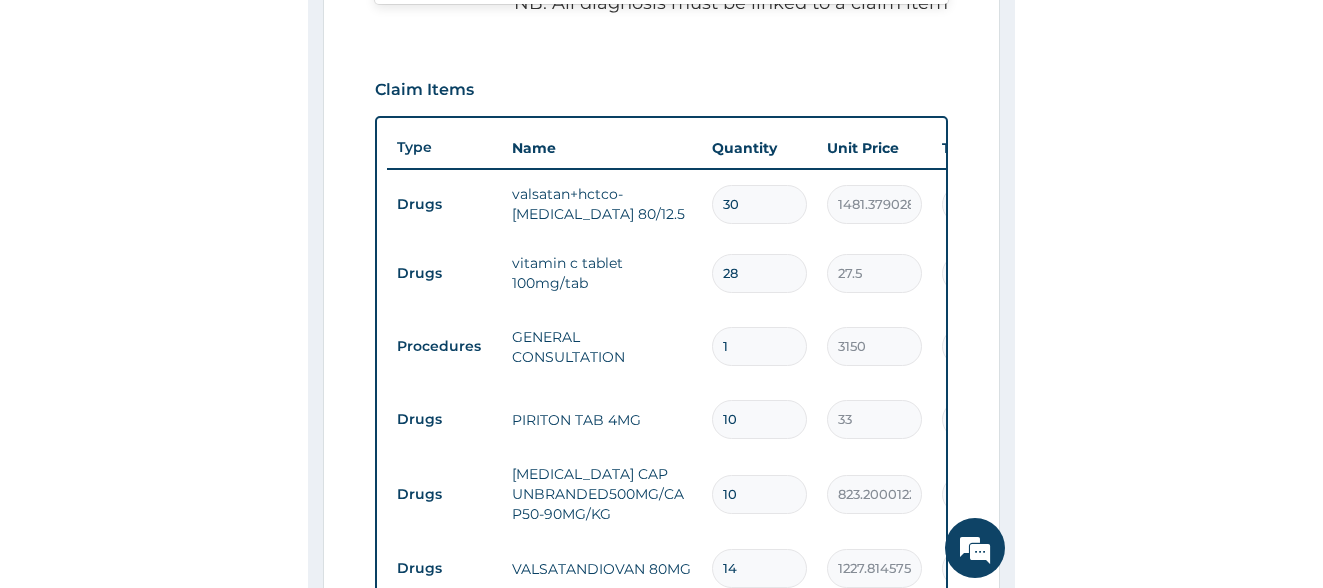 scroll, scrollTop: 738, scrollLeft: 0, axis: vertical 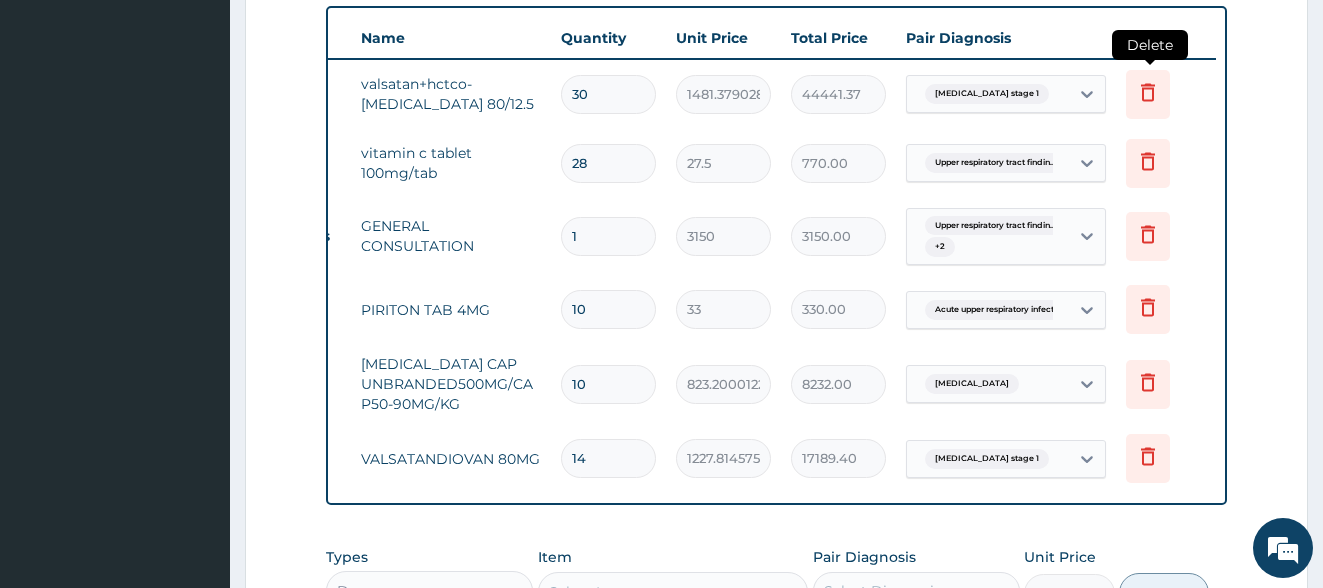 type on "14" 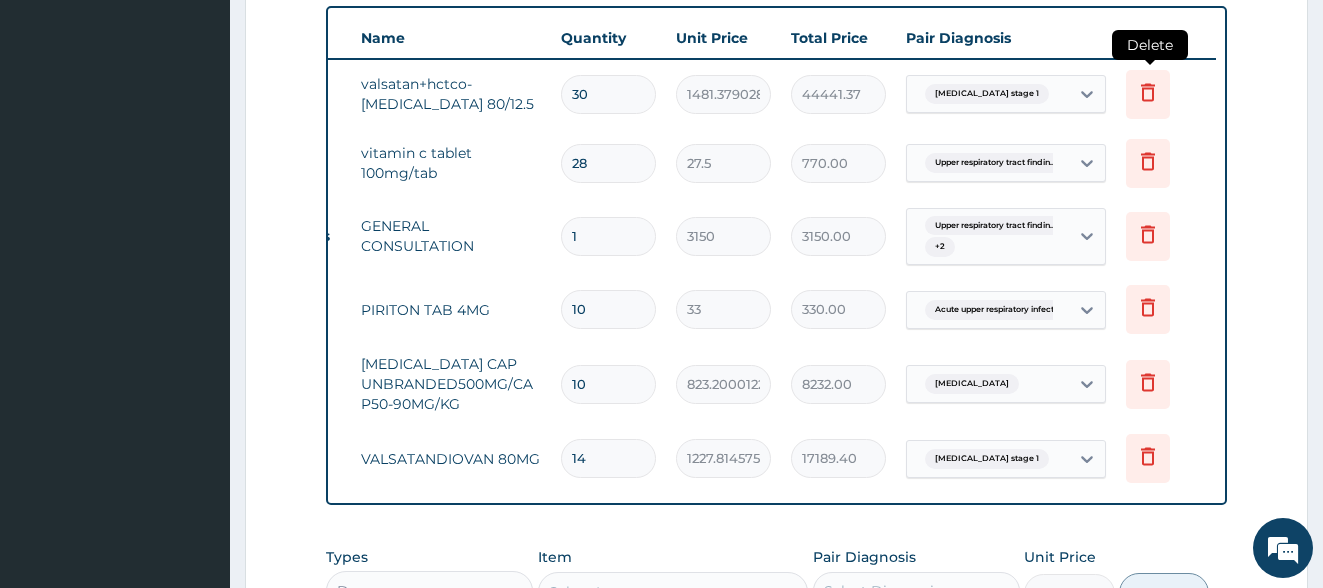 click 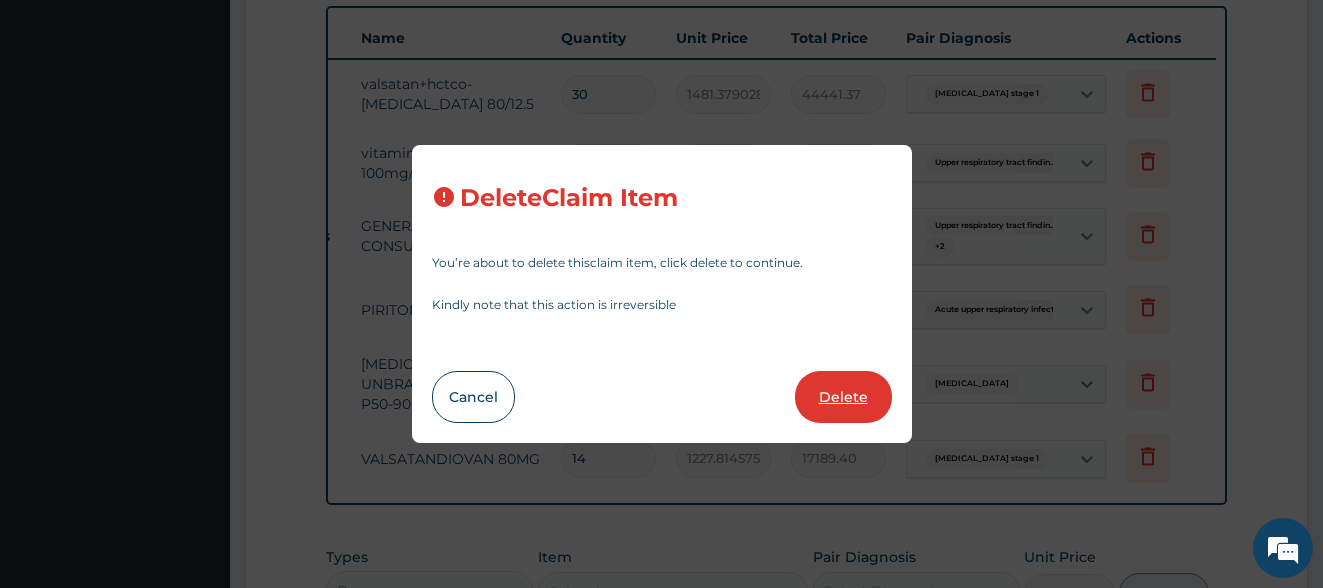 click on "Delete" at bounding box center (843, 397) 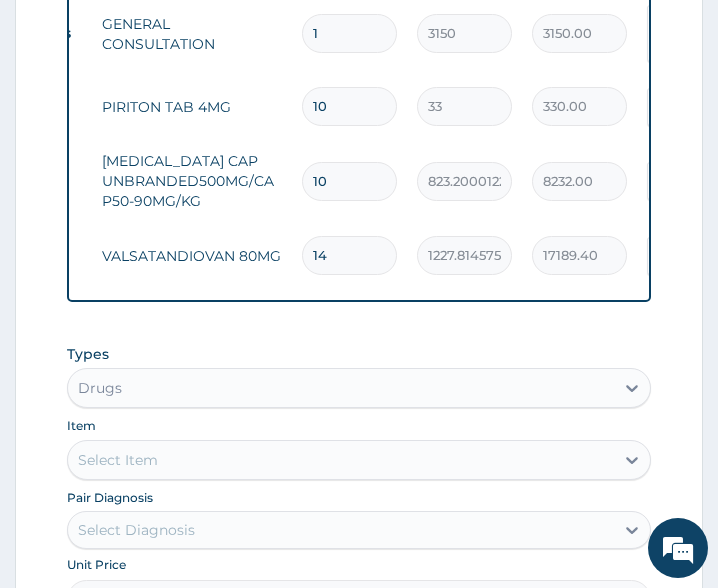 scroll, scrollTop: 1238, scrollLeft: 0, axis: vertical 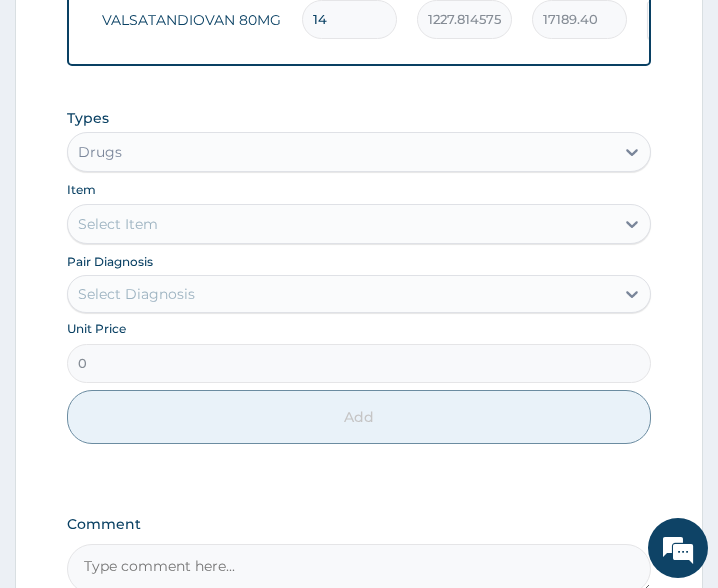 click on "Select Item" at bounding box center (340, 224) 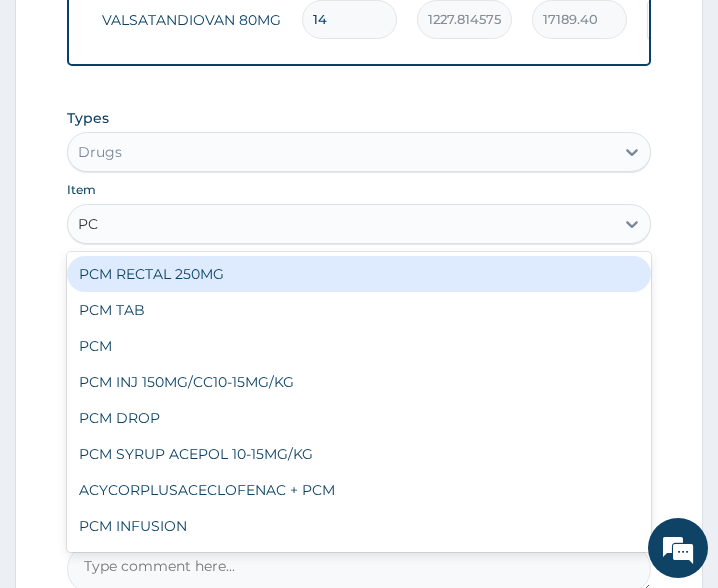 type on "PCM" 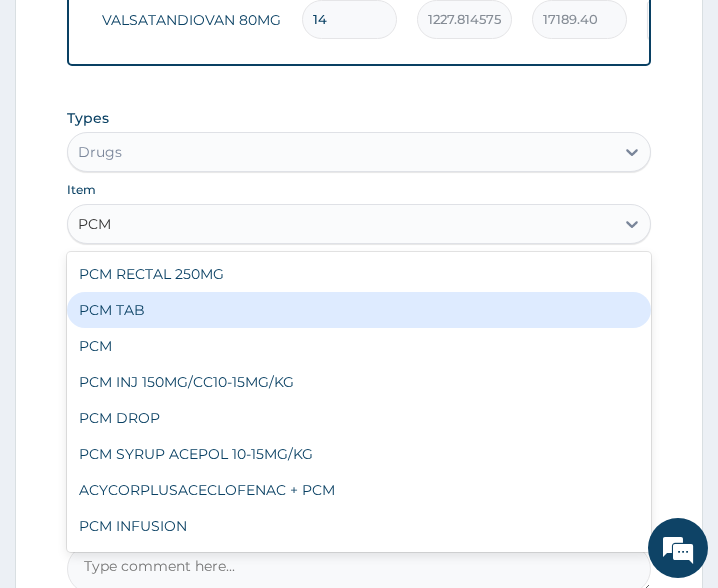click on "PCM TAB" at bounding box center [358, 310] 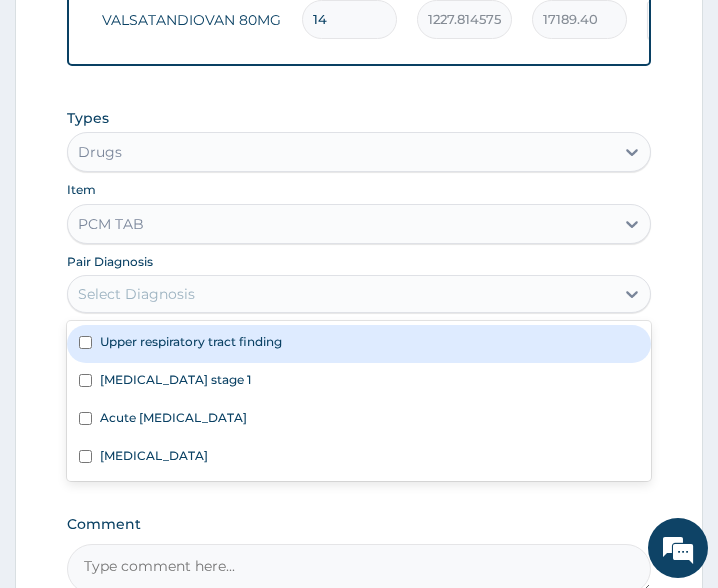 click on "Select Diagnosis" at bounding box center [136, 294] 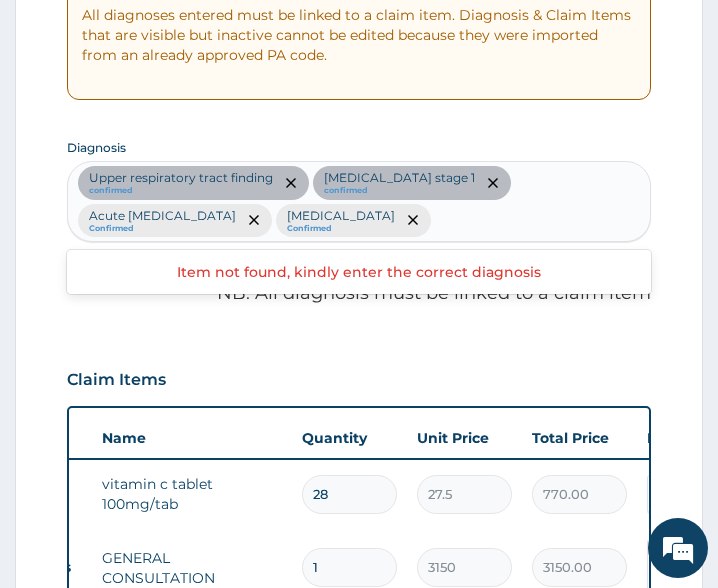 scroll, scrollTop: 138, scrollLeft: 0, axis: vertical 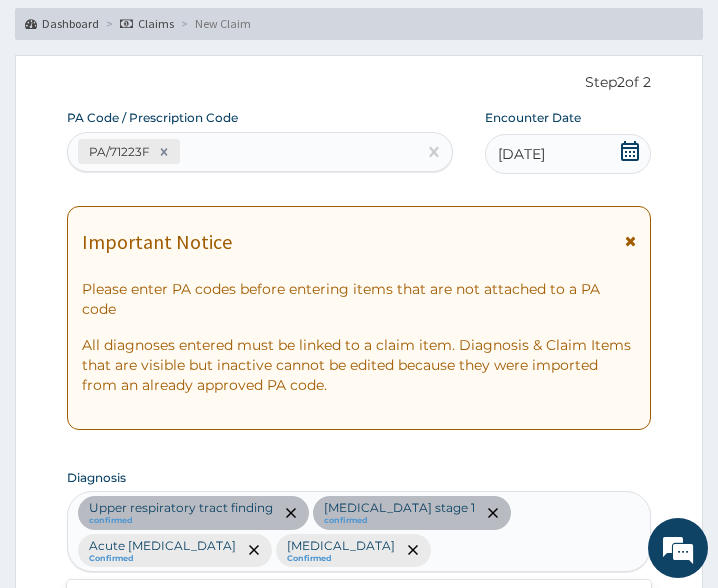 click on "Upper respiratory tract finding confirmed Hypertension stage 1 confirmed Acute upper respiratory infection Confirmed Sepsis Confirmed" at bounding box center (358, 532) 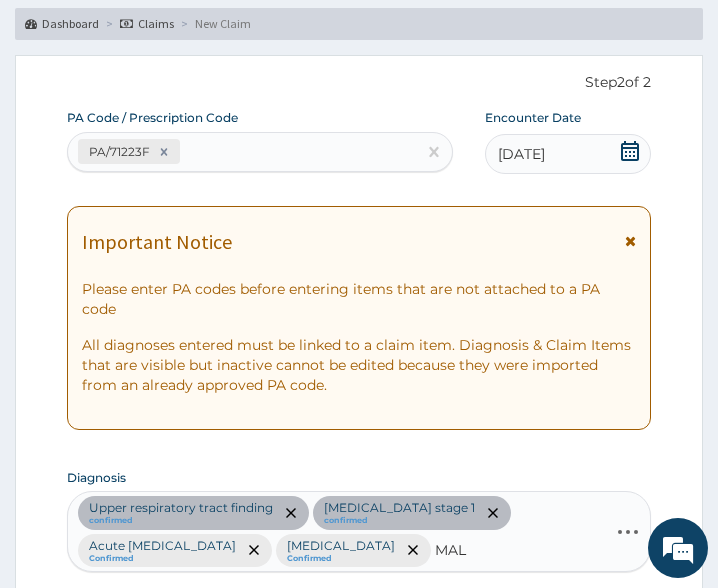 type on "MALA" 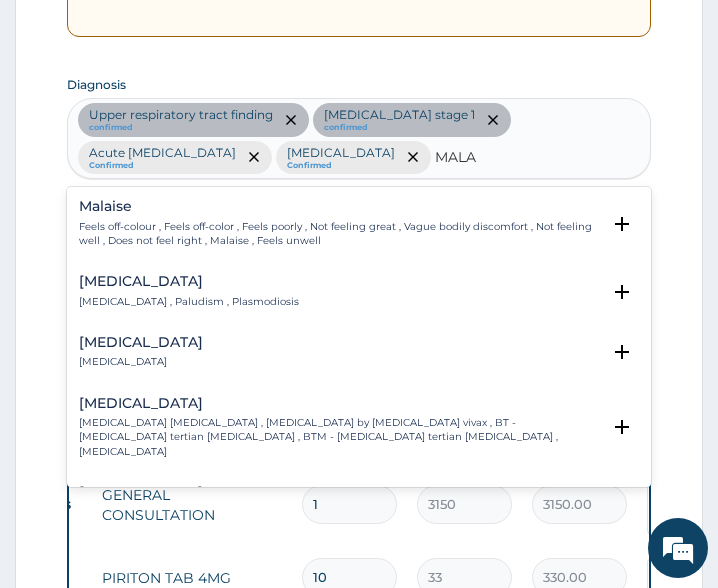 scroll, scrollTop: 538, scrollLeft: 0, axis: vertical 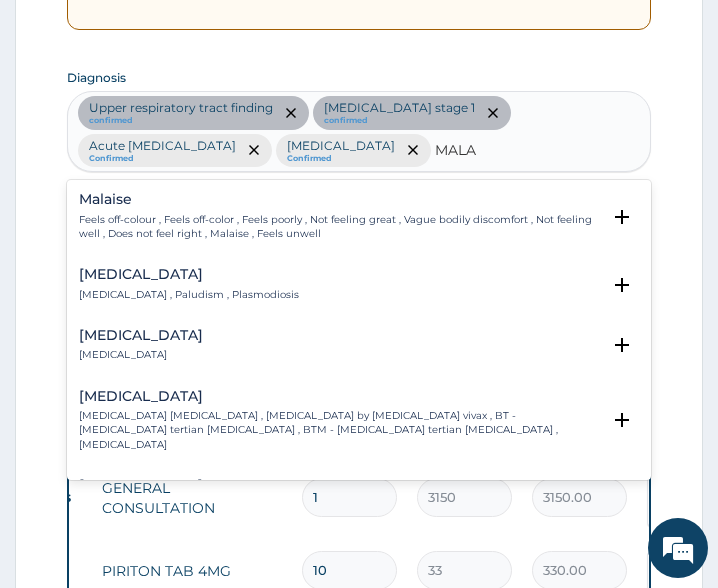 click on "Malaria , Paludism , Plasmodiosis" at bounding box center [189, 295] 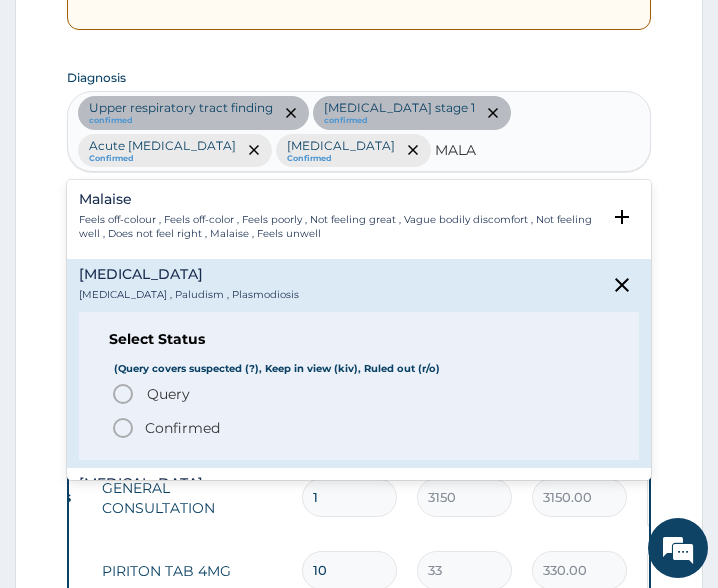 click on "Confirmed" at bounding box center (182, 428) 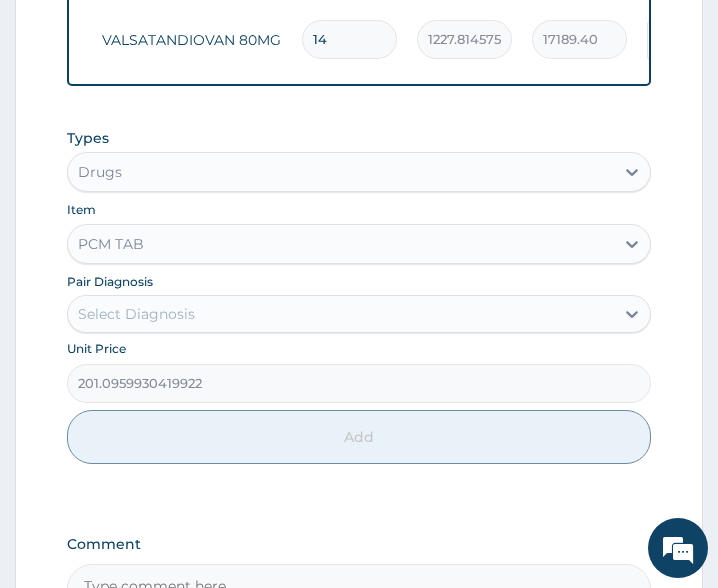 scroll, scrollTop: 1238, scrollLeft: 0, axis: vertical 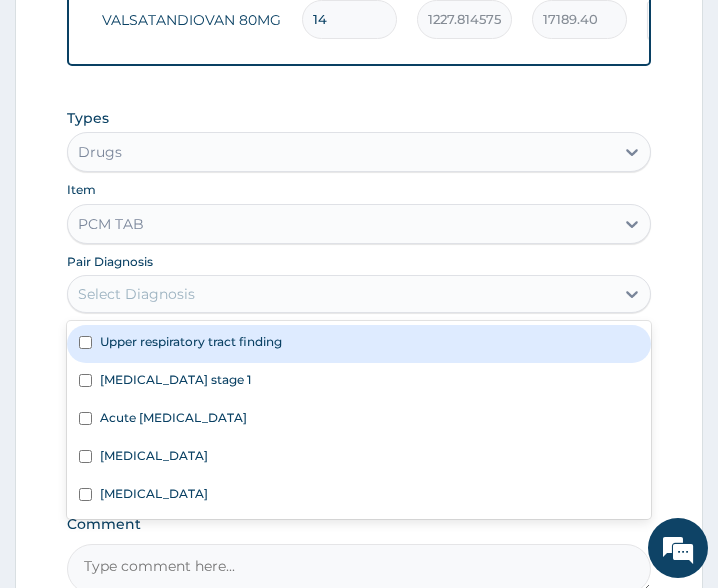 click on "Select Diagnosis" at bounding box center (136, 294) 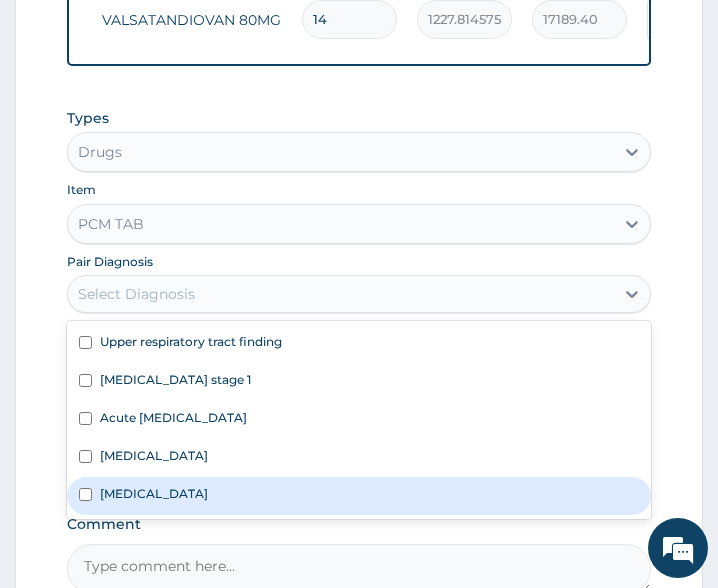 click on "Malaria" at bounding box center (358, 496) 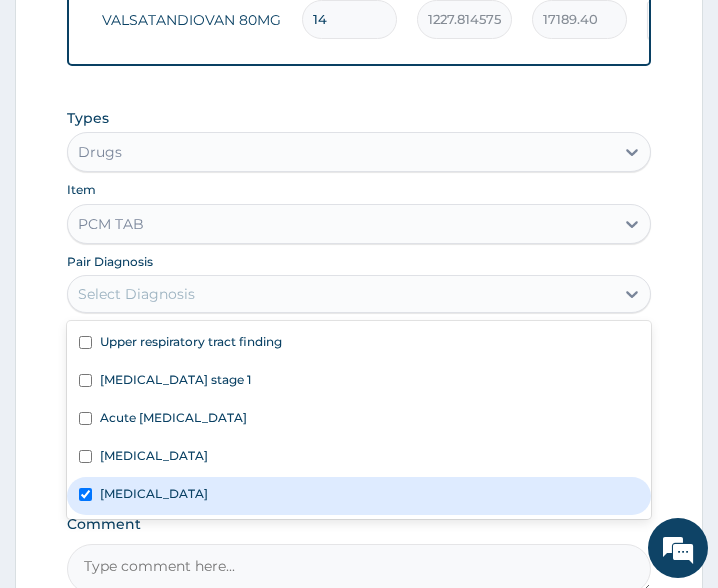 checkbox on "true" 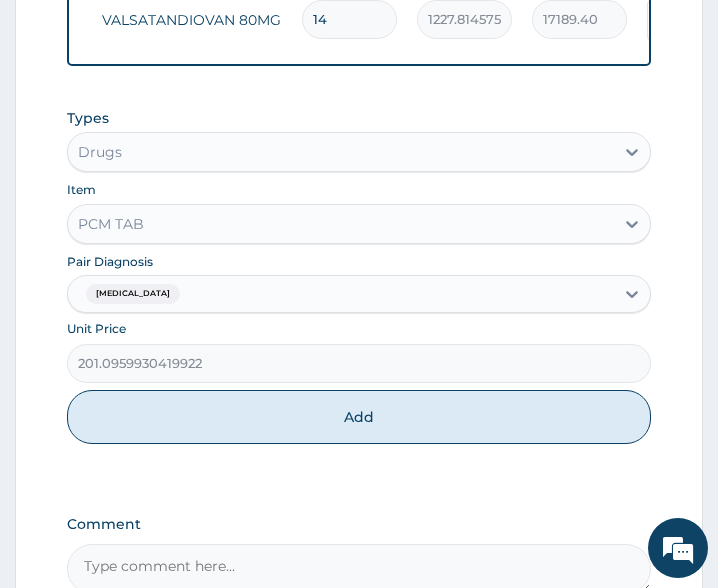 click on "Pair Diagnosis Malaria" at bounding box center (358, 282) 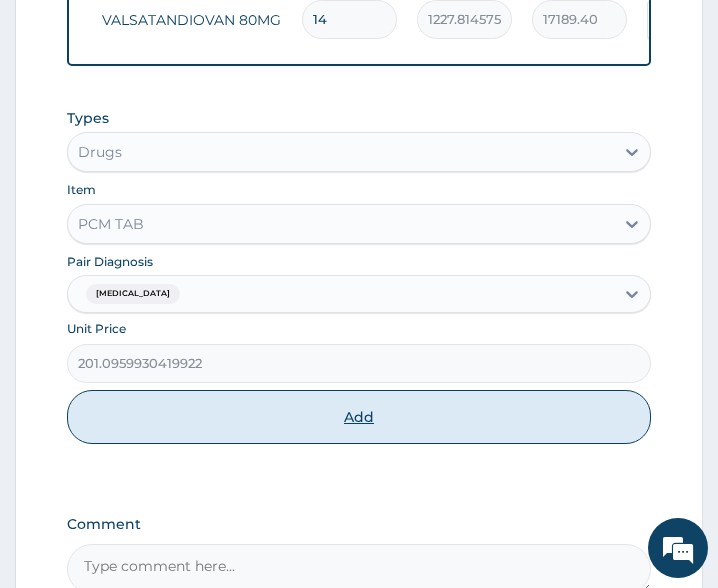 click on "Add" at bounding box center [358, 417] 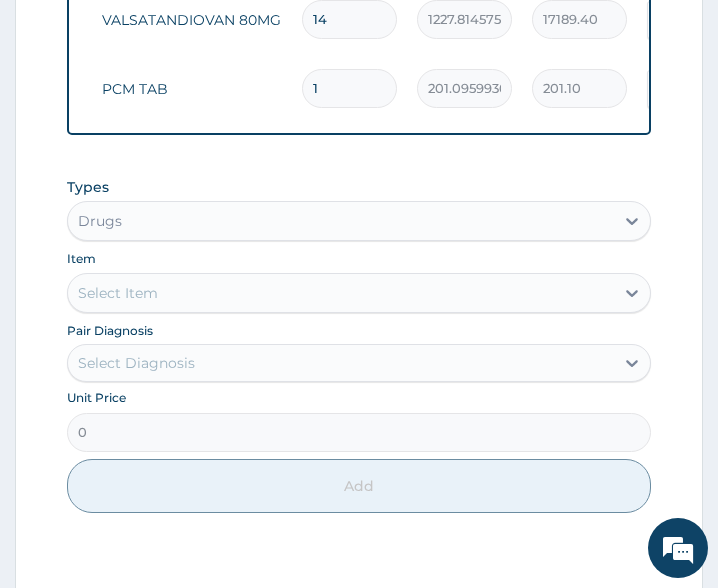 type on "18" 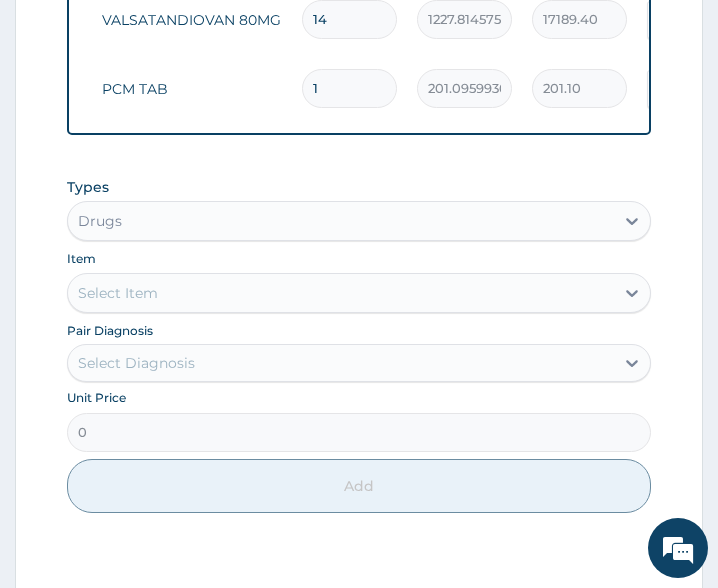 type on "3619.73" 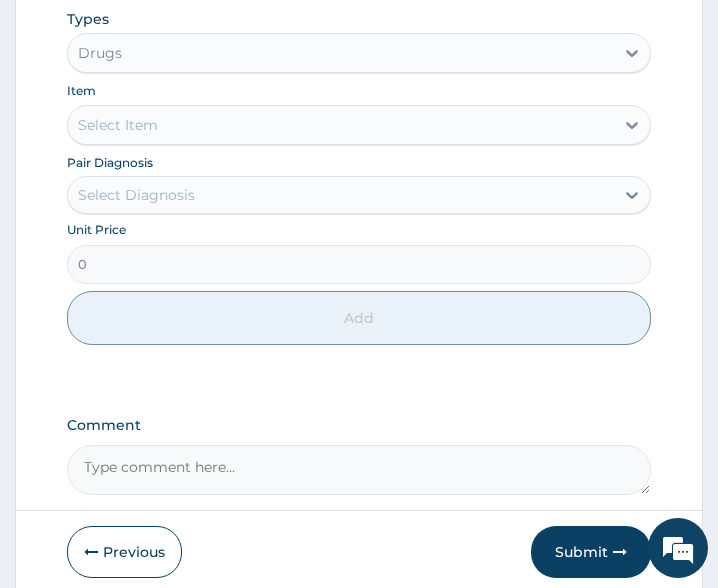 scroll, scrollTop: 1493, scrollLeft: 0, axis: vertical 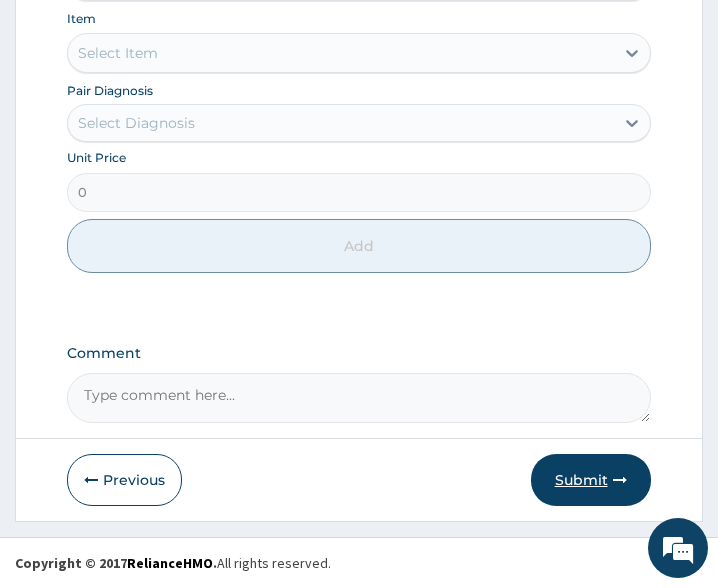 type on "18" 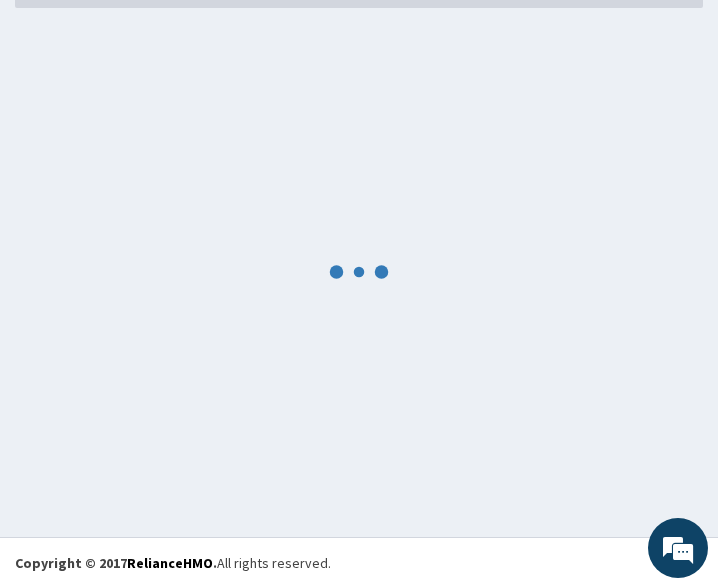scroll, scrollTop: 170, scrollLeft: 0, axis: vertical 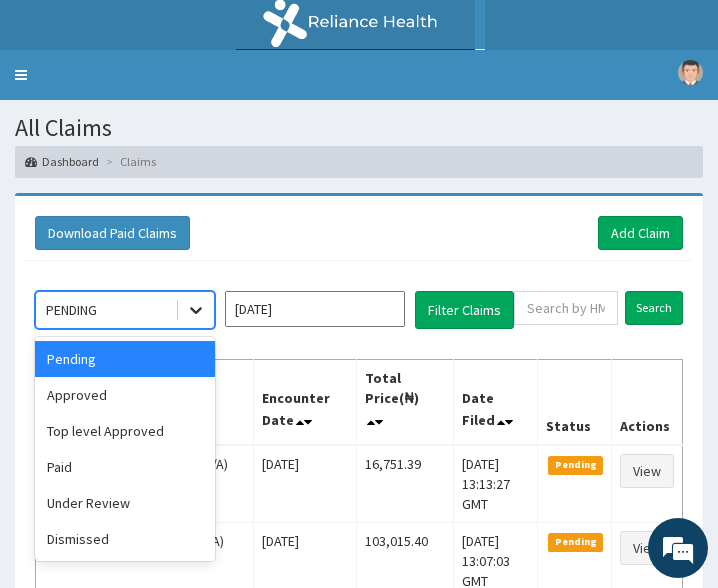 click 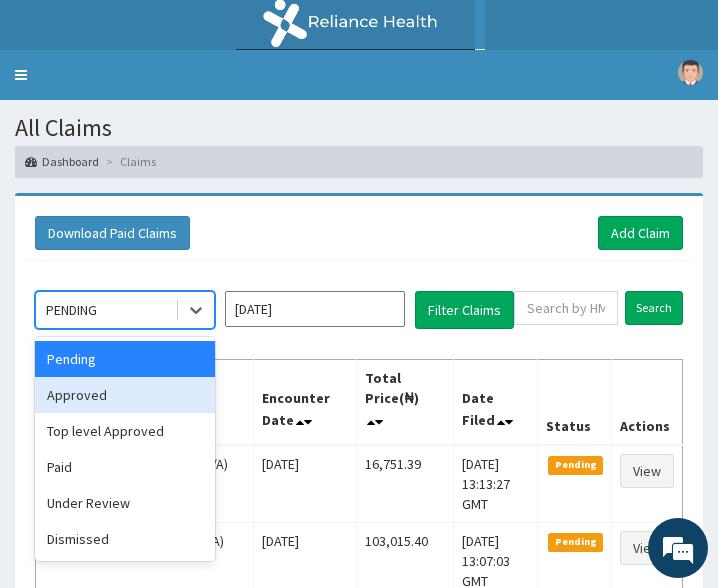 click on "Approved" at bounding box center [125, 395] 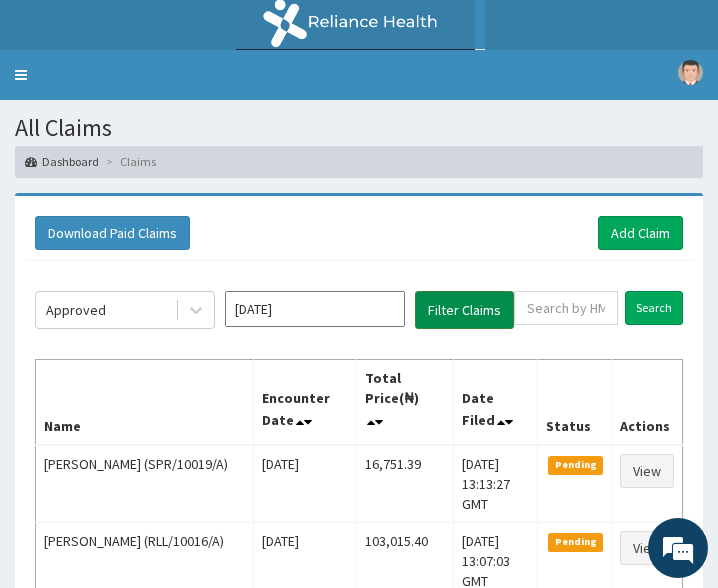 click on "Filter Claims" at bounding box center (464, 310) 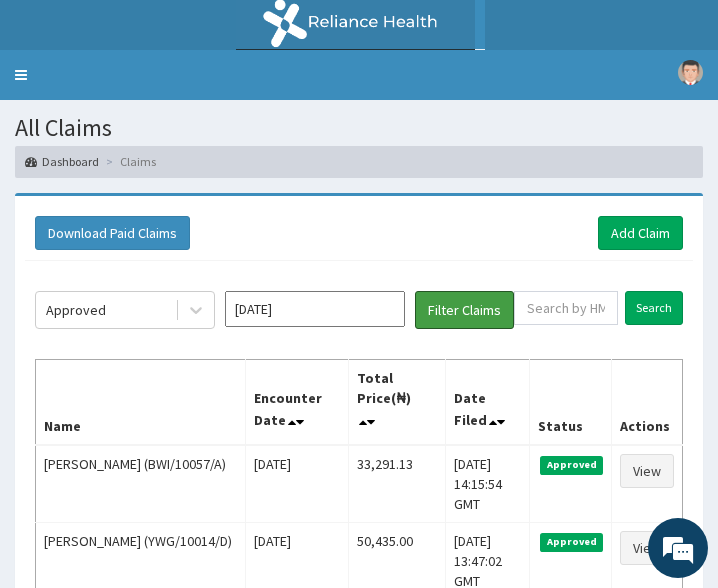 scroll, scrollTop: 0, scrollLeft: 0, axis: both 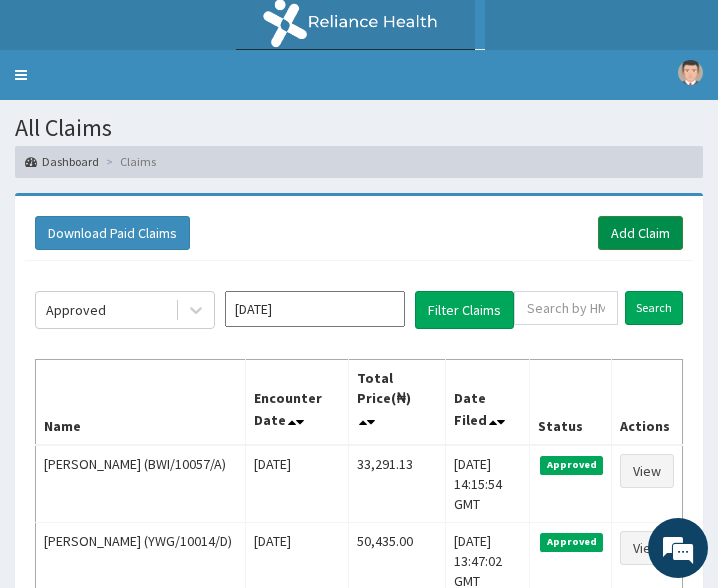 click on "Add Claim" at bounding box center (640, 233) 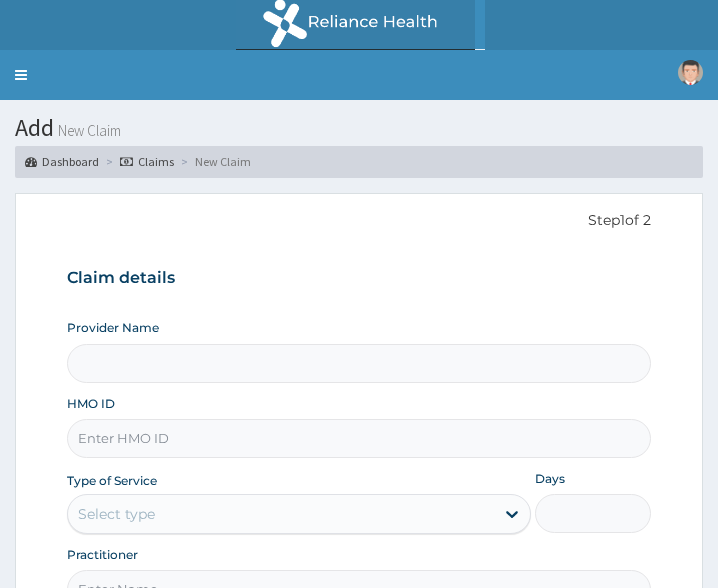 scroll, scrollTop: 0, scrollLeft: 0, axis: both 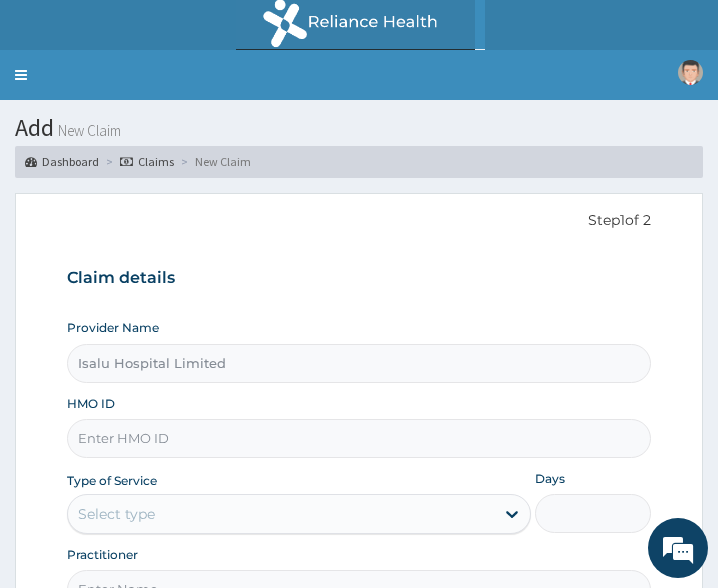 click on "HMO ID" at bounding box center (358, 438) 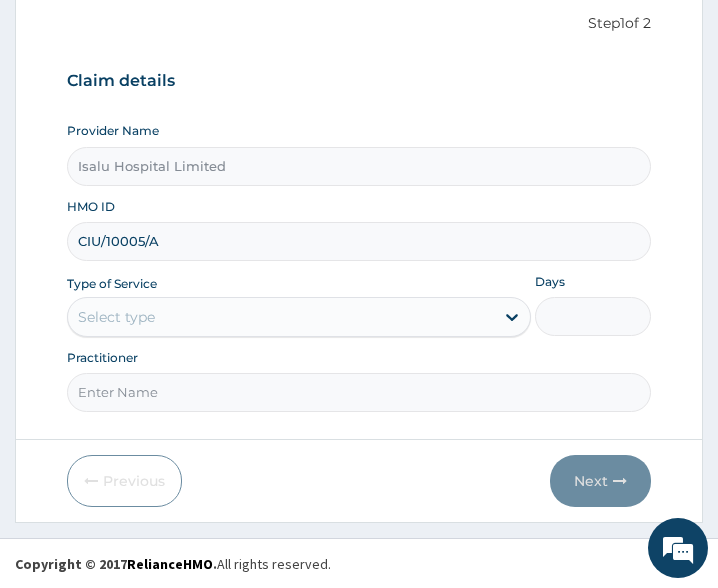 scroll, scrollTop: 198, scrollLeft: 0, axis: vertical 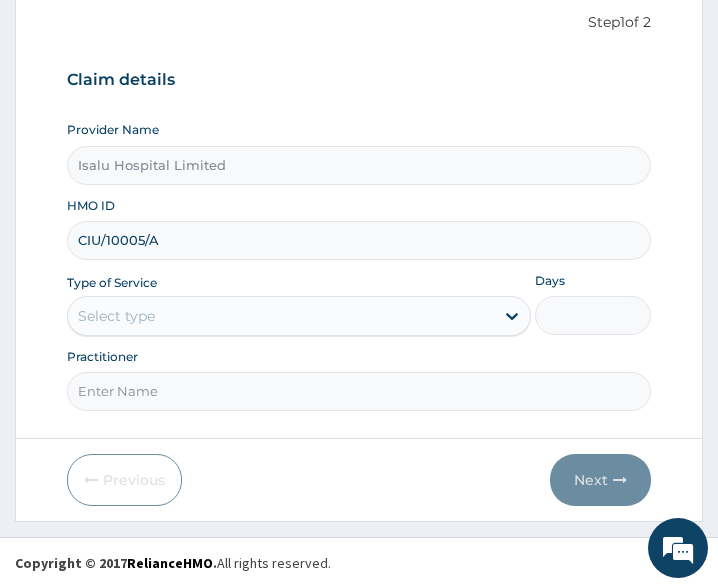 type on "CIU/10005/A" 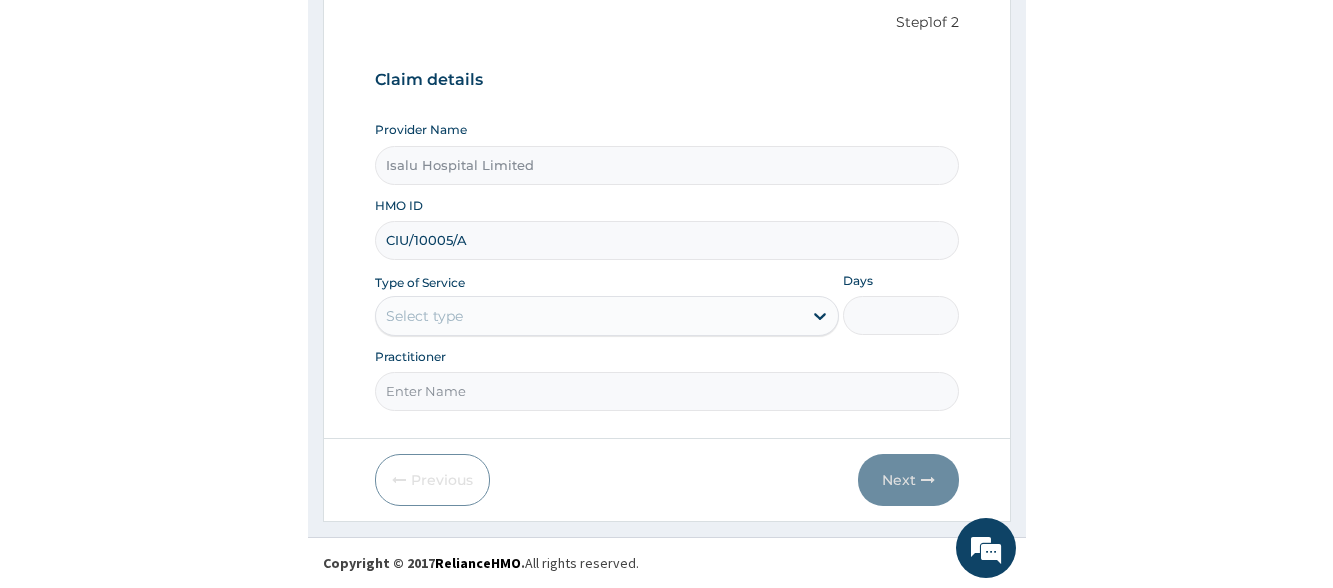 scroll, scrollTop: 0, scrollLeft: 0, axis: both 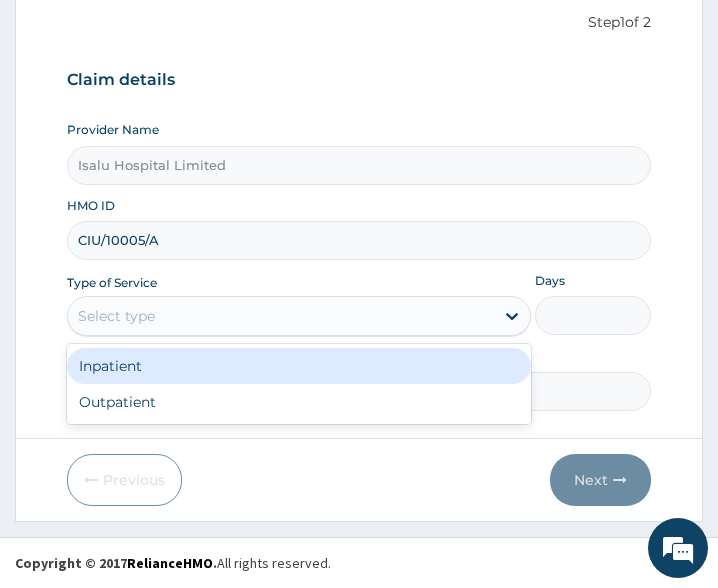 click on "Select type" at bounding box center [280, 316] 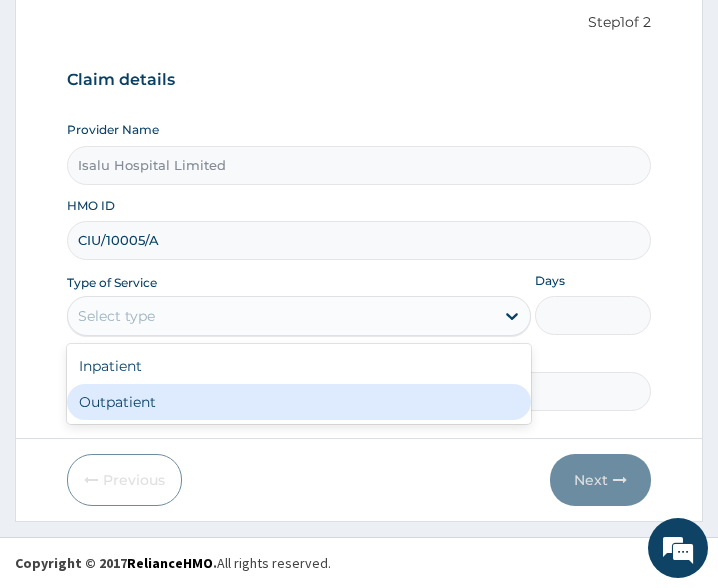 click on "Outpatient" at bounding box center (298, 402) 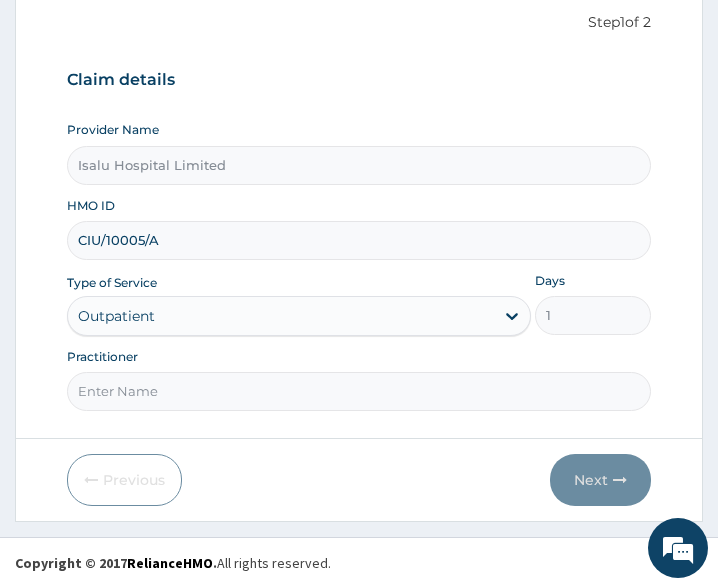 click on "Practitioner" at bounding box center (358, 391) 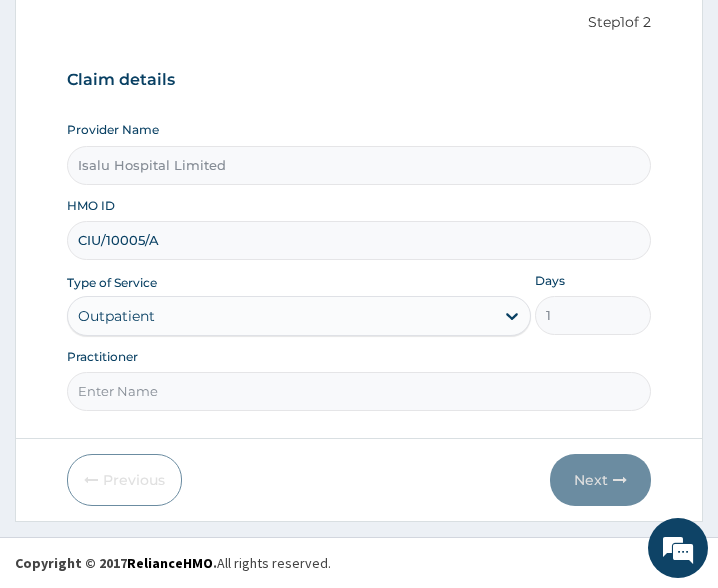 click on "Practitioner" at bounding box center [358, 391] 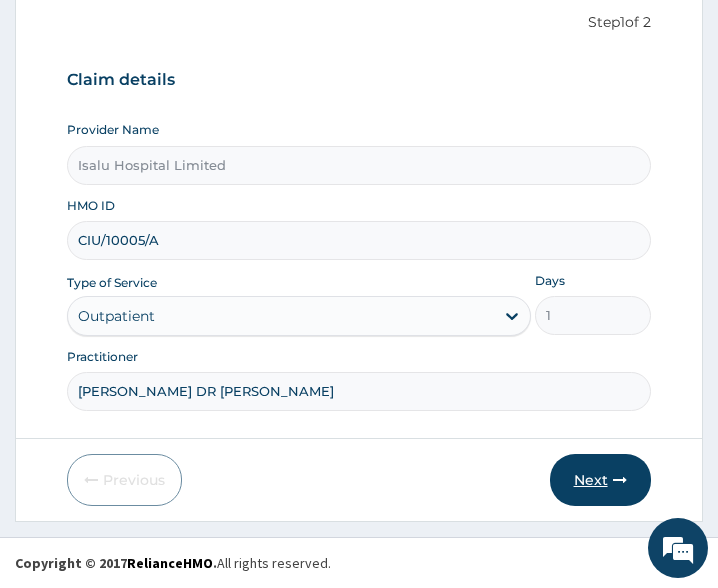 type on "[PERSON_NAME] DR [PERSON_NAME]" 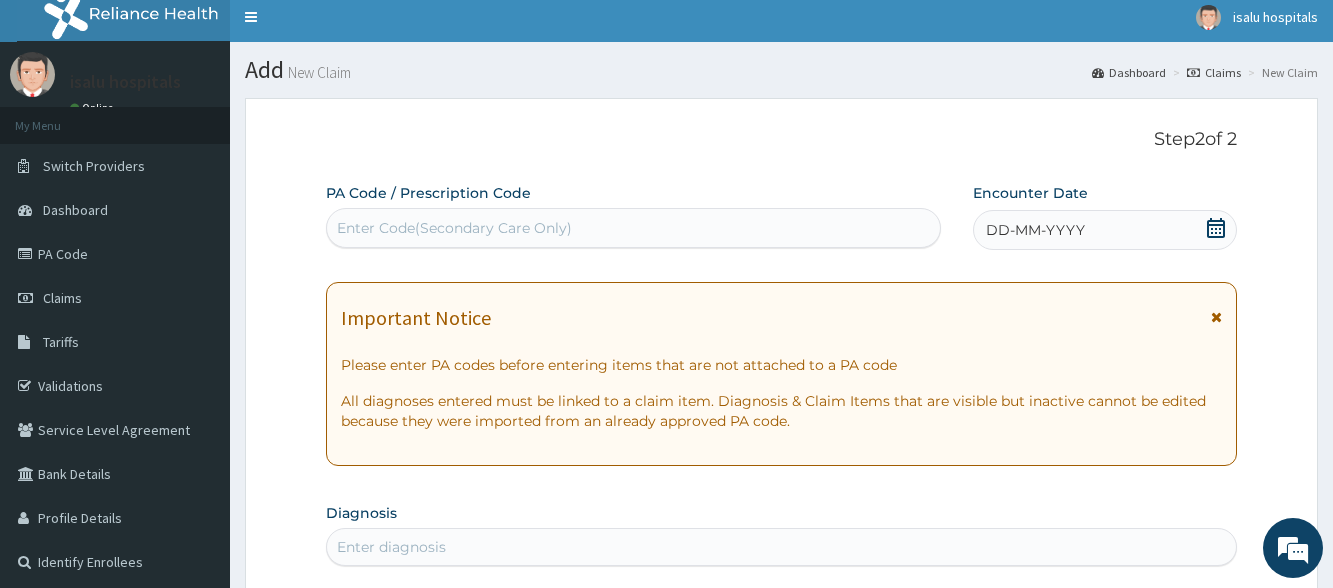 scroll, scrollTop: 0, scrollLeft: 0, axis: both 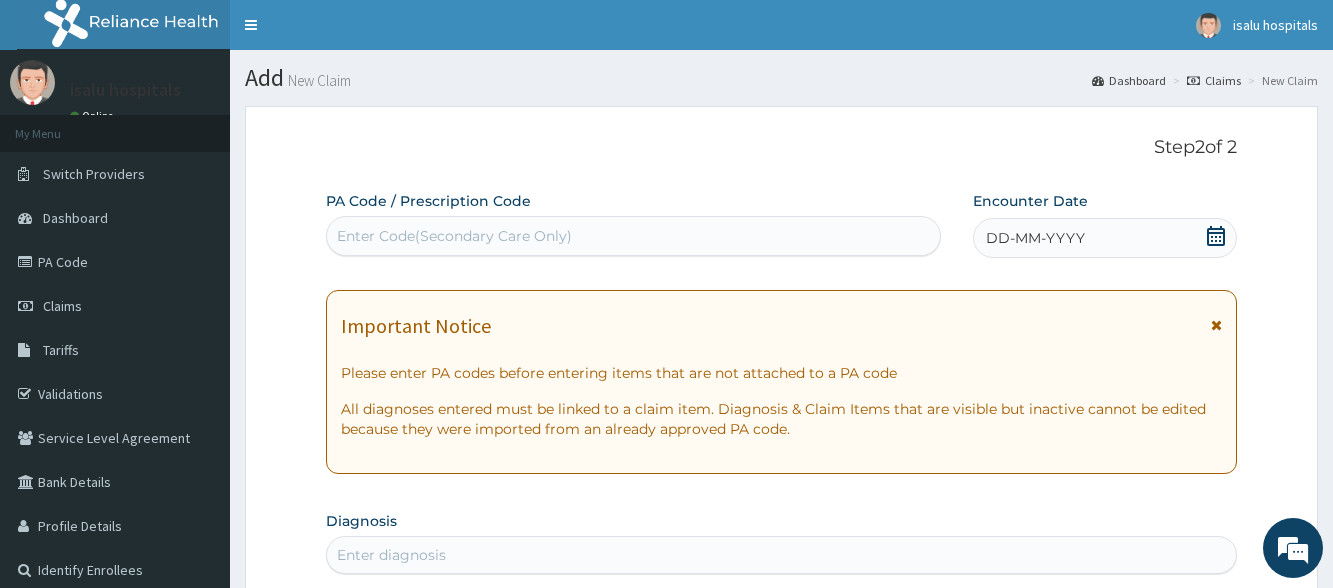 click on "Enter Code(Secondary Care Only)" at bounding box center [454, 236] 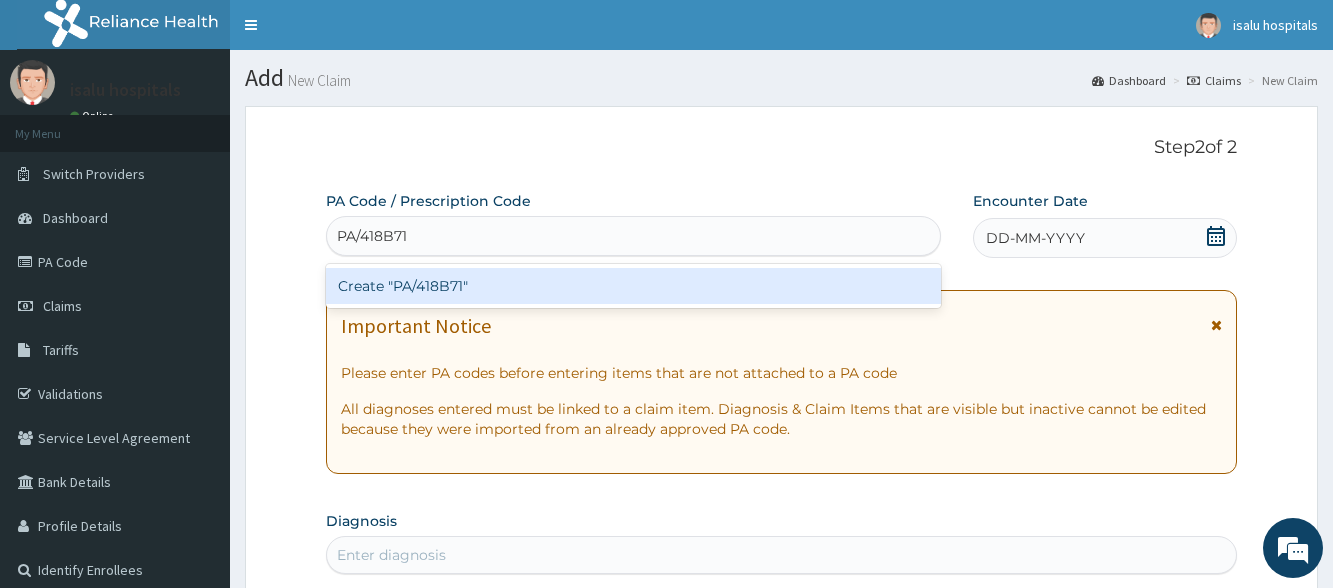 click on "Create "PA/418B71"" at bounding box center (633, 286) 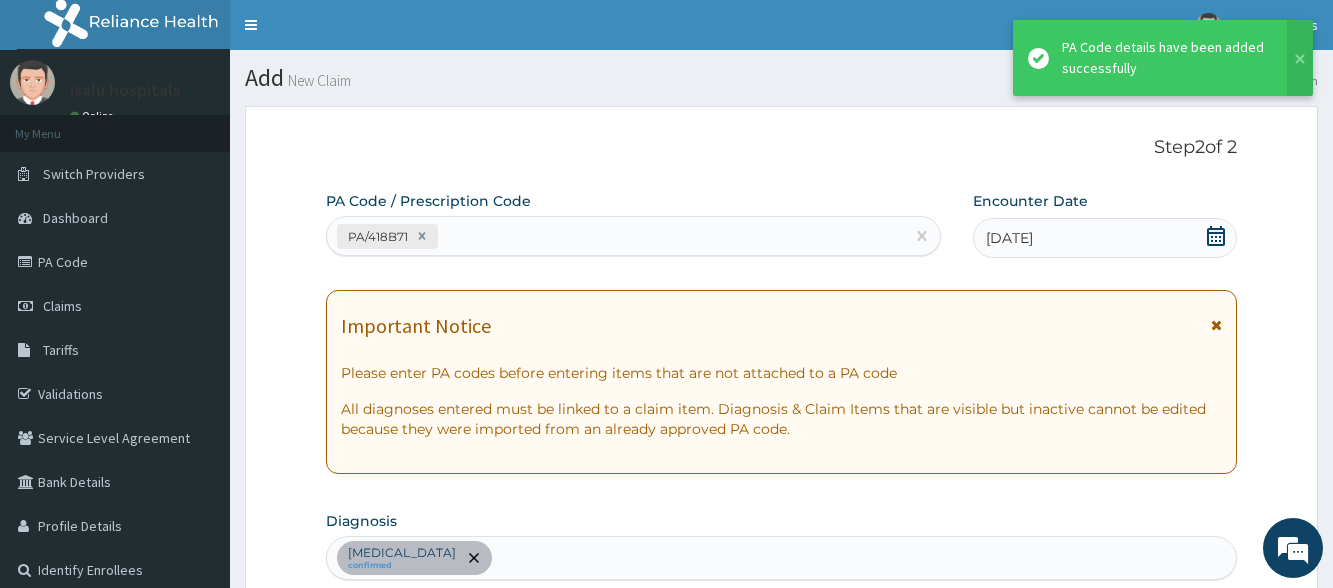 scroll, scrollTop: 538, scrollLeft: 0, axis: vertical 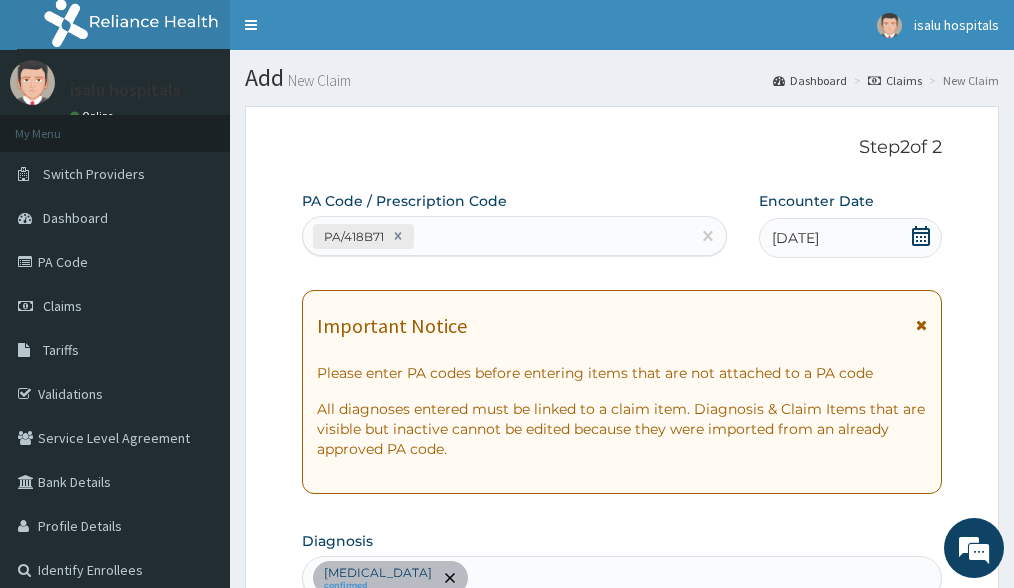 click on "PA/418B71" at bounding box center (496, 236) 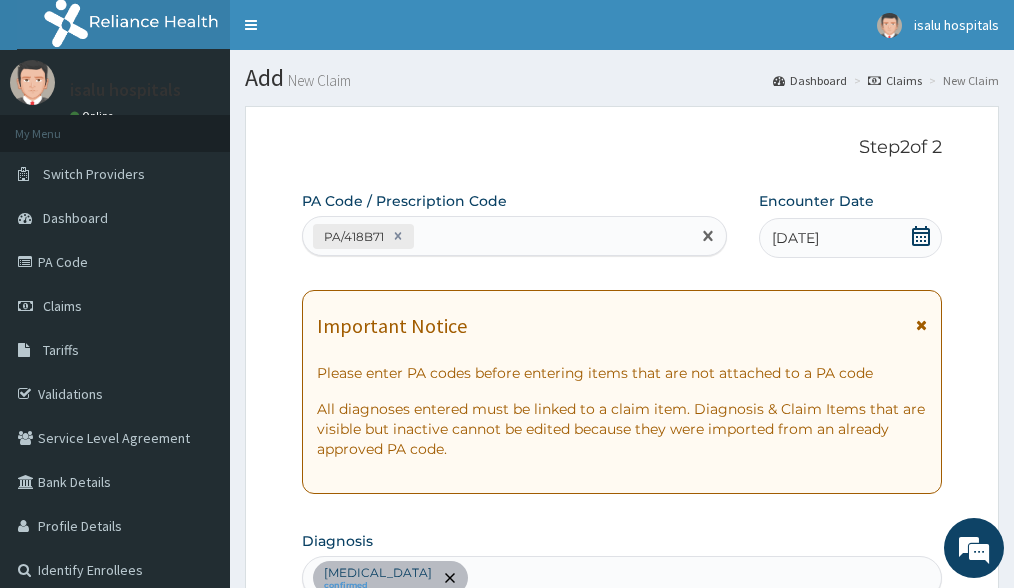 paste on "PA/48AE0C" 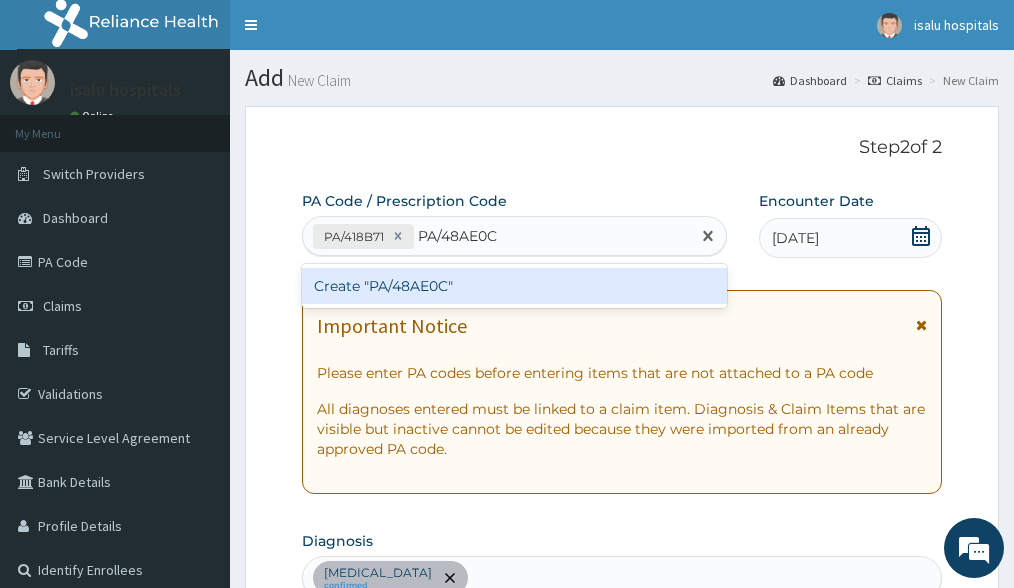 click on "Create "PA/48AE0C"" at bounding box center (514, 286) 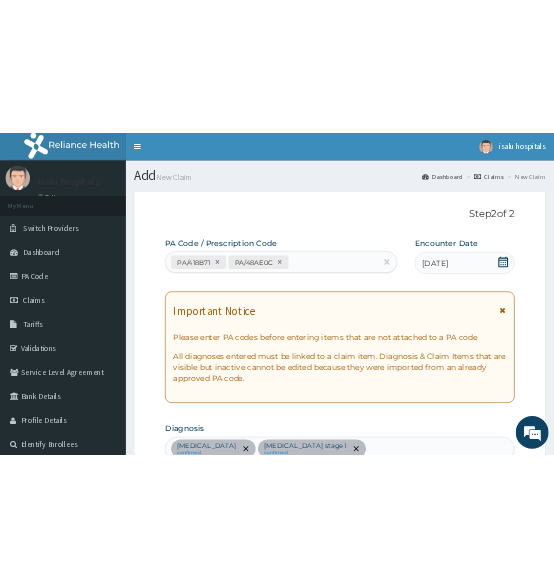 scroll, scrollTop: 627, scrollLeft: 0, axis: vertical 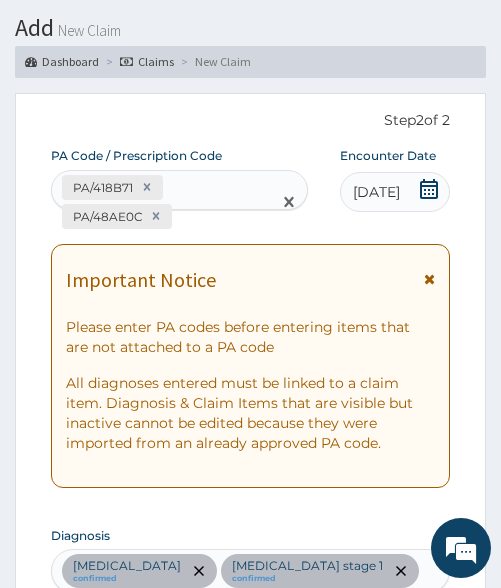click on "PA/418B71 PA/48AE0C" at bounding box center [161, 202] 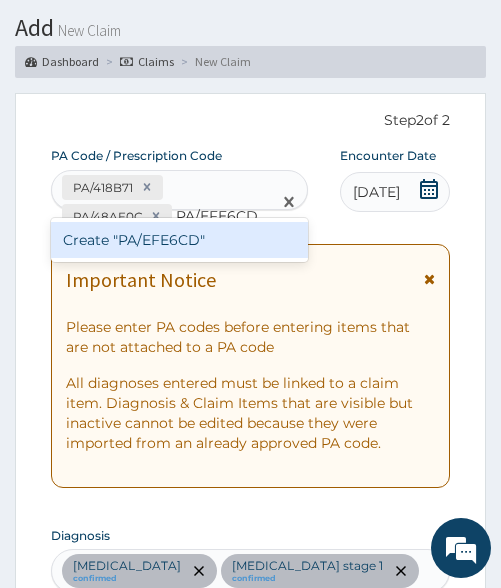 click on "Create "PA/EFE6CD"" at bounding box center (179, 240) 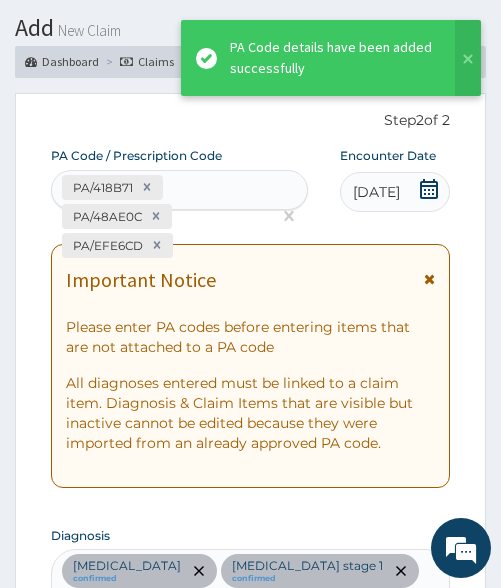 scroll, scrollTop: 1348, scrollLeft: 0, axis: vertical 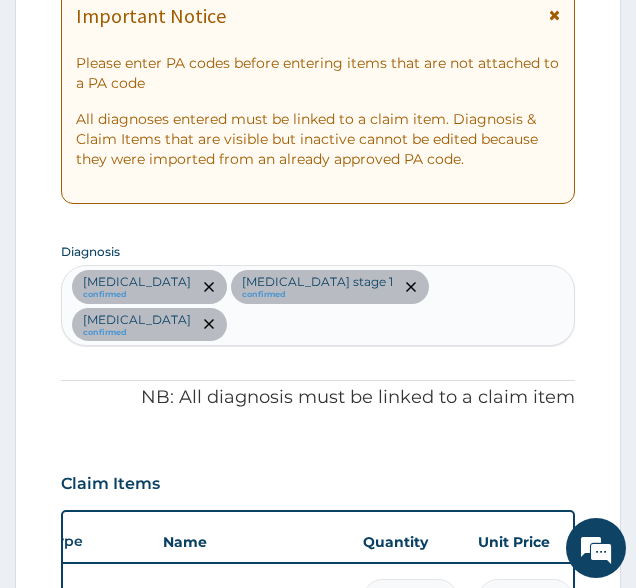 click on "Spondylosis confirmed Hypertension stage 1 confirmed Dyslipidemia confirmed" at bounding box center (317, 306) 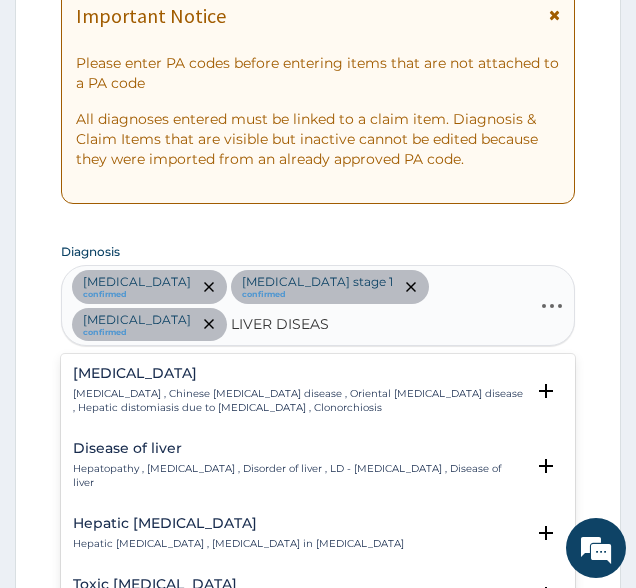 type on "LIVER DISEASE" 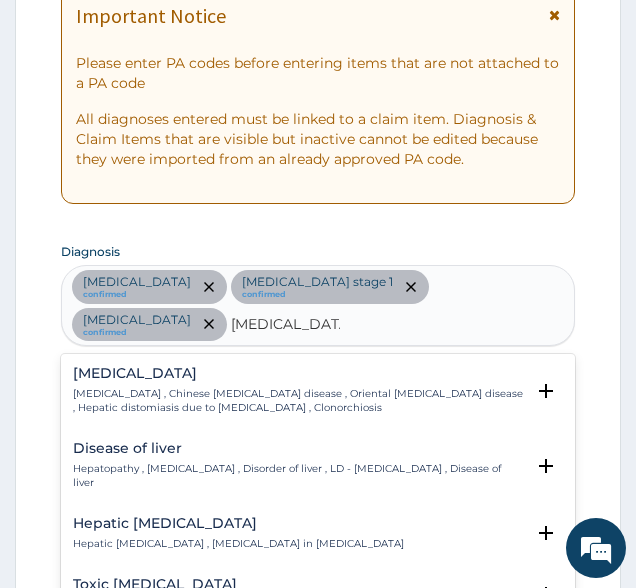 click on "Hepatopathy , Liver disease , Disorder of liver , LD - Liver disease , Disease of liver" at bounding box center [298, 476] 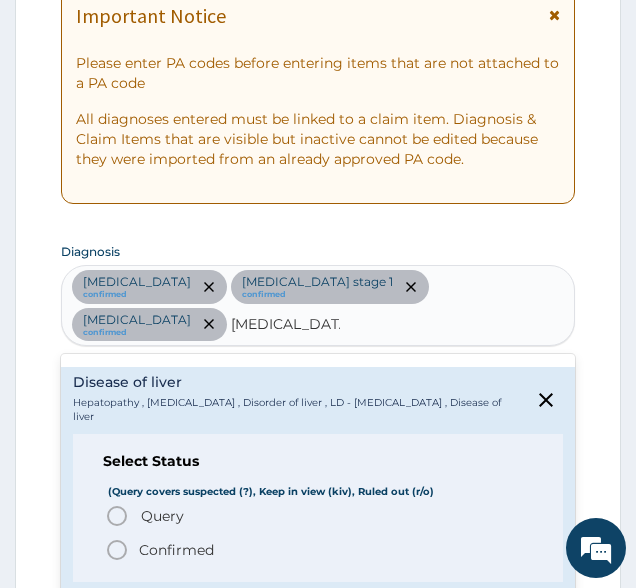 scroll, scrollTop: 100, scrollLeft: 0, axis: vertical 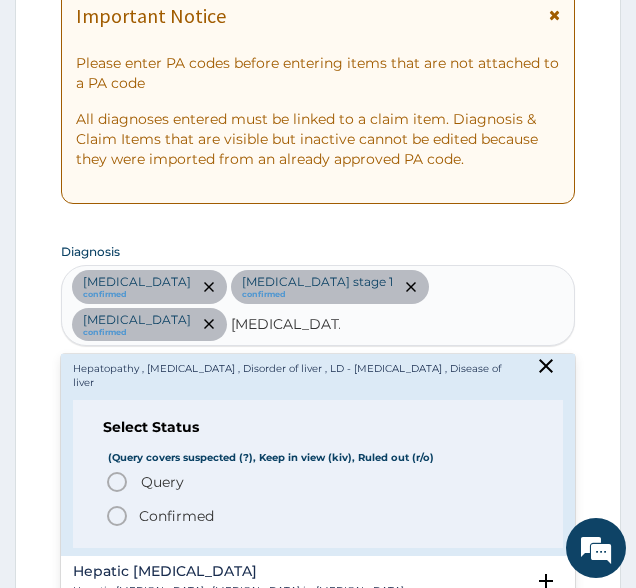 click on "Confirmed" at bounding box center [176, 516] 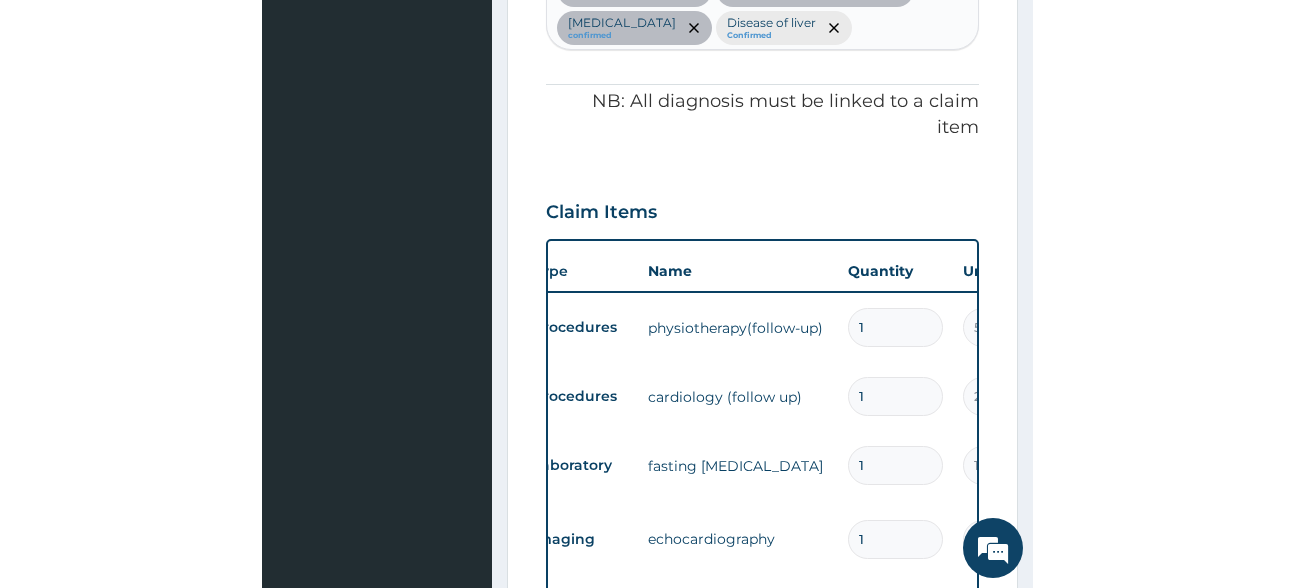 scroll, scrollTop: 644, scrollLeft: 0, axis: vertical 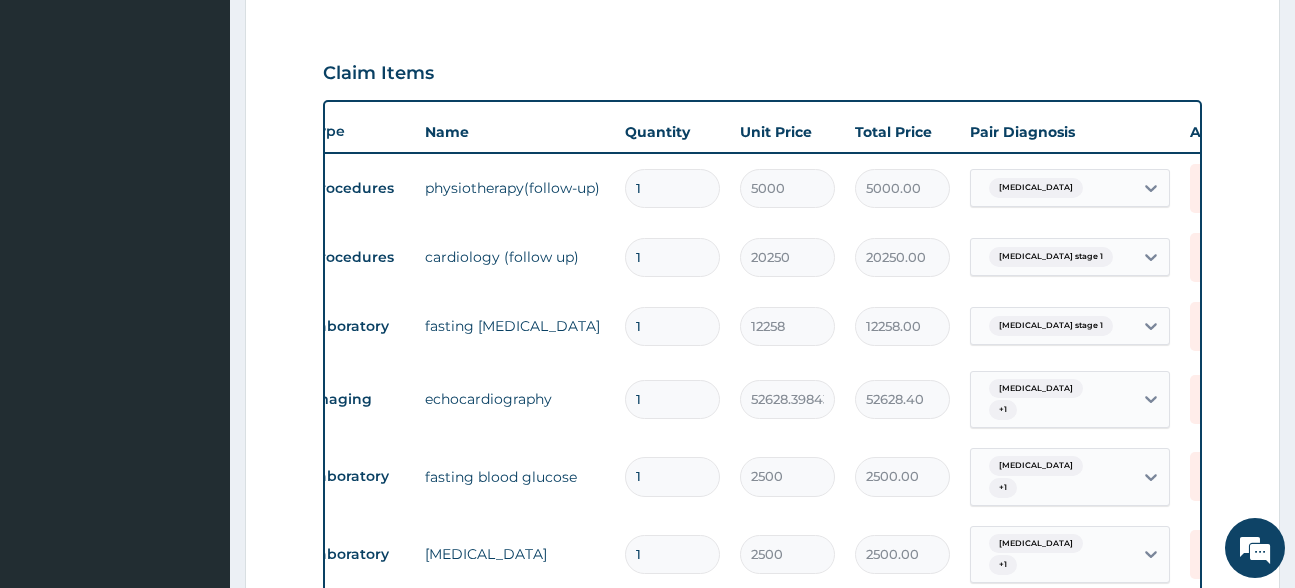 click on "Hypertension stage 1" at bounding box center (1048, 326) 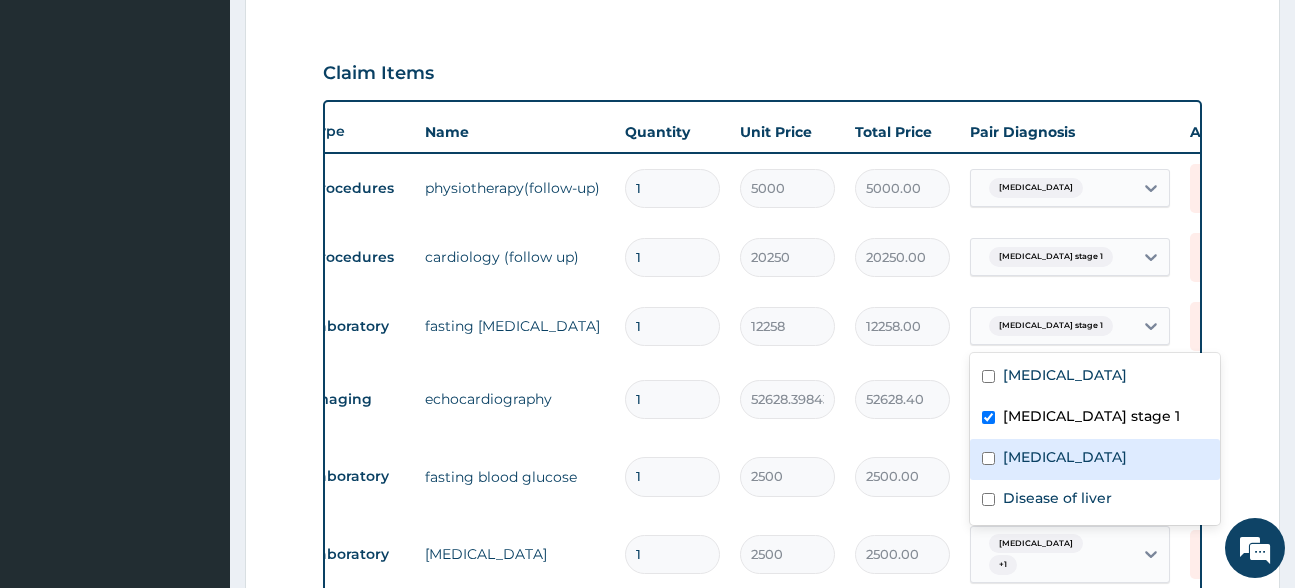 click on "Dyslipidemia" at bounding box center (1065, 457) 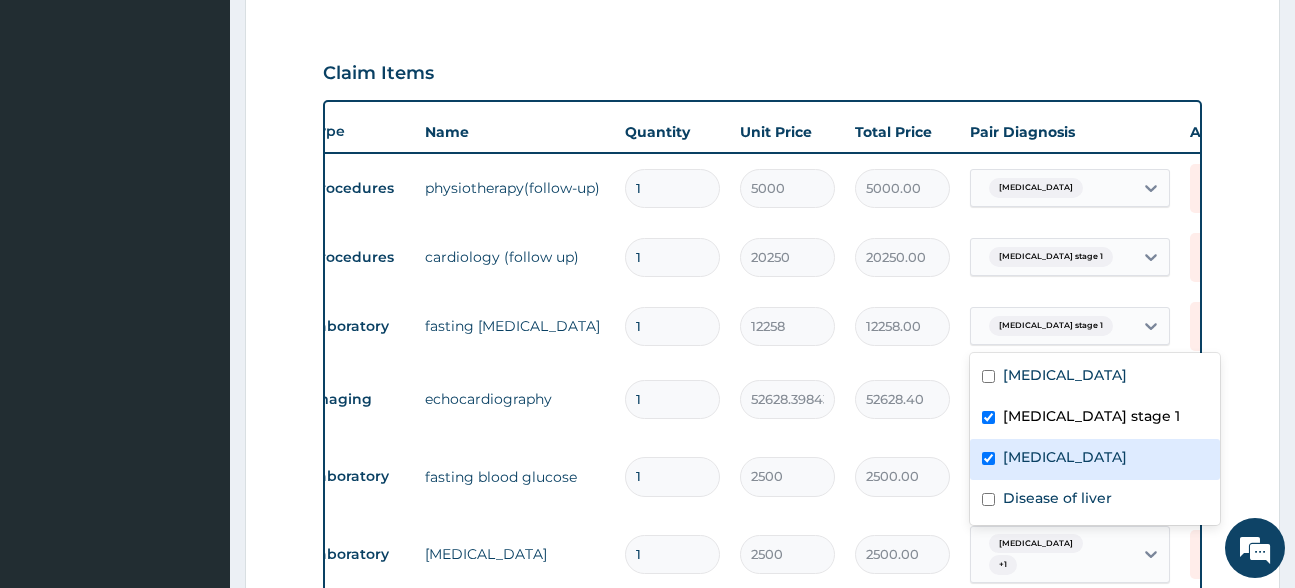 checkbox on "true" 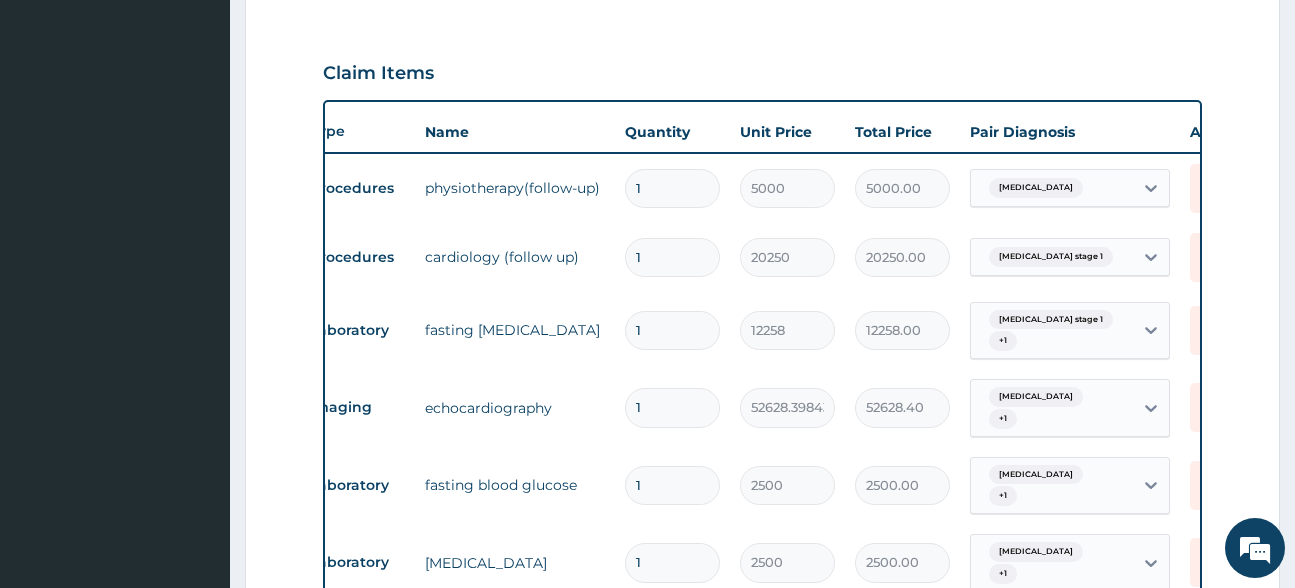 click on "12258.00" at bounding box center [902, 330] 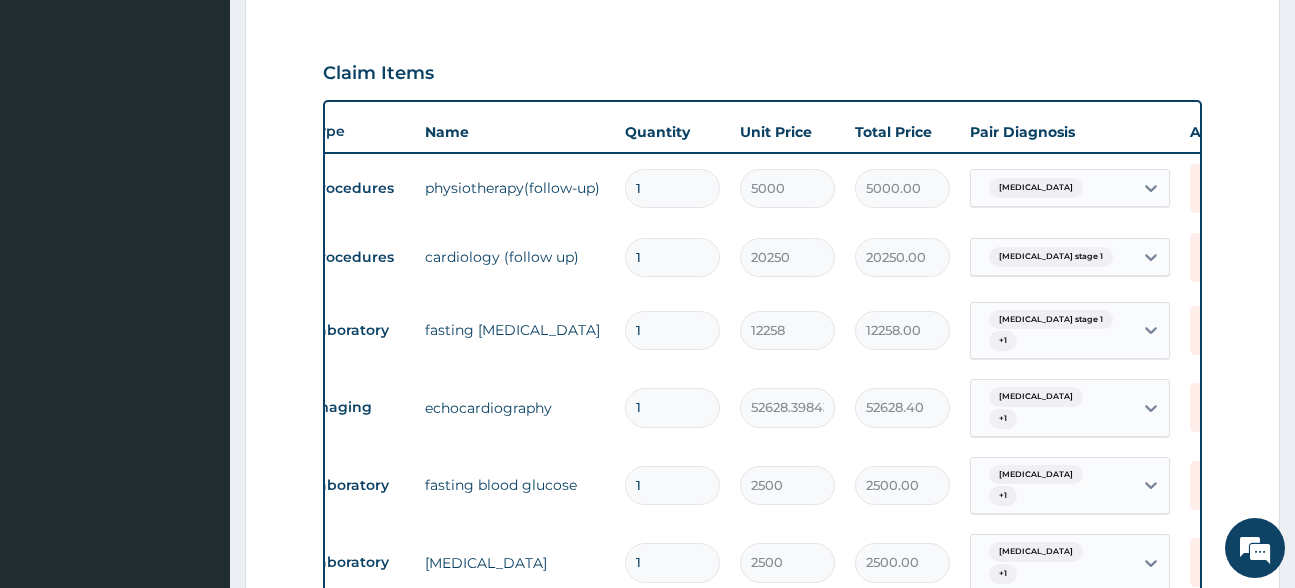 click on "Dyslipidemia  + 1" at bounding box center [1052, 408] 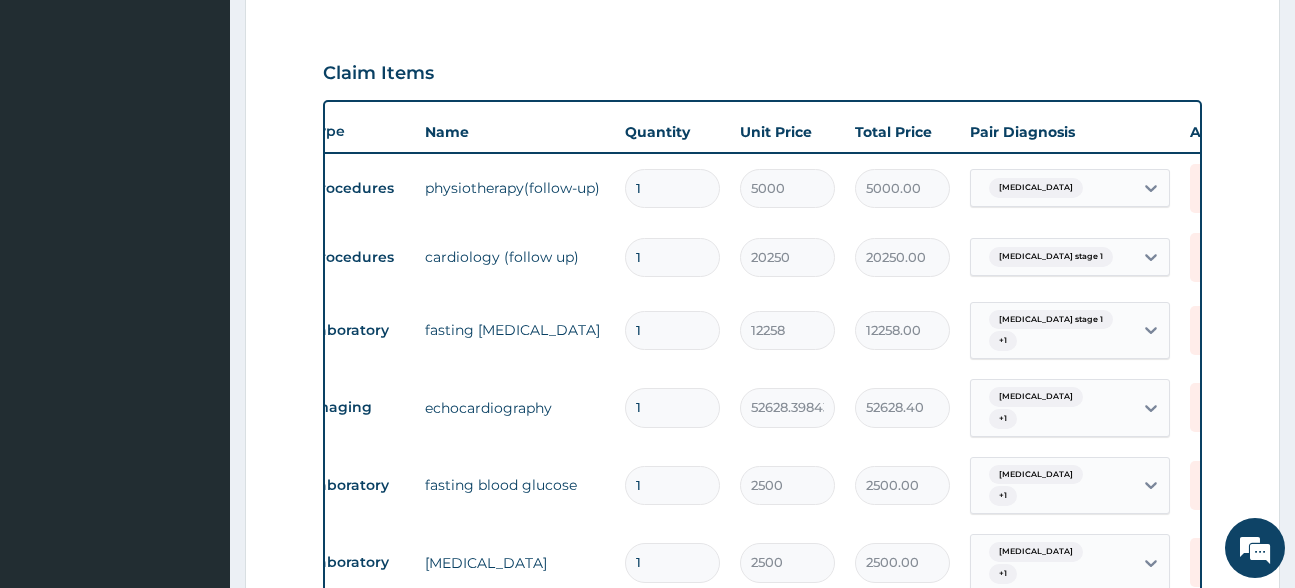click on "Step  2  of 2 PA Code / Prescription Code PA/418B71 PA/48AE0C PA/EFE6CD Encounter Date 08-07-2025 Important Notice Please enter PA codes before entering items that are not attached to a PA code   All diagnoses entered must be linked to a claim item. Diagnosis & Claim Items that are visible but inactive cannot be edited because they were imported from an already approved PA code. Diagnosis Spondylosis confirmed Hypertension stage 1 confirmed Dyslipidemia confirmed Disease of liver Confirmed NB: All diagnosis must be linked to a claim item Claim Items Type Name Quantity Unit Price Total Price Pair Diagnosis Actions Procedures physiotherapy(follow-up) 1 5000 5000.00 Spondylosis Delete Procedures cardiology (follow up) 1 20250 20250.00 Hypertension stage 1 Delete Laboratory fasting lipid profile 1 12258 12258.00 Hypertension stage 1  + 1 Delete Imaging echocardiography 1 52628.3984375 52628.40 Dyslipidemia  + 1 Delete Laboratory fasting blood glucose 1 2500 2500.00 Dyslipidemia  + 1 Delete Laboratory urinalysis 1" at bounding box center (762, 393) 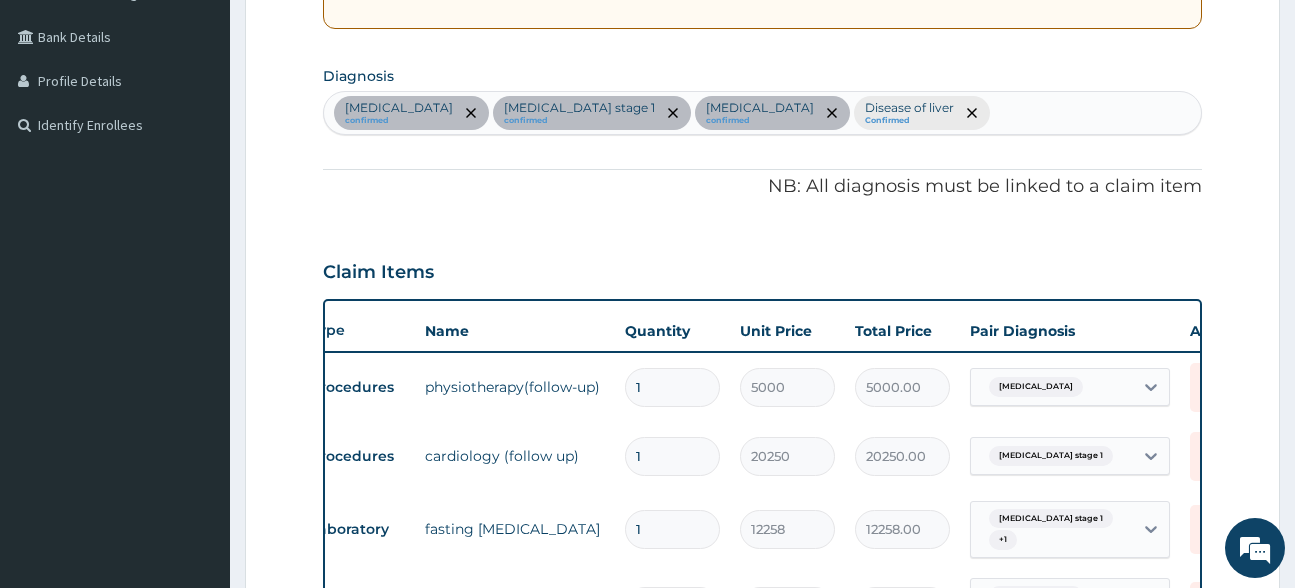 scroll, scrollTop: 444, scrollLeft: 0, axis: vertical 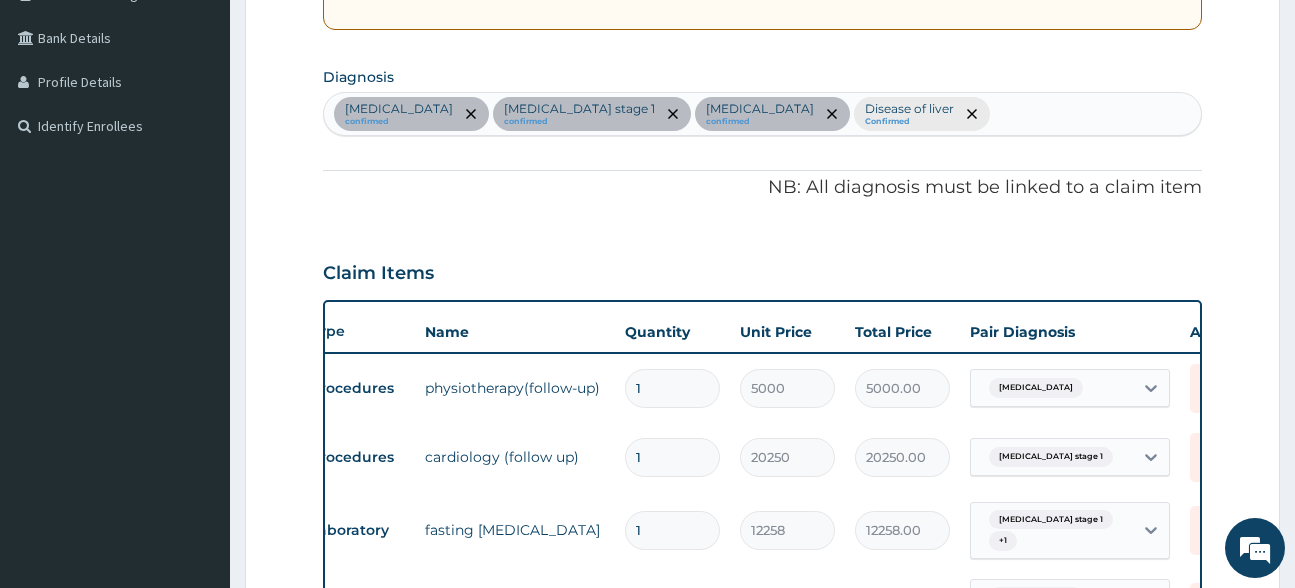 click on "Spondylosis confirmed Hypertension stage 1 confirmed Dyslipidemia confirmed Disease of liver Confirmed" at bounding box center (762, 114) 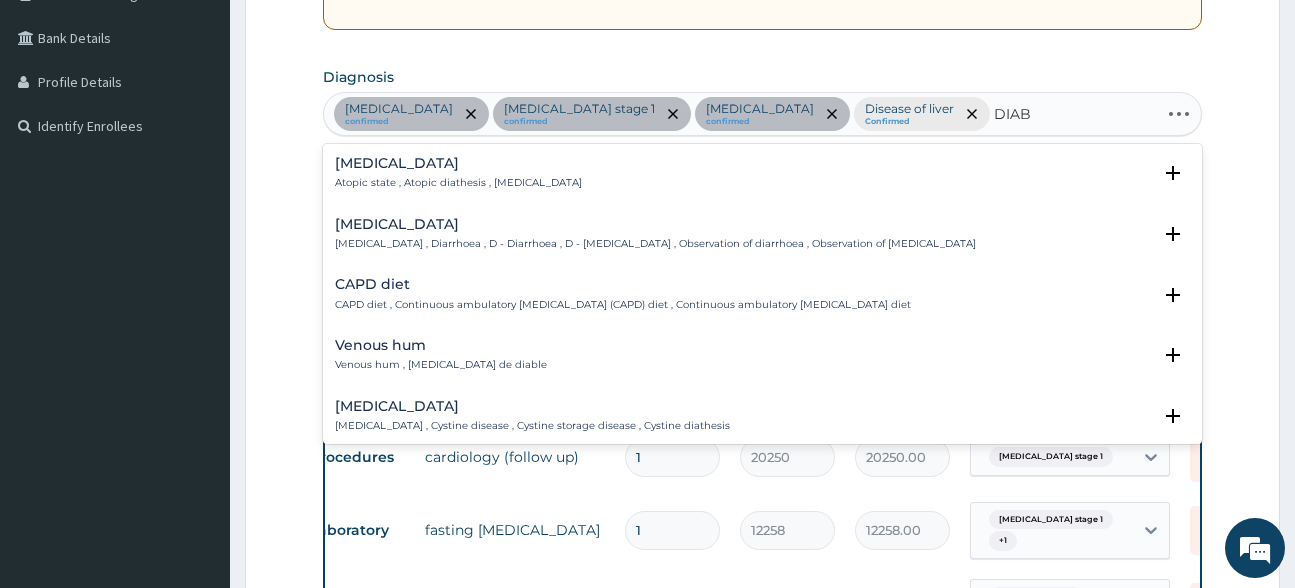 type on "DIABE" 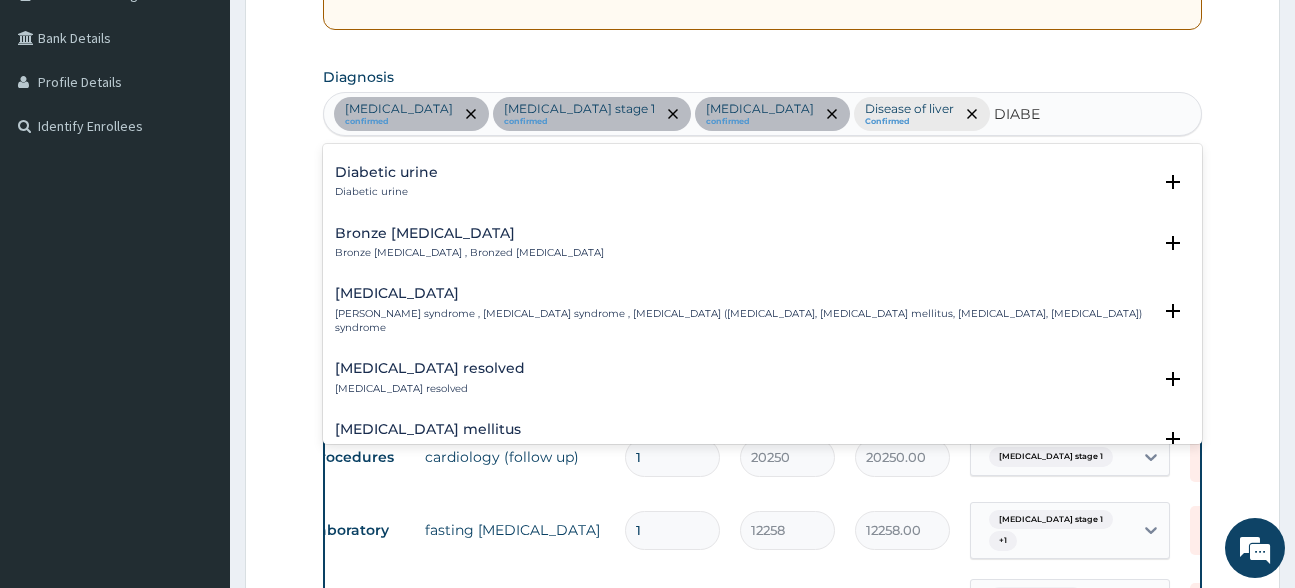 scroll, scrollTop: 200, scrollLeft: 0, axis: vertical 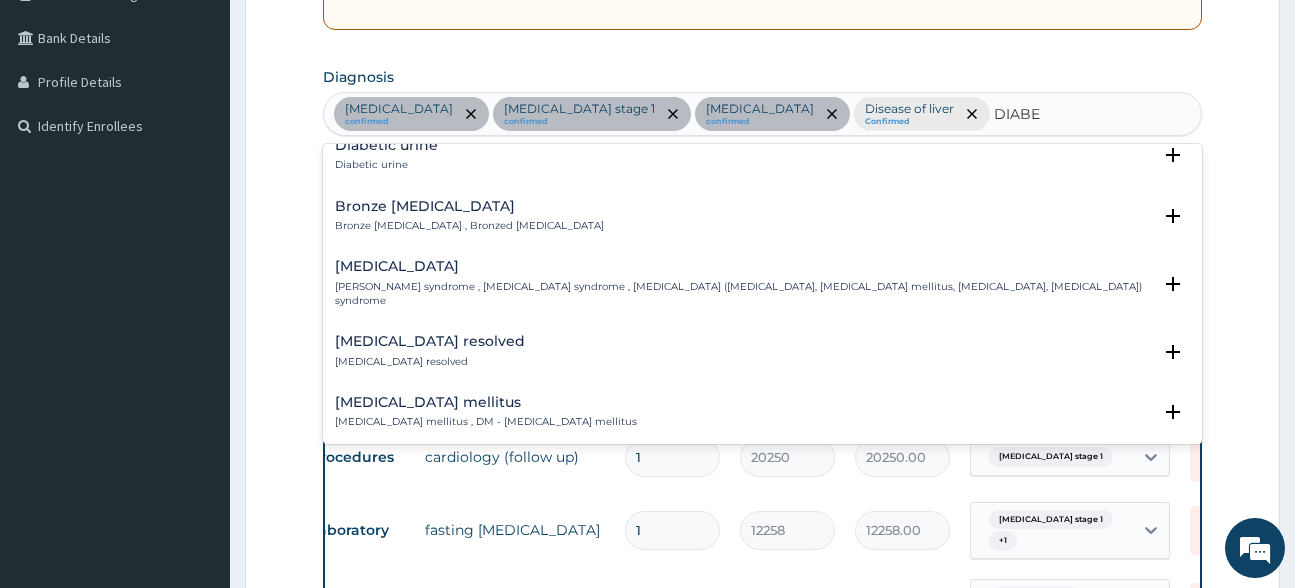 click on "Diabetes mellitus" at bounding box center [486, 402] 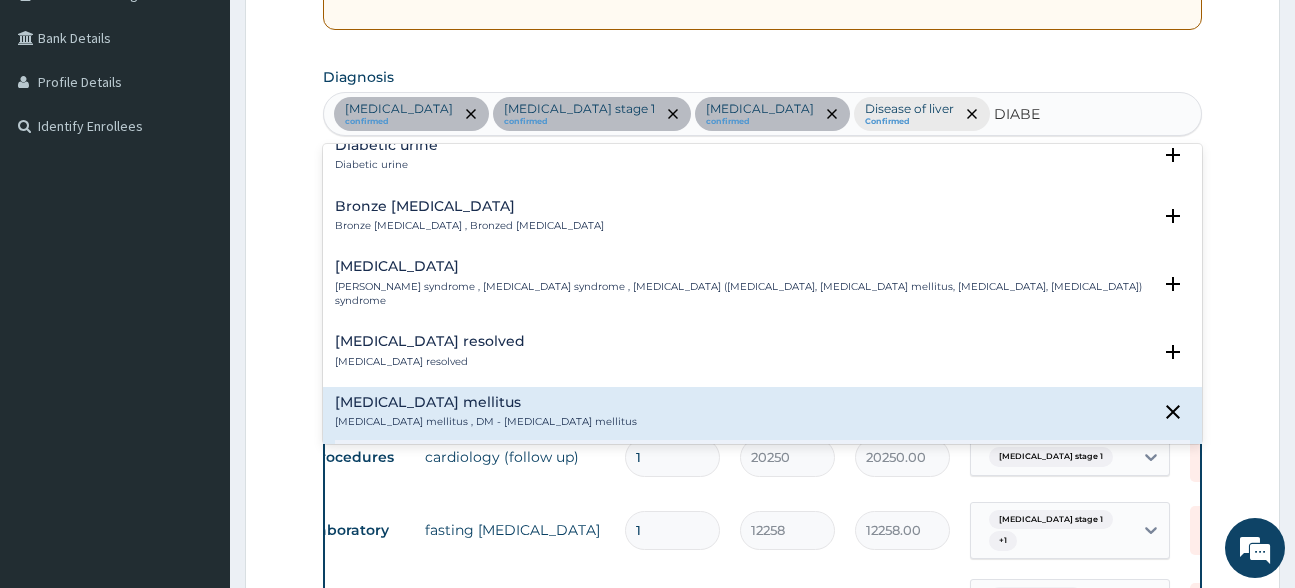 scroll, scrollTop: 400, scrollLeft: 0, axis: vertical 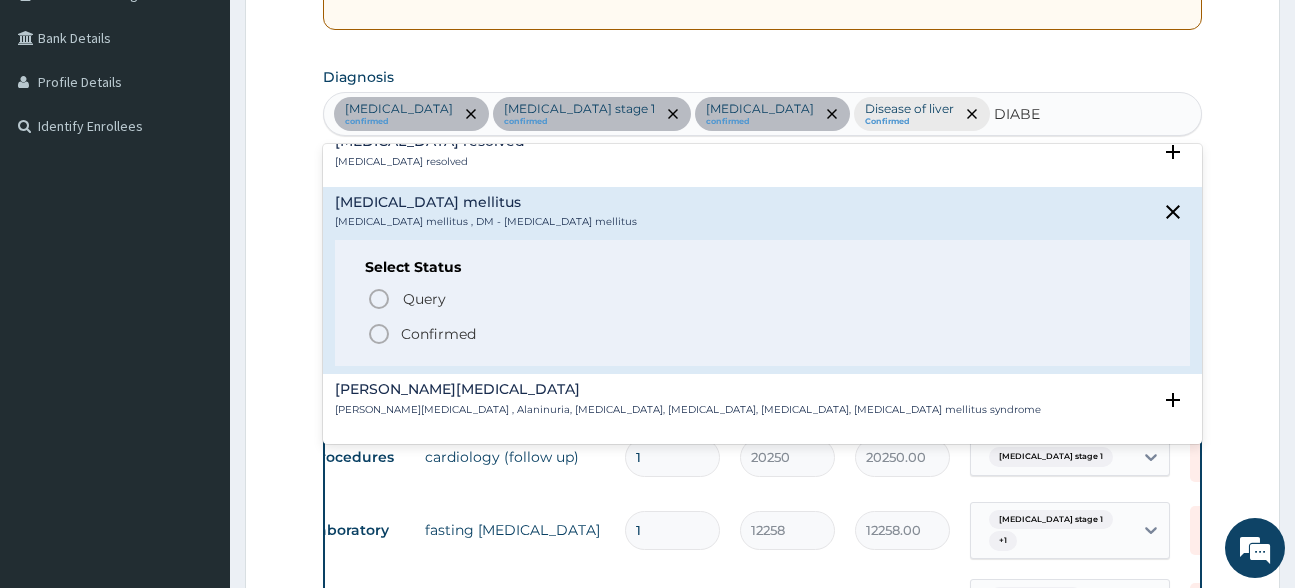 click on "Confirmed" at bounding box center [763, 334] 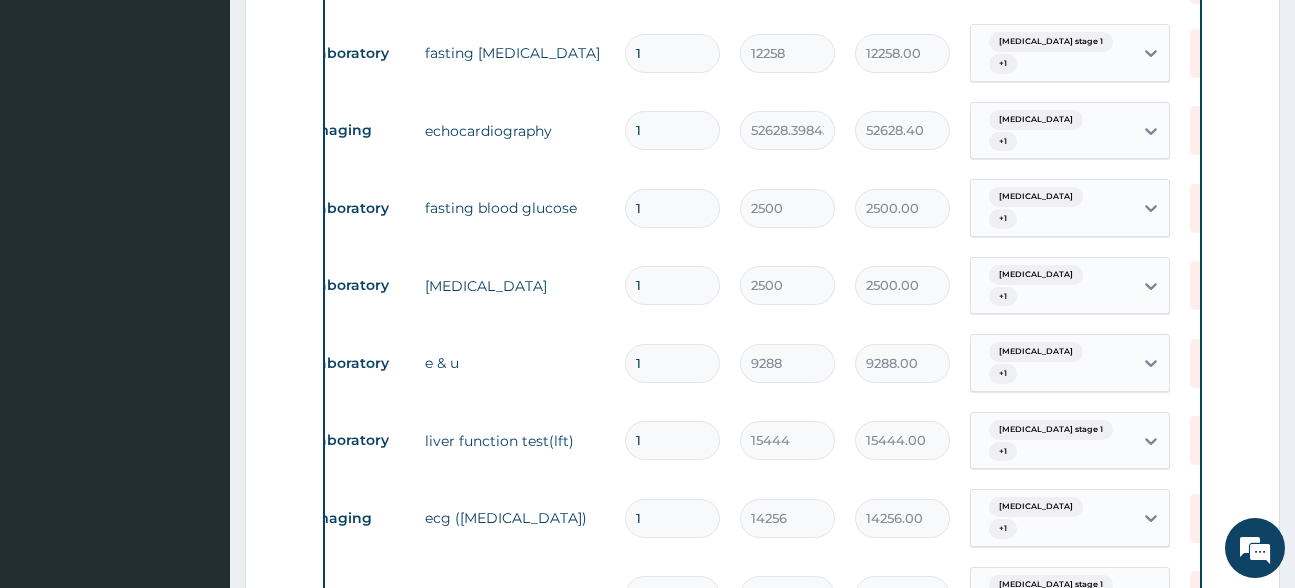 scroll, scrollTop: 944, scrollLeft: 0, axis: vertical 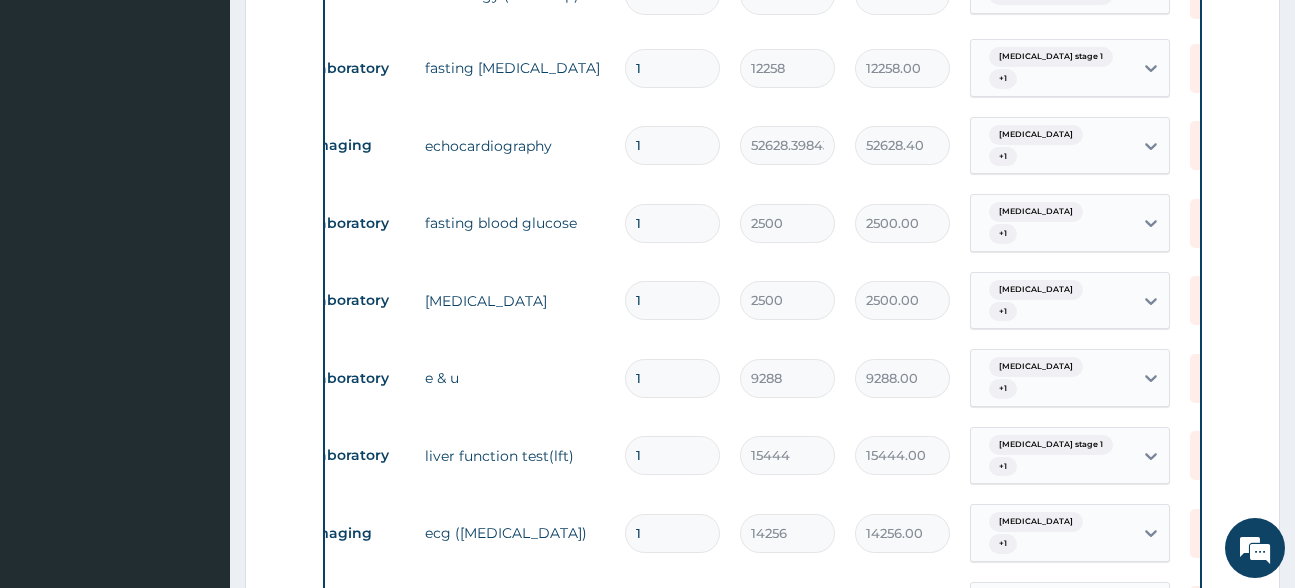 click on "Dyslipidemia  + 1" at bounding box center [1052, 223] 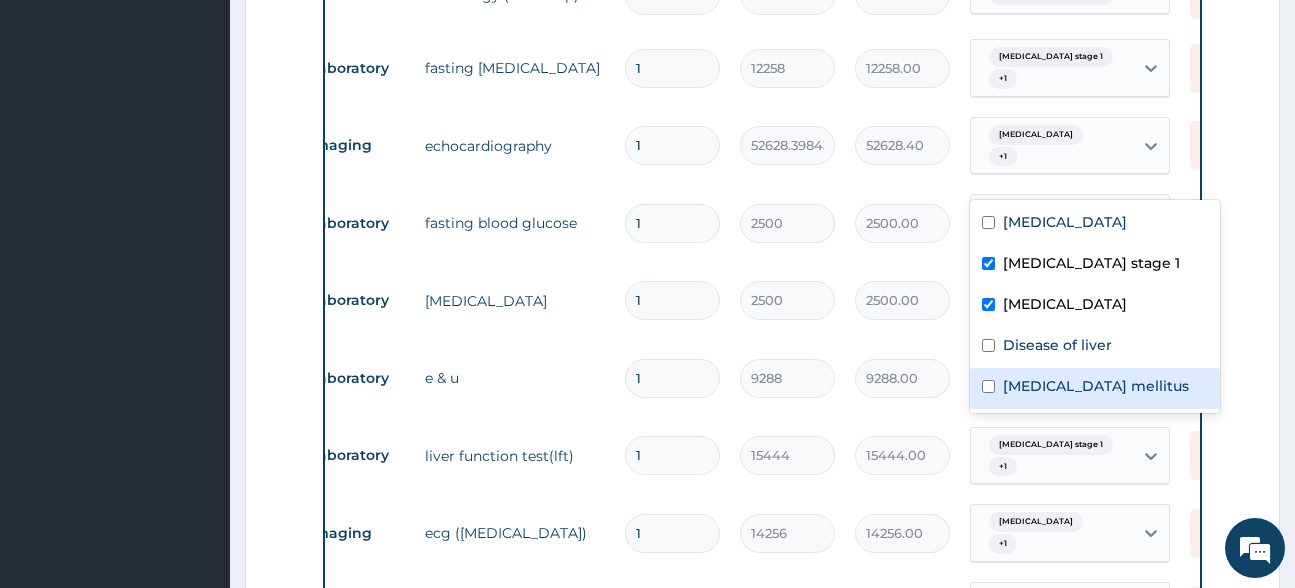 click on "Diabetes mellitus" at bounding box center (1096, 386) 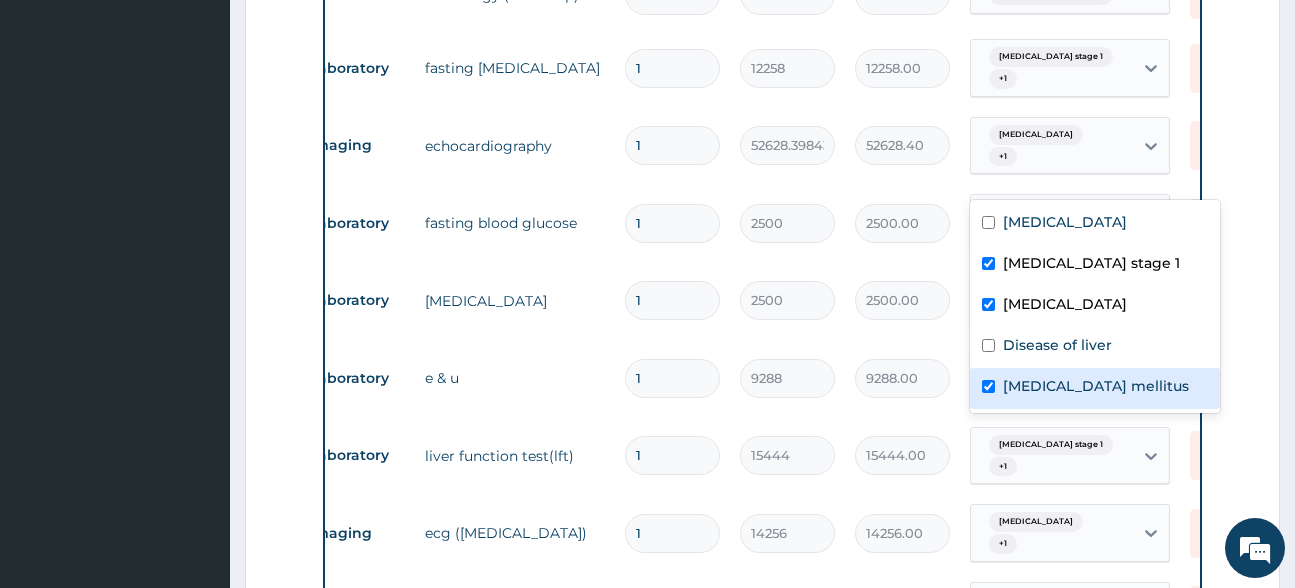 checkbox on "true" 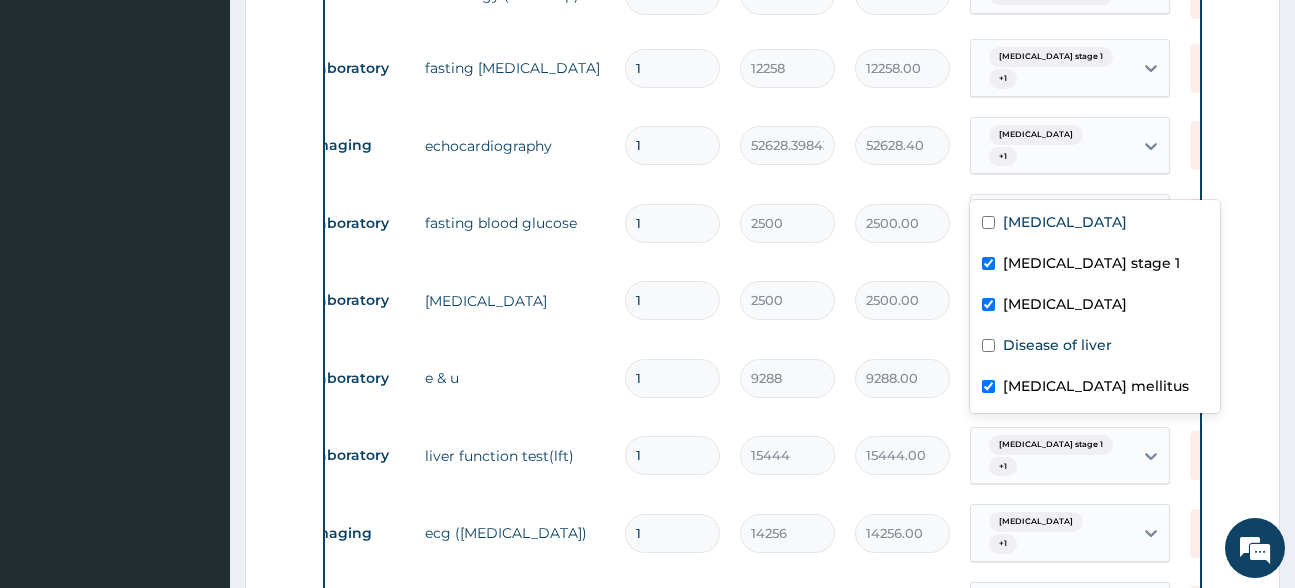click on "14256.00" at bounding box center (902, 533) 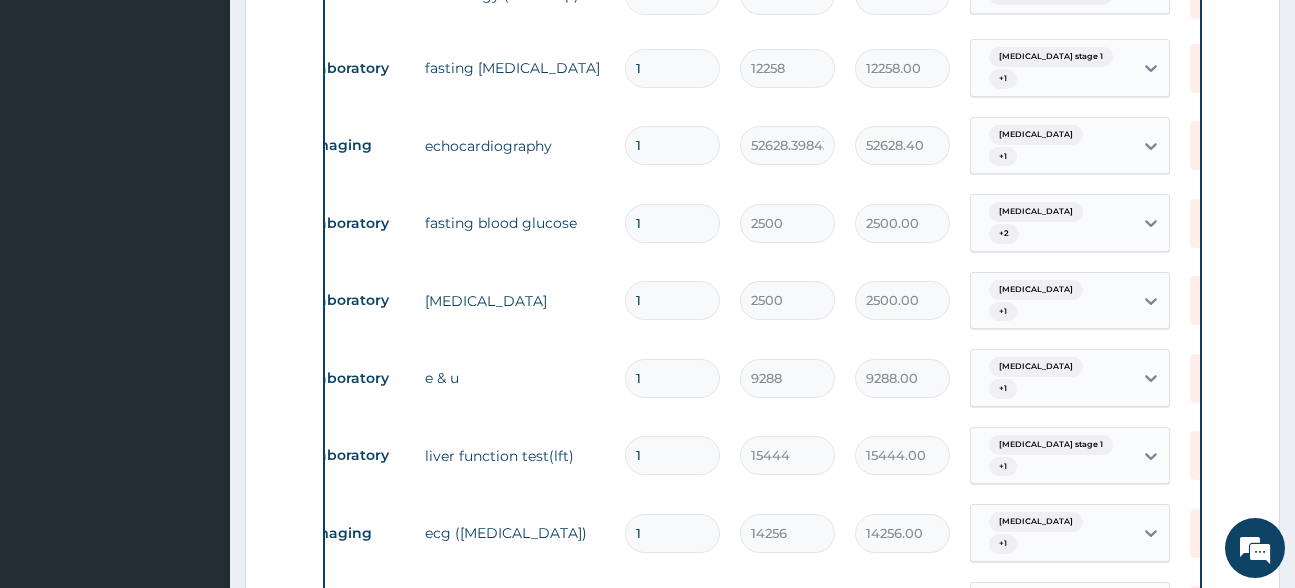 click on "Dyslipidemia  + 1" at bounding box center (1052, 378) 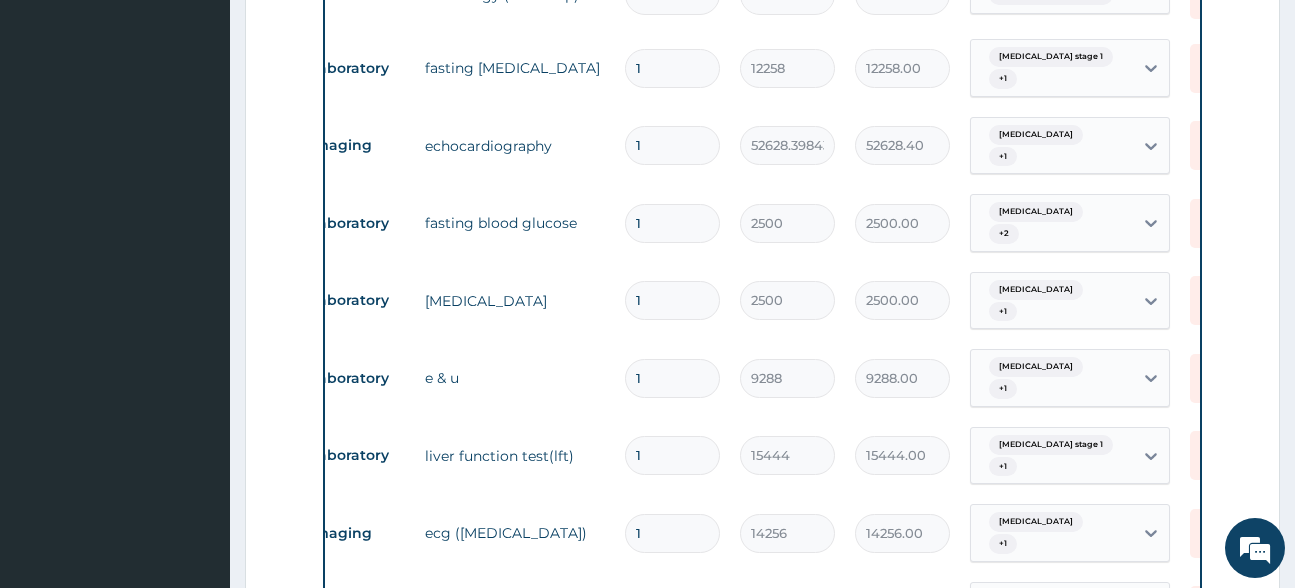 click on "Laboratory urinalysis 1 2500 2500.00 Dyslipidemia  + 1 Delete" at bounding box center (790, 301) 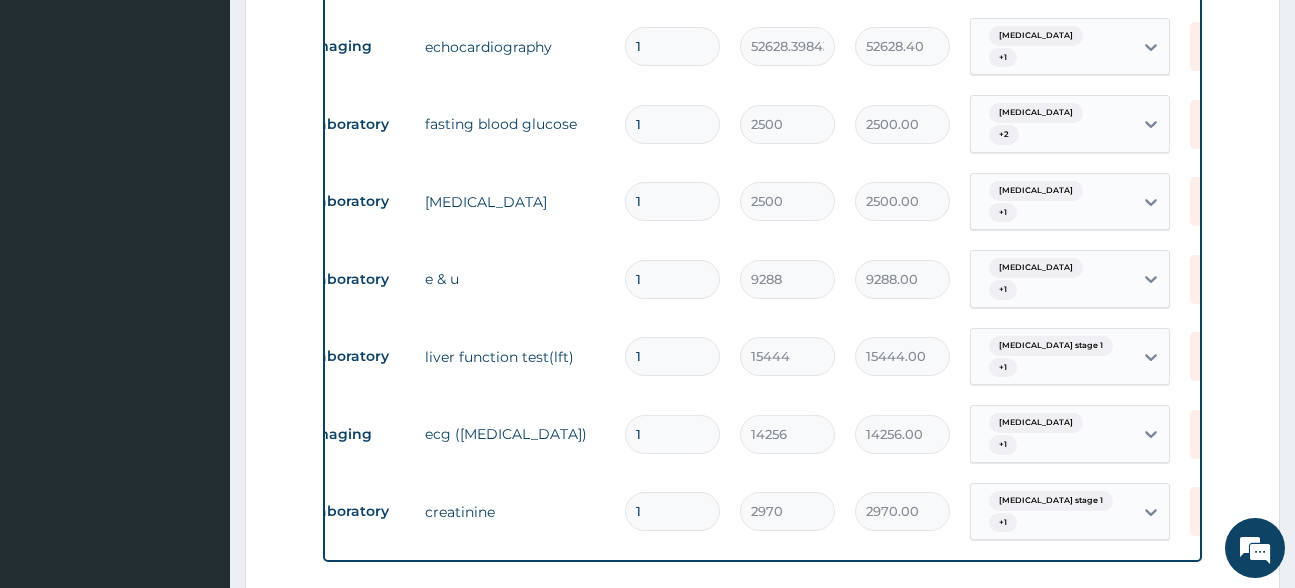 scroll, scrollTop: 1044, scrollLeft: 0, axis: vertical 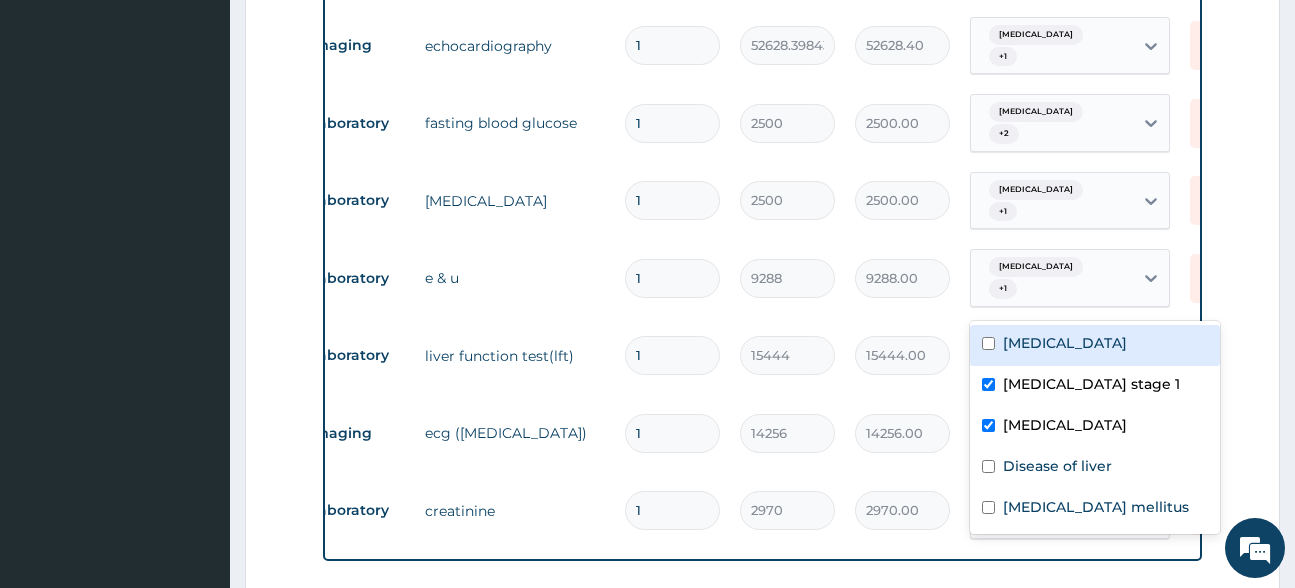 click on "Hypertension stage 1  + 1" at bounding box center (1049, 356) 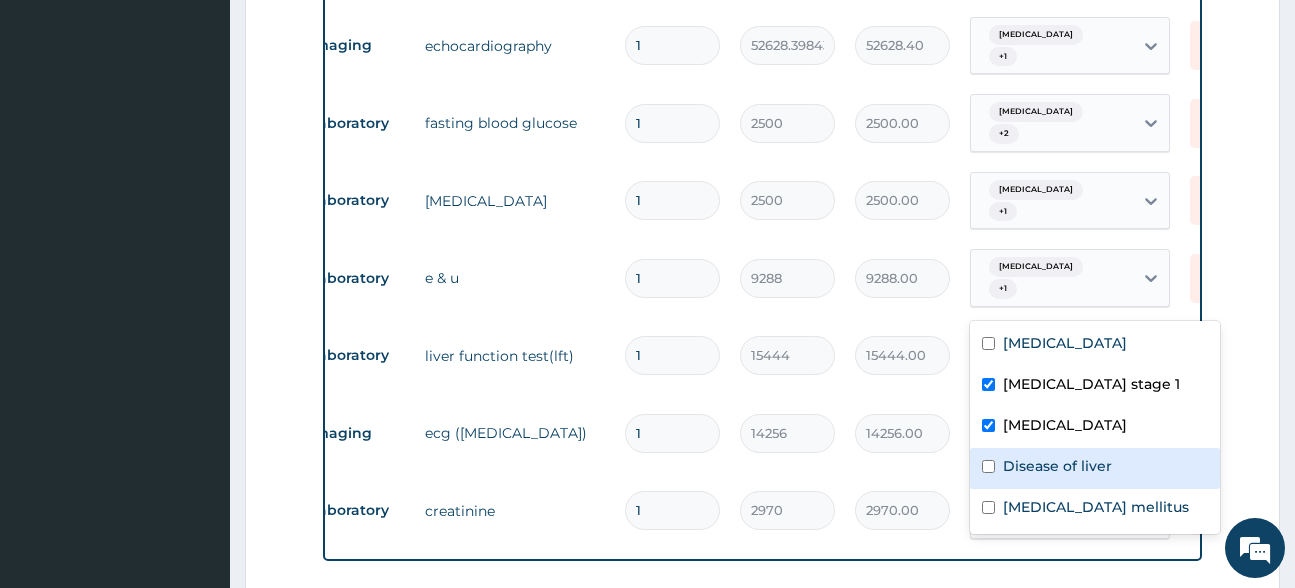 click on "Disease of liver" at bounding box center (1057, 466) 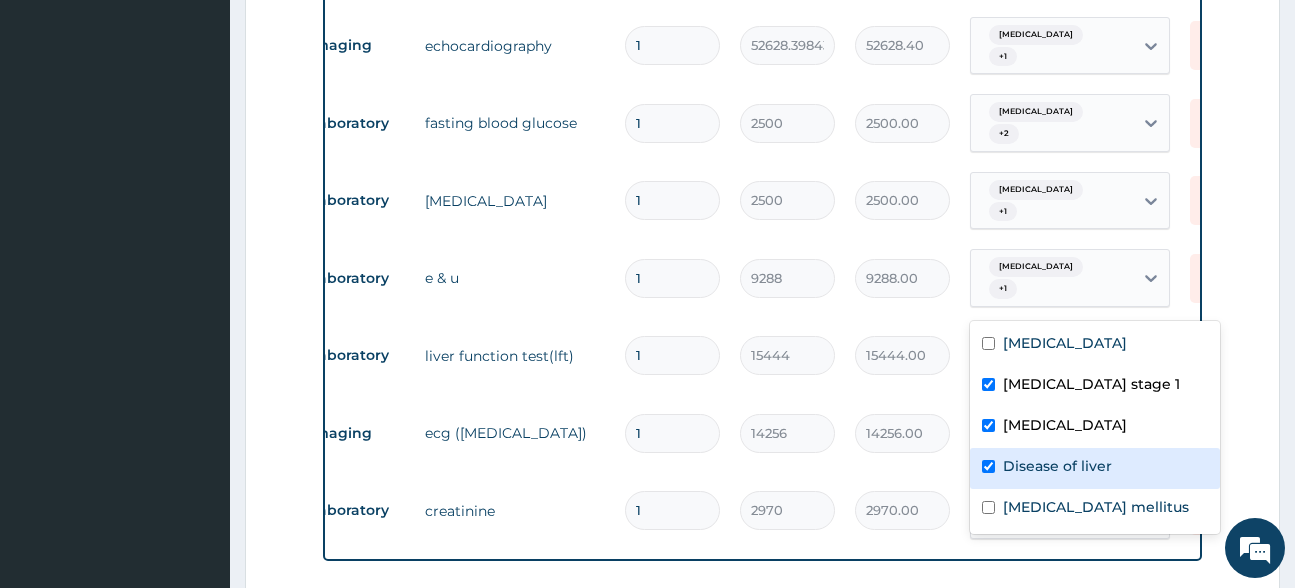 checkbox on "true" 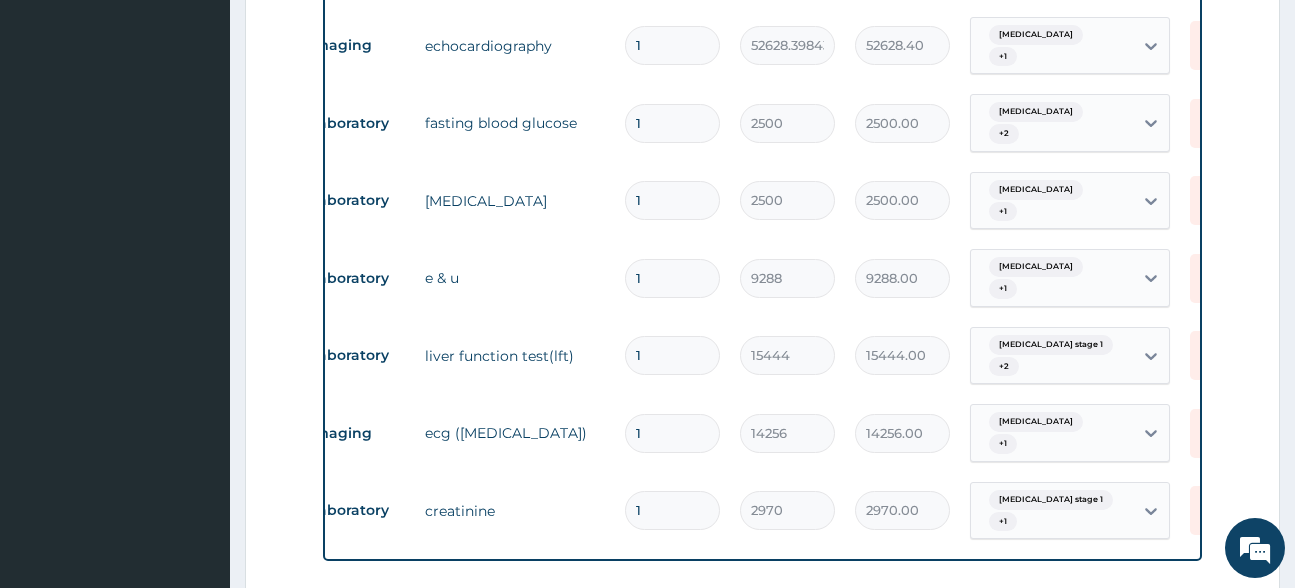click on "Laboratory creatinine 1 2970 2970.00 Hypertension stage 1  + 1 Delete" at bounding box center (790, 511) 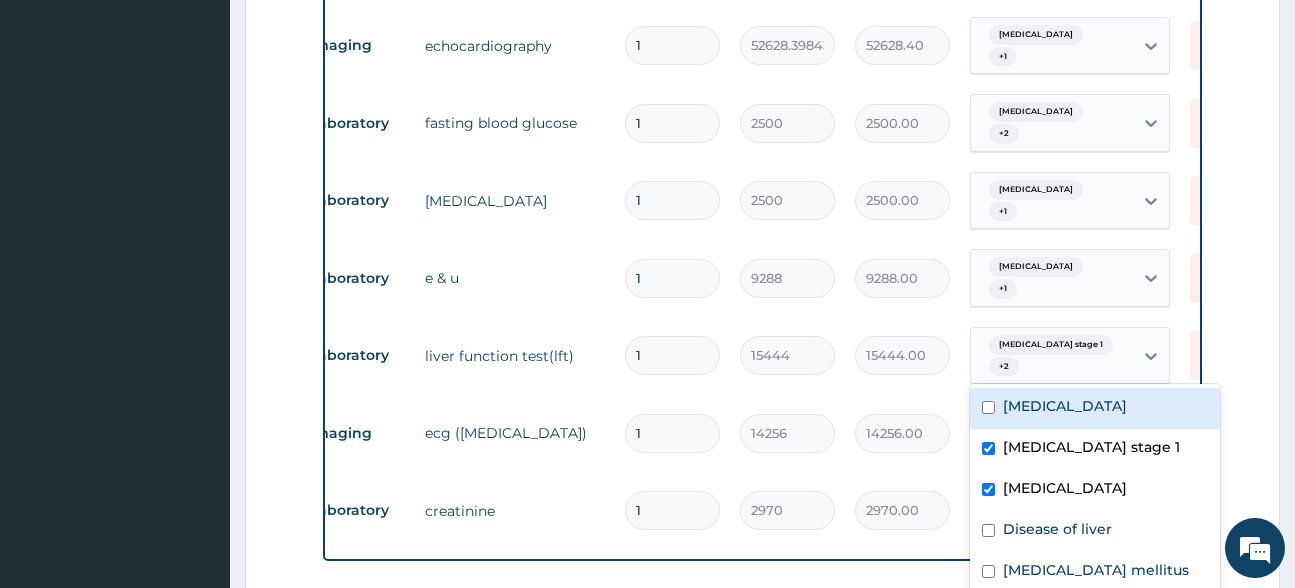 click on "Dyslipidemia  + 1" at bounding box center [1052, 433] 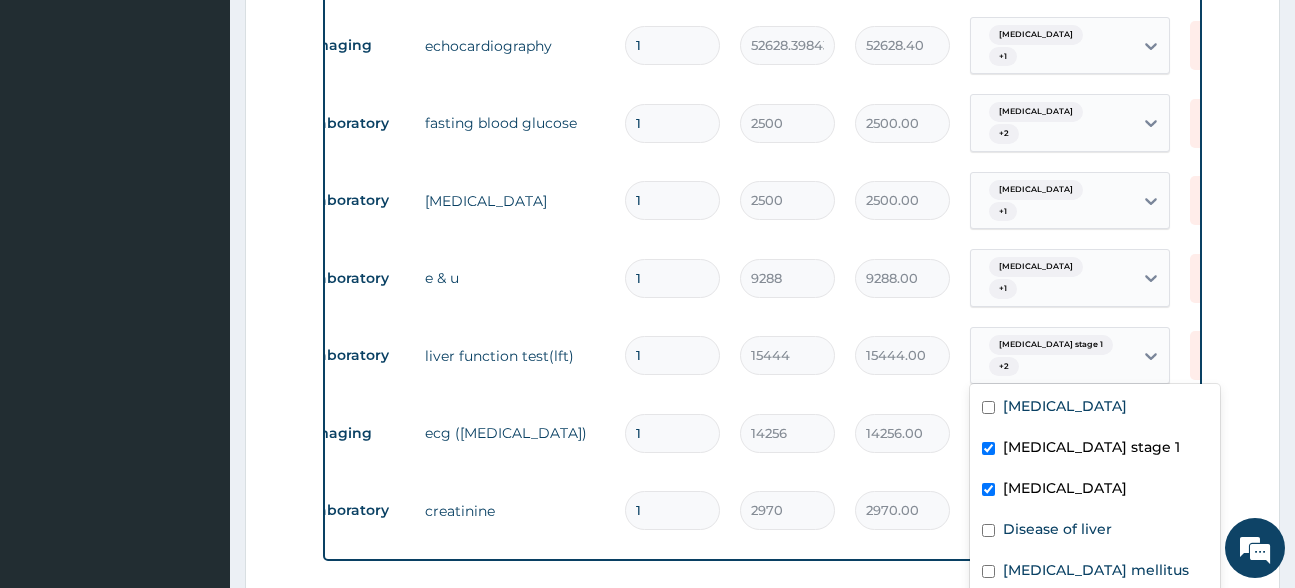click on "Laboratory creatinine 1 2970 2970.00 Hypertension stage 1  + 1 Delete" at bounding box center [790, 511] 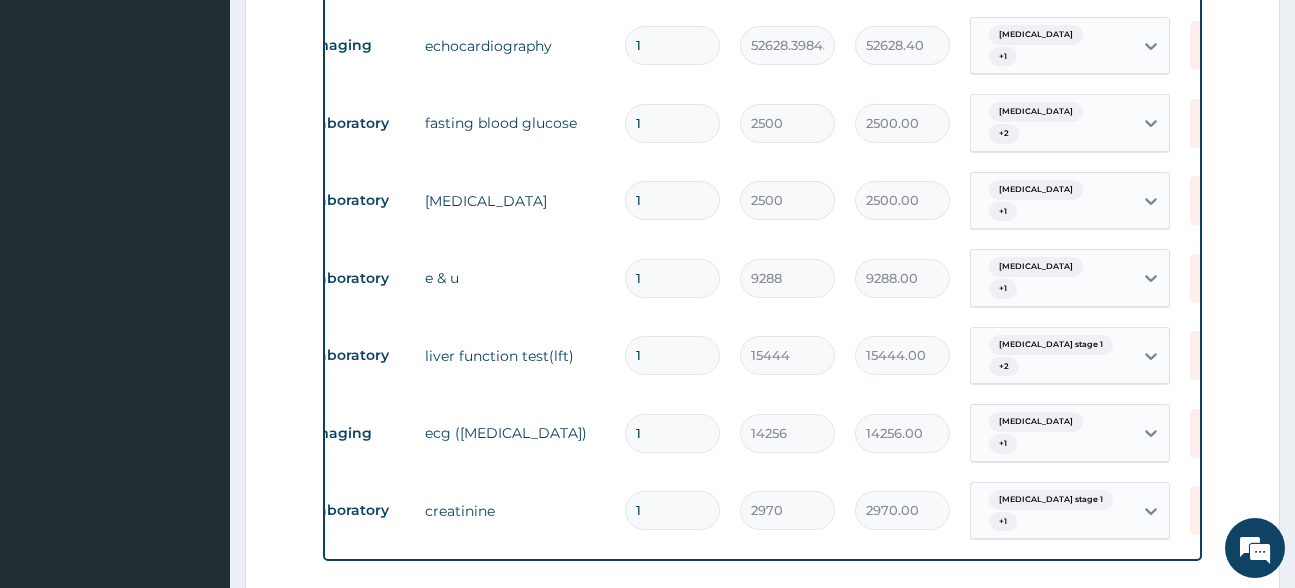 click on "Hypertension stage 1  + 1" at bounding box center [1052, 511] 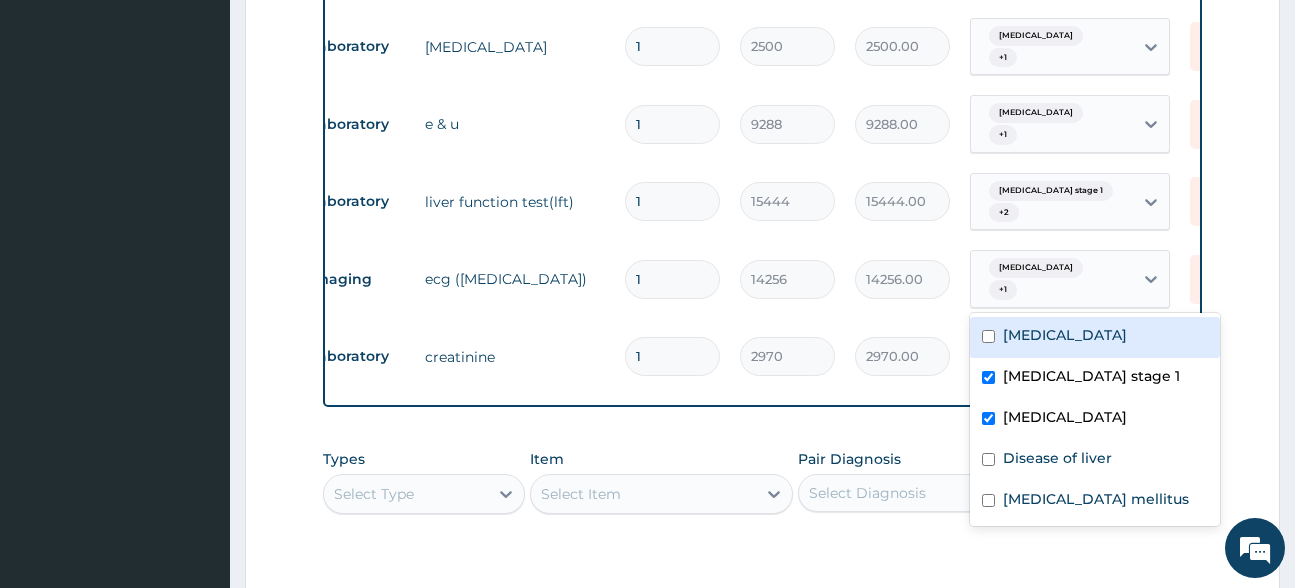 scroll, scrollTop: 1420, scrollLeft: 0, axis: vertical 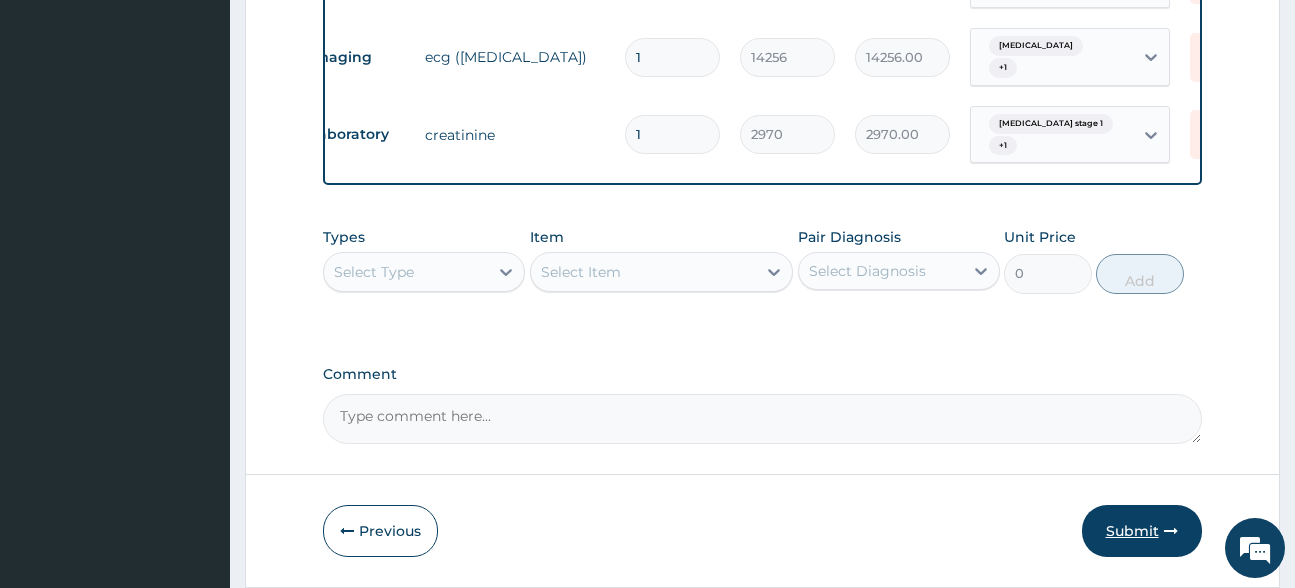 click on "Submit" at bounding box center [1142, 531] 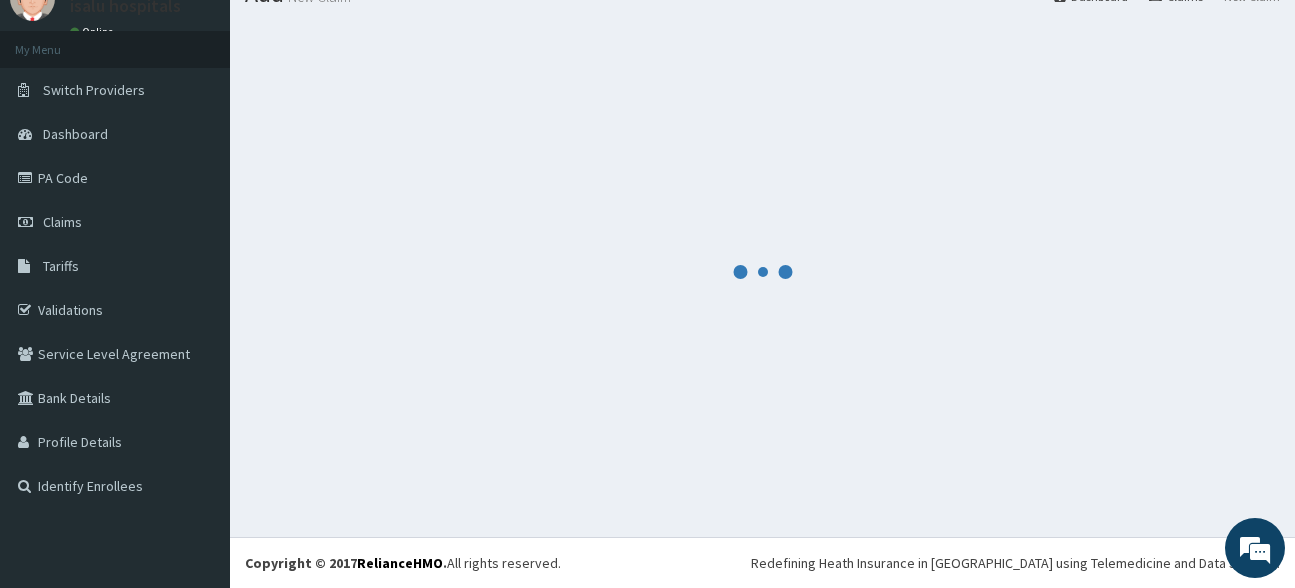 scroll, scrollTop: 1420, scrollLeft: 0, axis: vertical 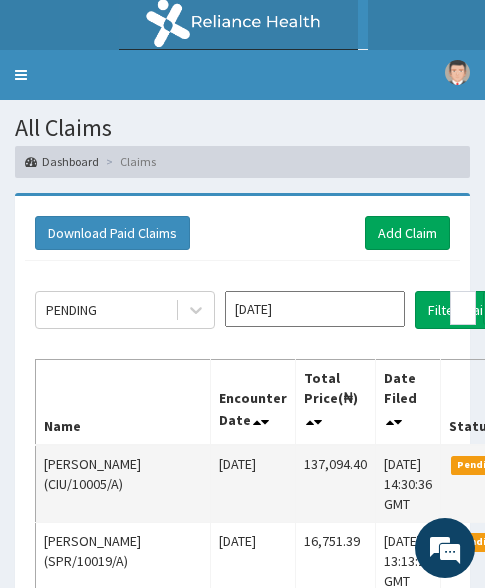 click on "View" at bounding box center (550, 471) 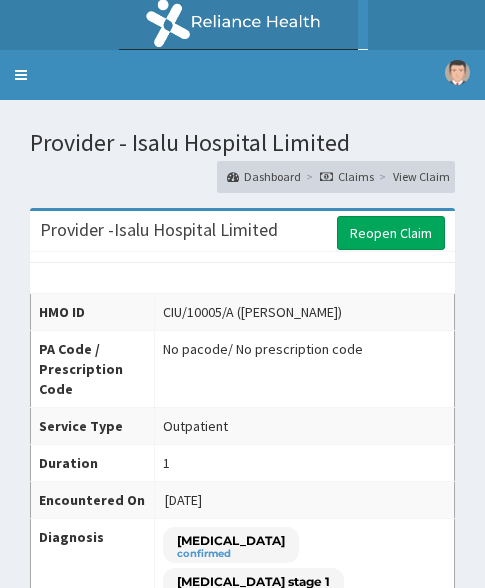 scroll, scrollTop: 0, scrollLeft: 0, axis: both 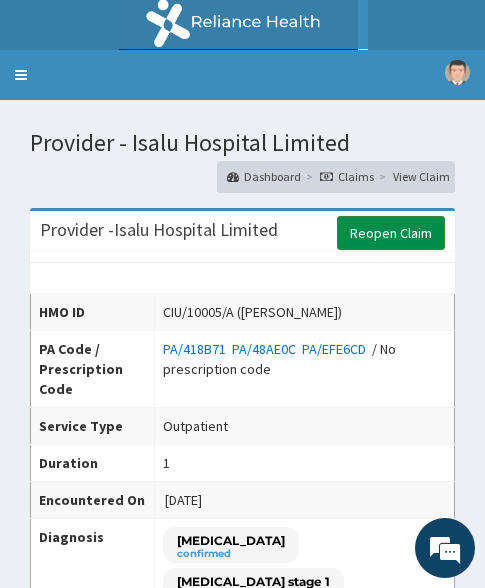 click on "Reopen Claim" at bounding box center (391, 233) 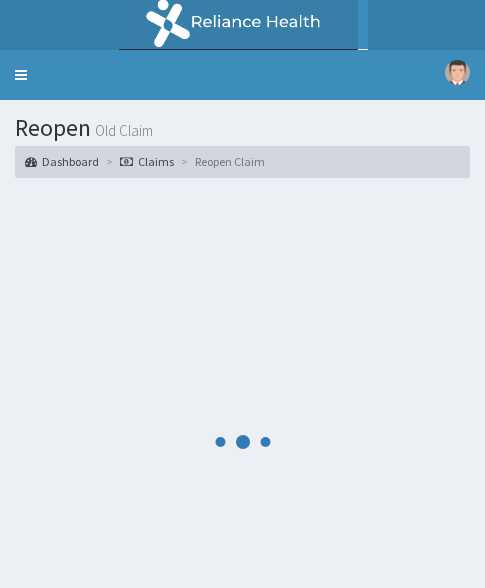 scroll, scrollTop: 0, scrollLeft: 0, axis: both 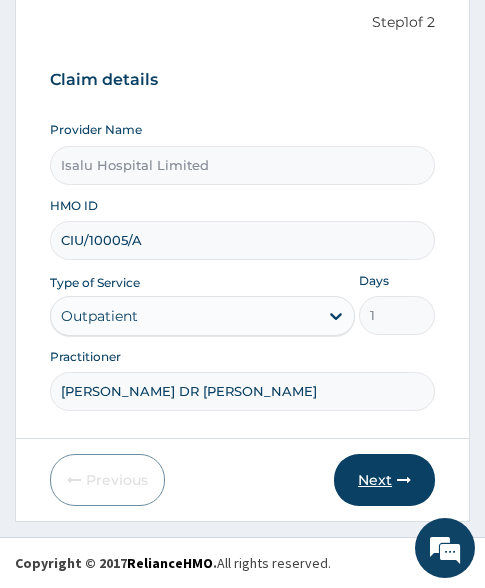 click on "Next" at bounding box center (384, 480) 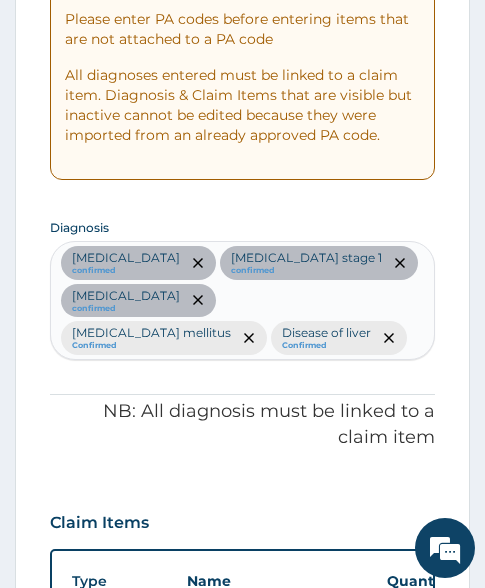 scroll, scrollTop: 398, scrollLeft: 0, axis: vertical 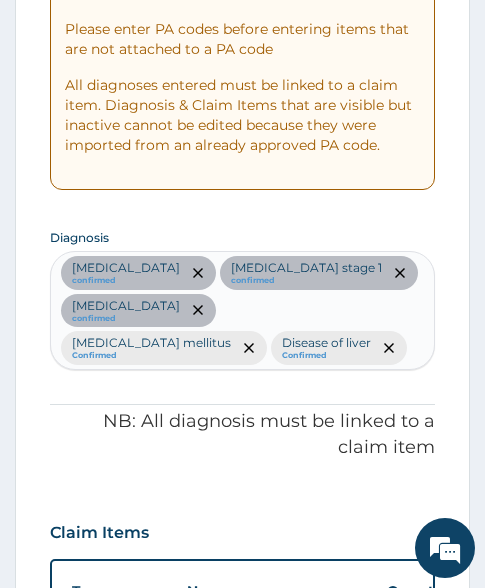 click on "[MEDICAL_DATA] confirmed [MEDICAL_DATA] stage 1 confirmed [MEDICAL_DATA] confirmed [MEDICAL_DATA] mellitus Confirmed Disease of liver Confirmed" at bounding box center [242, 310] 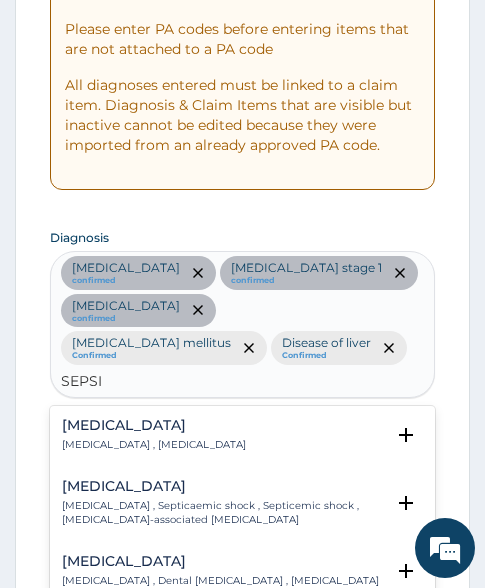 type on "[MEDICAL_DATA]" 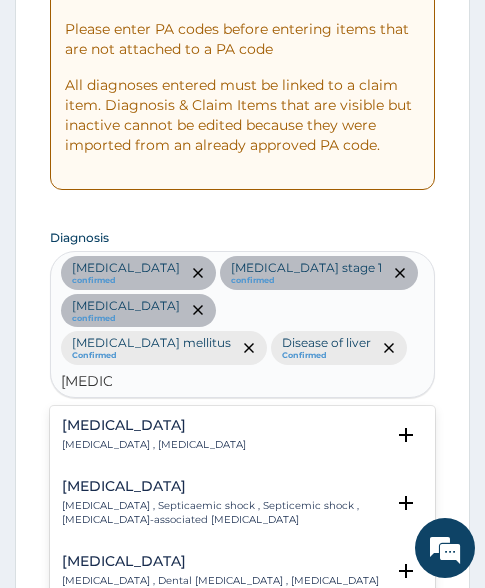 scroll, scrollTop: 0, scrollLeft: 0, axis: both 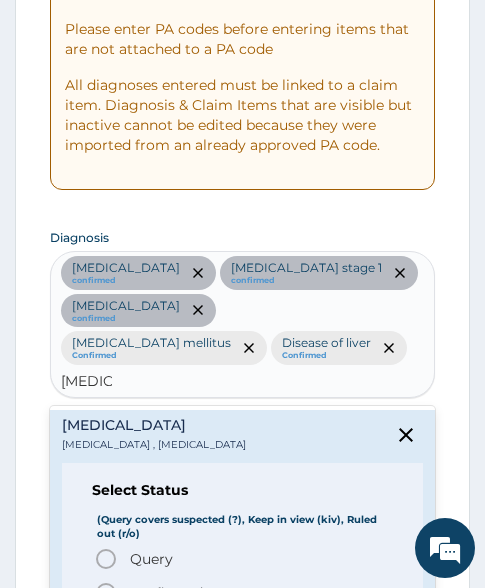 click on "Confirmed" at bounding box center [165, 593] 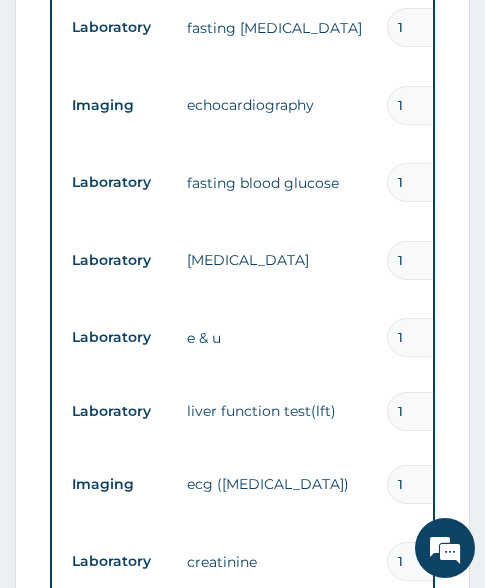 scroll, scrollTop: 1498, scrollLeft: 0, axis: vertical 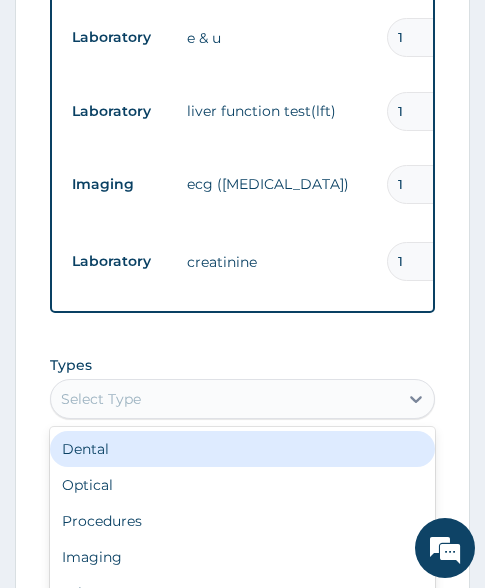 click on "Select Type" at bounding box center (224, 399) 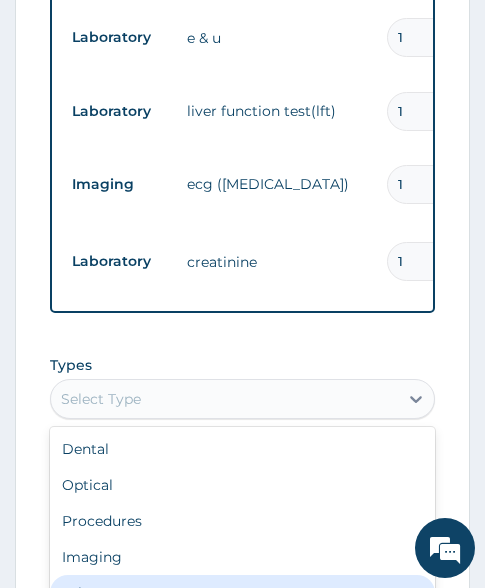 click on "Laboratory" at bounding box center [242, 593] 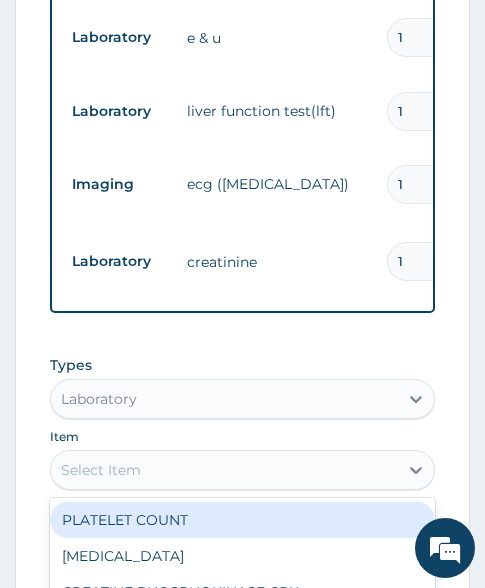 click on "Select Item" at bounding box center (224, 470) 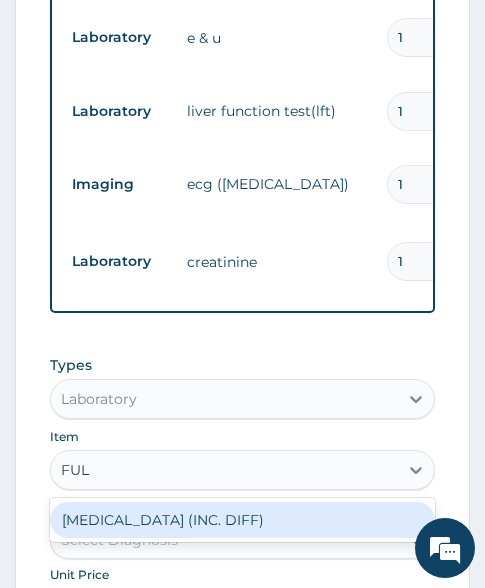 type on "FULL" 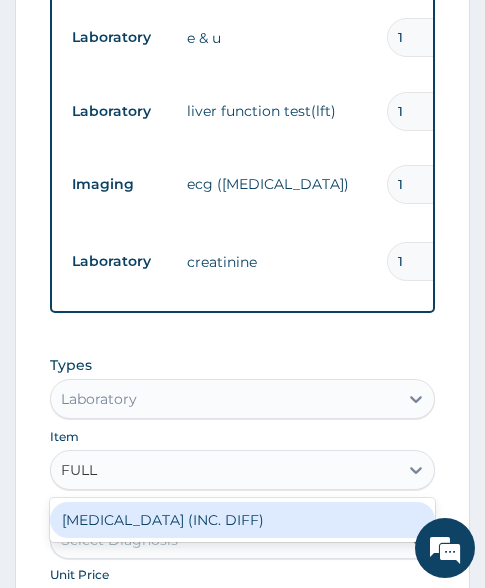 click on "FULL BLOOD COUNT (INC. DIFF)" at bounding box center [242, 520] 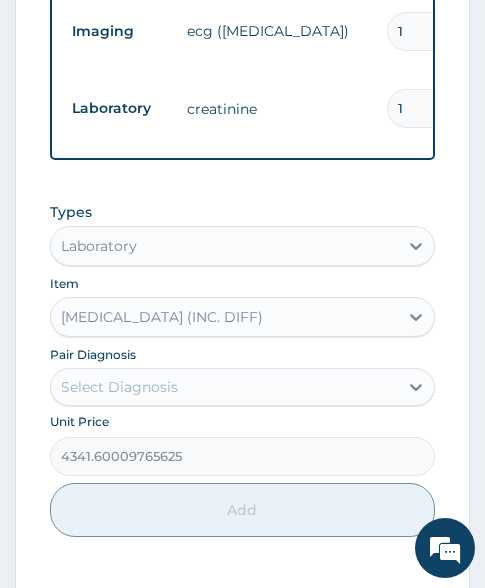 scroll, scrollTop: 1782, scrollLeft: 0, axis: vertical 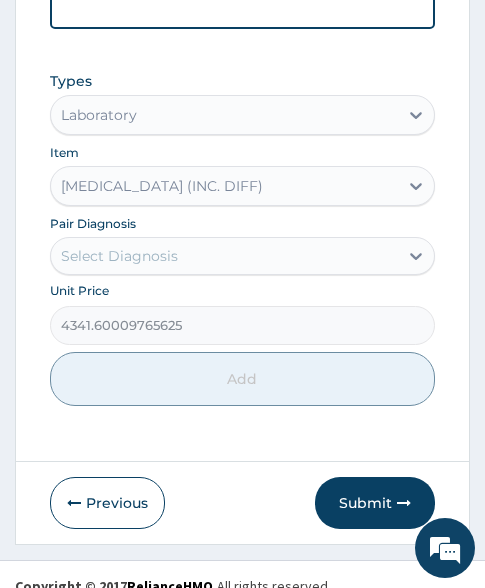 click on "Select Diagnosis" at bounding box center (224, 256) 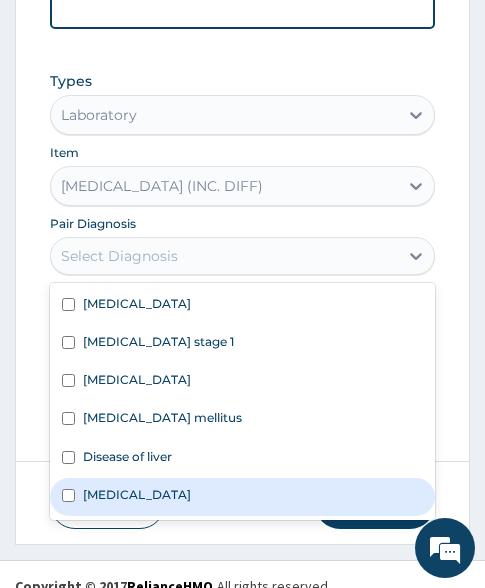 click on "Sepsis" at bounding box center [242, 497] 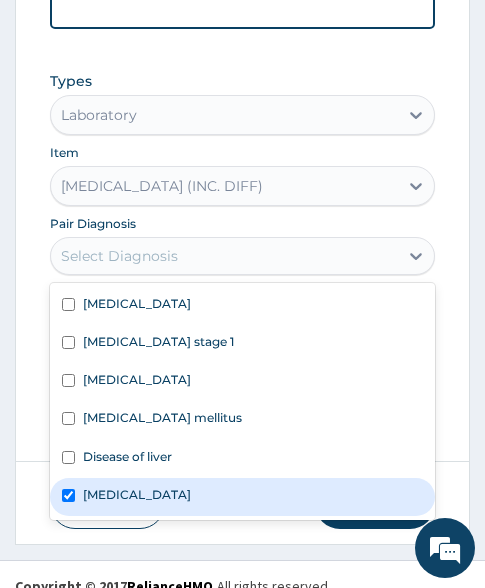 checkbox on "true" 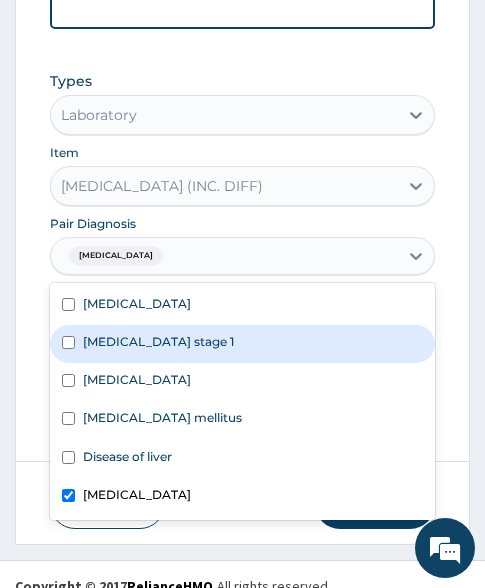 click on "Step  2  of 2 PA Code / Prescription Code PA/418B71 PA/48AE0C PA/EFE6CD Encounter Date 08-07-2025 Important Notice Please enter PA codes before entering items that are not attached to a PA code   All diagnoses entered must be linked to a claim item. Diagnosis & Claim Items that are visible but inactive cannot be edited because they were imported from an already approved PA code. Diagnosis Spondylosis confirmed Hypertension stage 1 confirmed Dyslipidemia confirmed Diabetes mellitus Confirmed Disease of liver Confirmed Sepsis Confirmed NB: All diagnosis must be linked to a claim item Claim Items Type Name Quantity Unit Price Total Price Pair Diagnosis Actions Procedures physiotherapy(follow-up) 1 5000 5000.00 Spondylosis Delete Procedures cardiology (follow up) 1 20250 20250.00 Hypertension stage 1 Delete Laboratory fasting lipid profile 1 12258 12258.00 Hypertension stage 1  + 1 Delete Imaging echocardiography 1 52628.3984375 52628.40 Hypertension stage 1  + 1 Delete Laboratory fasting blood glucose 1 2500  +" at bounding box center [242, -522] 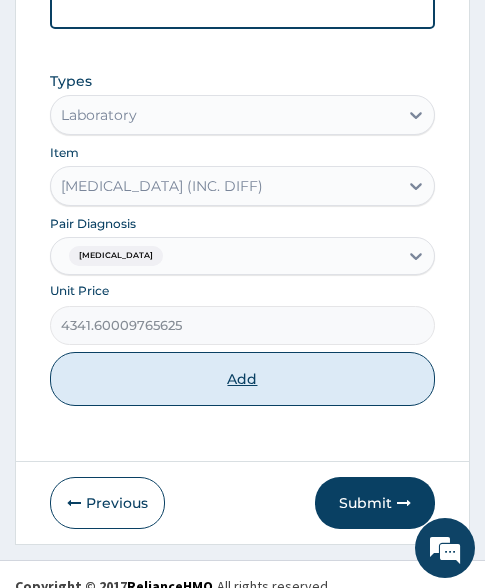 click on "Add" at bounding box center [242, 379] 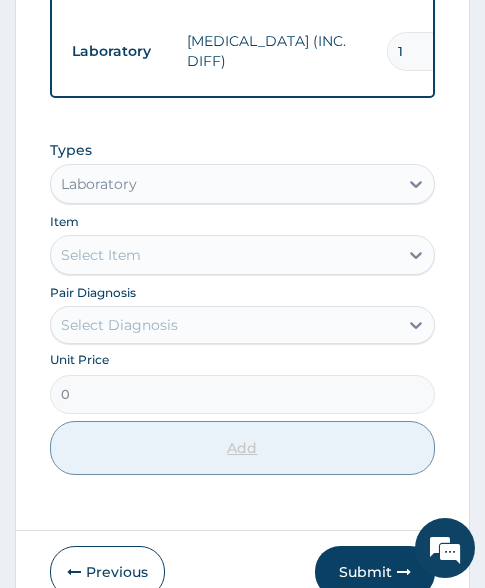 scroll, scrollTop: 1776, scrollLeft: 0, axis: vertical 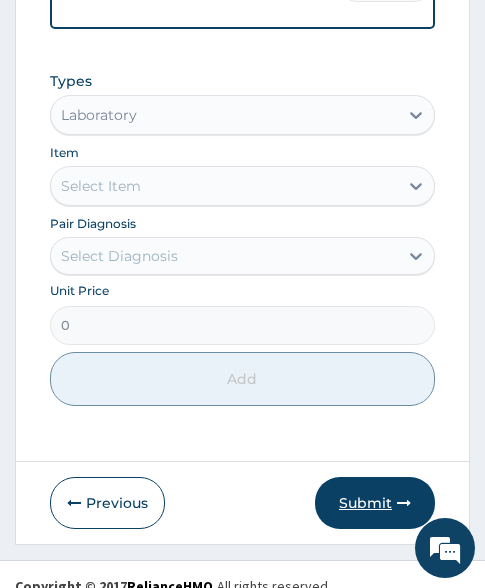 click on "Submit" at bounding box center (375, 503) 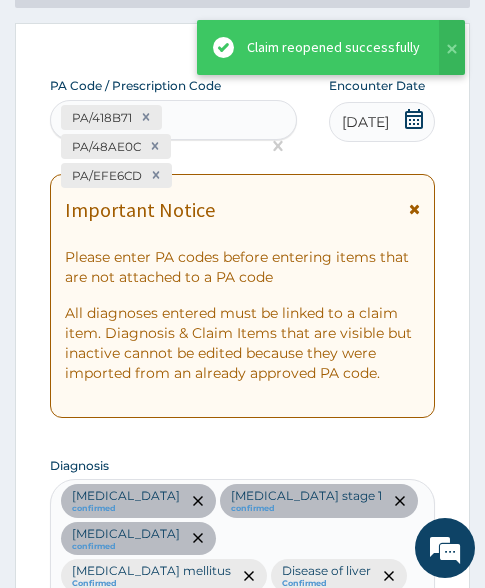 scroll, scrollTop: 1851, scrollLeft: 0, axis: vertical 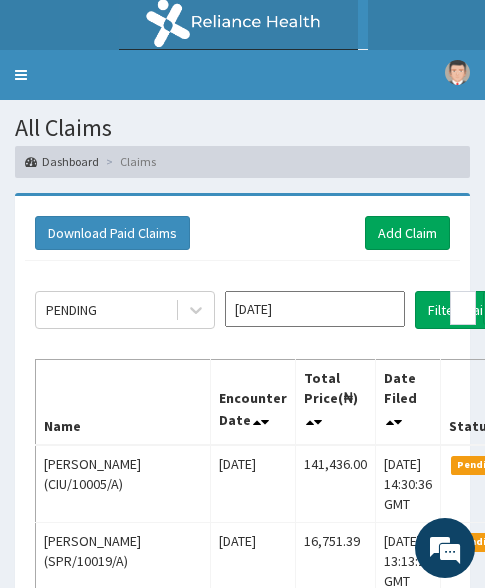 click on "Download Paid Claims Add Claim" at bounding box center (242, 233) 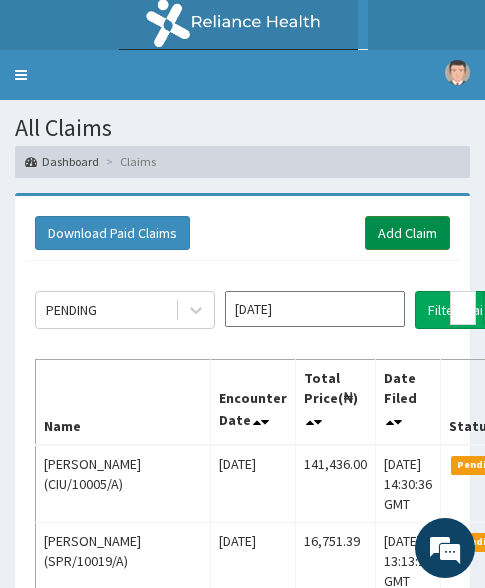 click on "Add Claim" at bounding box center (407, 233) 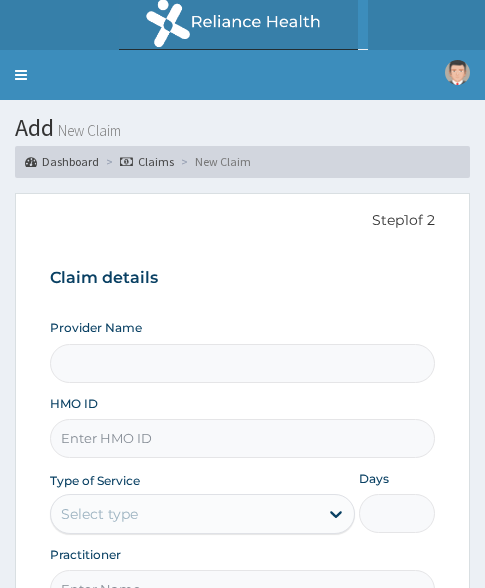 scroll, scrollTop: 0, scrollLeft: 0, axis: both 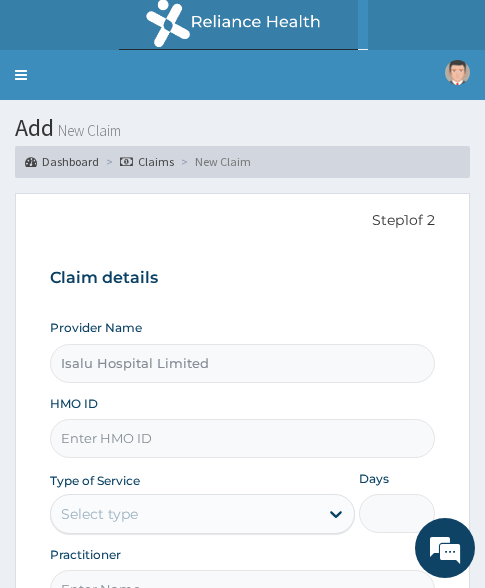 click on "HMO ID" at bounding box center [242, 438] 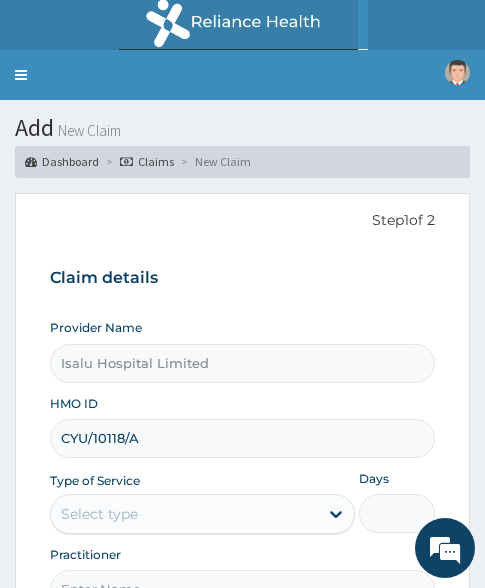 scroll, scrollTop: 0, scrollLeft: 0, axis: both 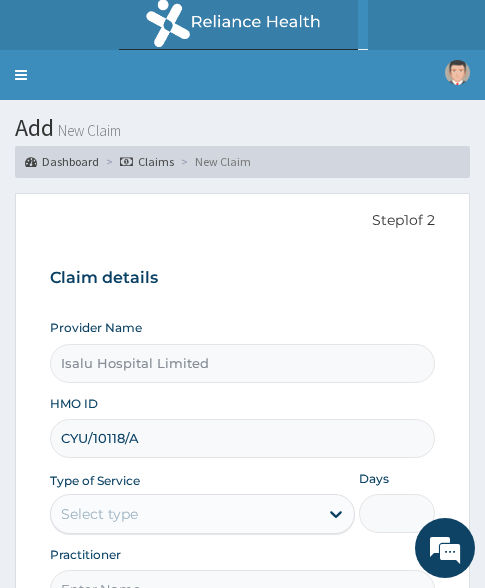type on "CYU/10118/A" 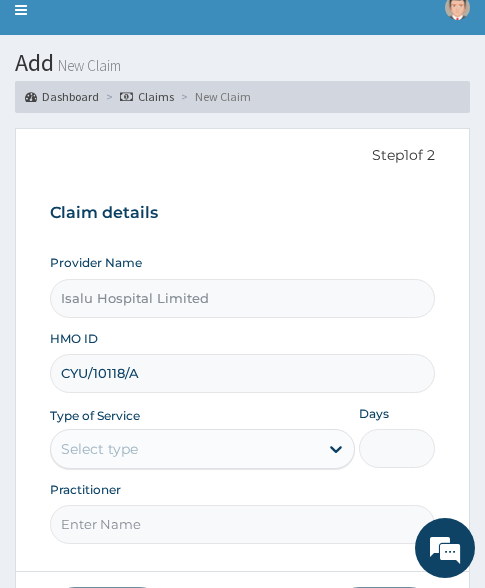 scroll, scrollTop: 100, scrollLeft: 0, axis: vertical 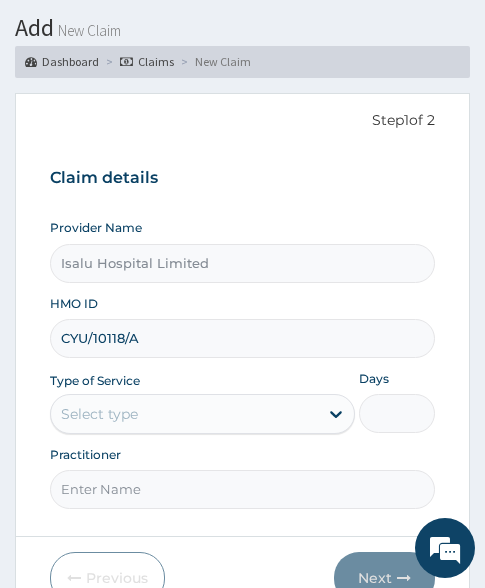 click on "Select type" at bounding box center [184, 414] 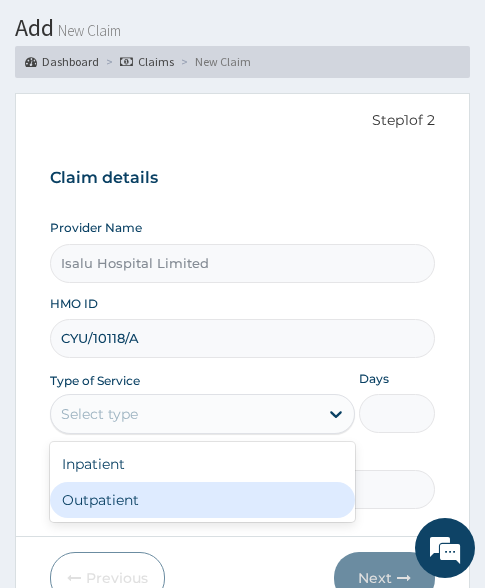 click on "Outpatient" at bounding box center (202, 500) 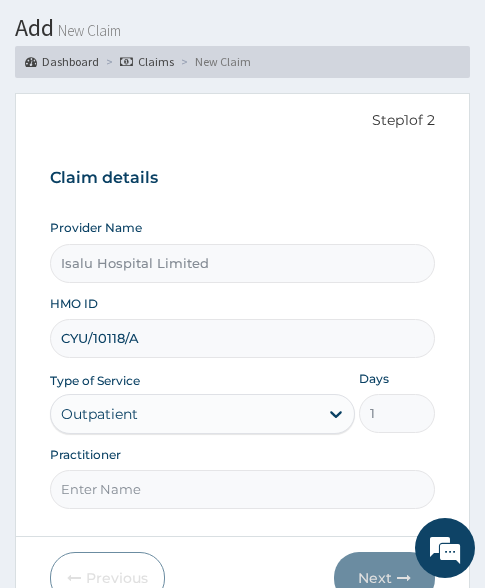 click on "Practitioner" at bounding box center (242, 489) 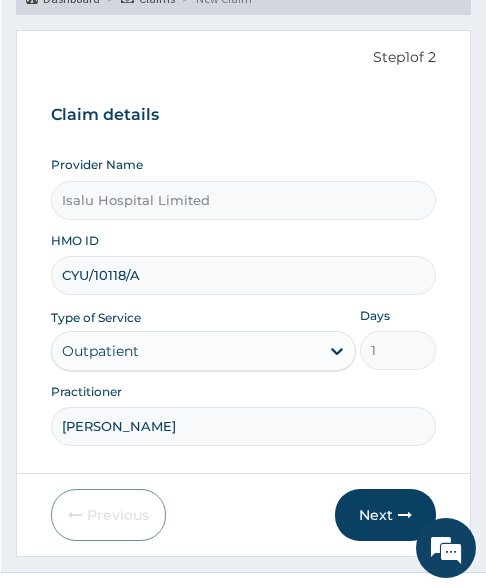scroll, scrollTop: 198, scrollLeft: 0, axis: vertical 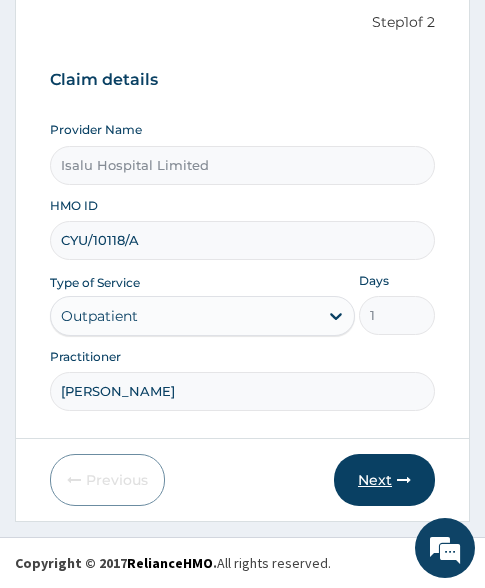 type on "[PERSON_NAME]" 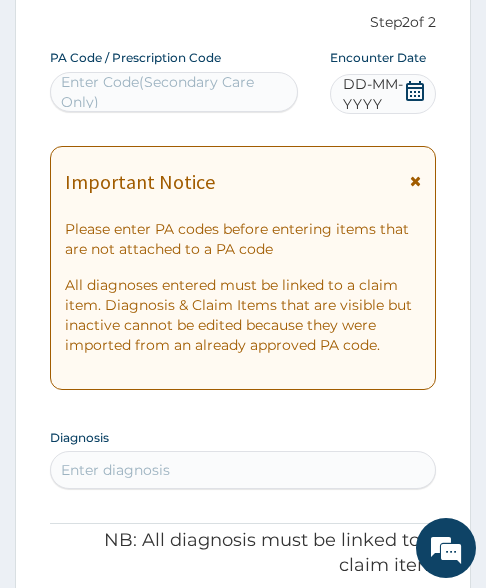 click on "Enter Code(Secondary Care Only)" at bounding box center (178, 92) 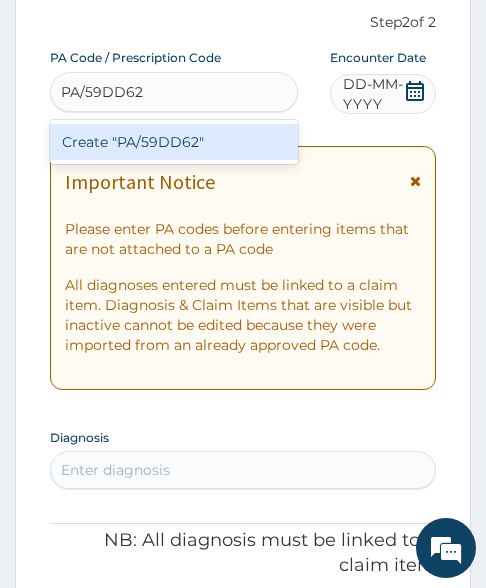 click on "Create "PA/59DD62"" at bounding box center [174, 142] 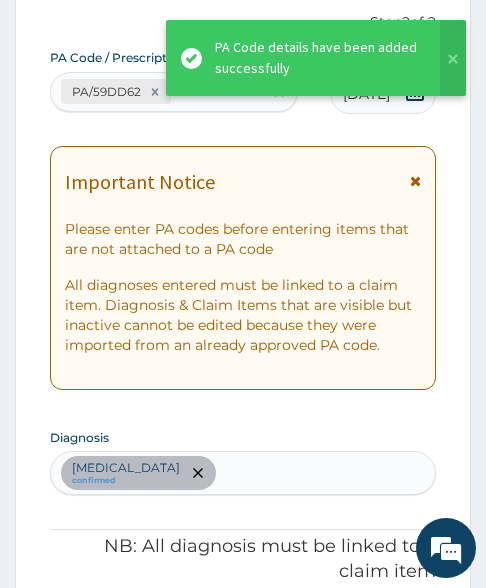 scroll, scrollTop: 883, scrollLeft: 0, axis: vertical 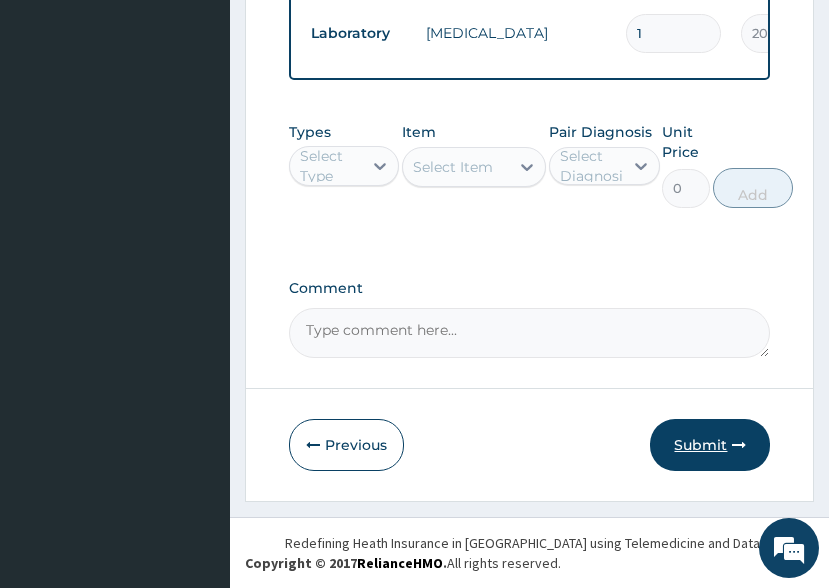 click on "Submit" at bounding box center (710, 445) 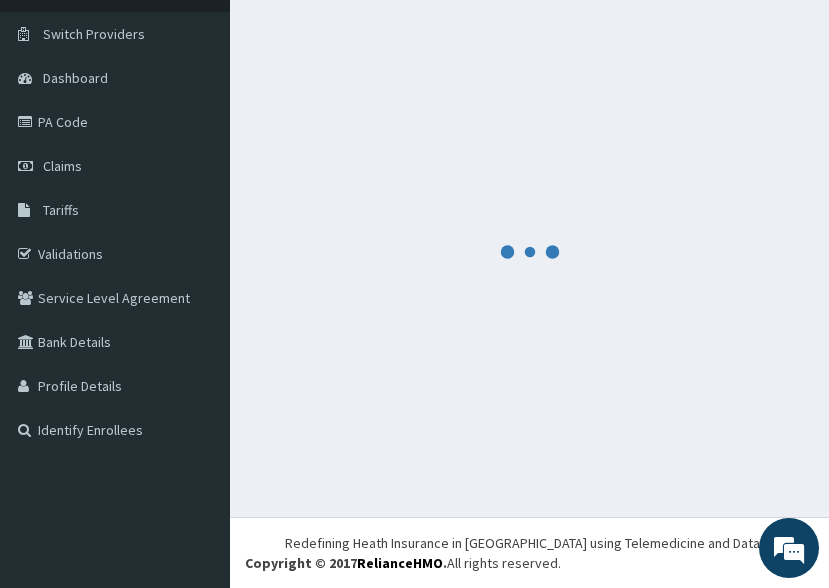 scroll, scrollTop: 1097, scrollLeft: 0, axis: vertical 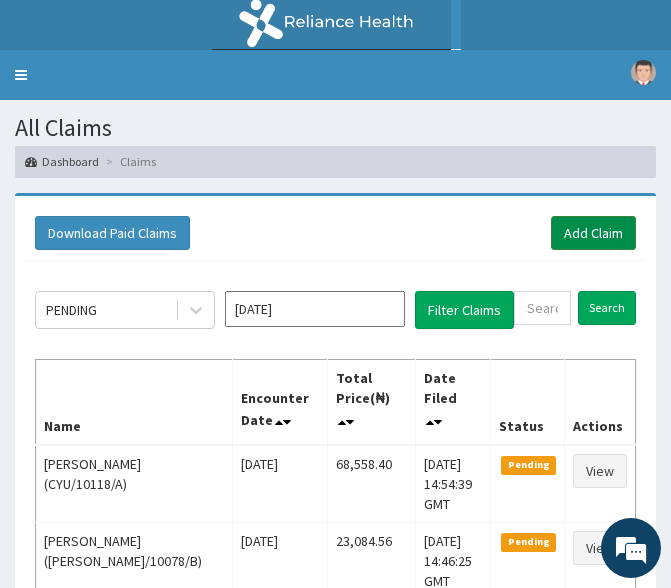 click on "Add Claim" at bounding box center (593, 233) 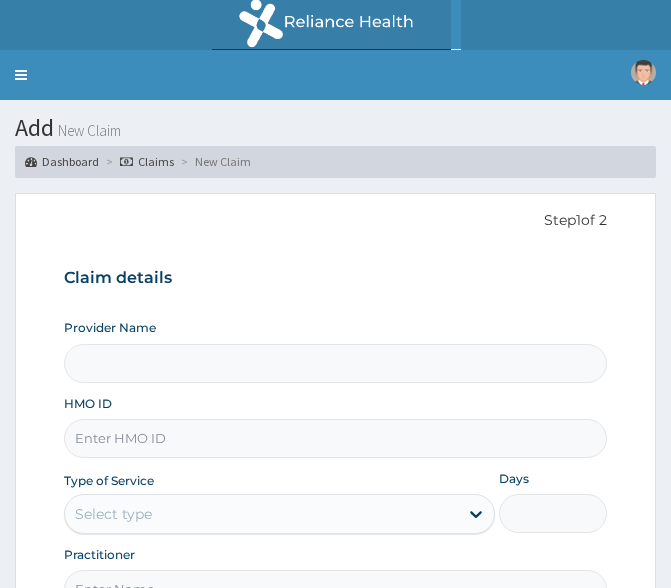 scroll, scrollTop: 0, scrollLeft: 0, axis: both 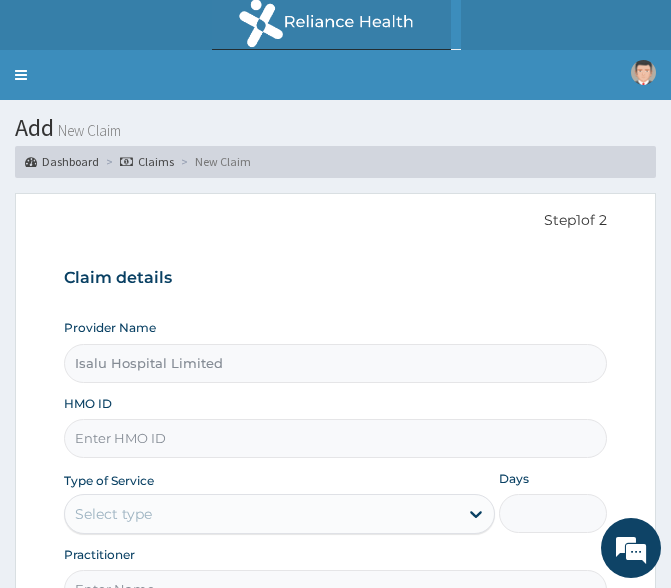 click on "HMO ID" at bounding box center [335, 438] 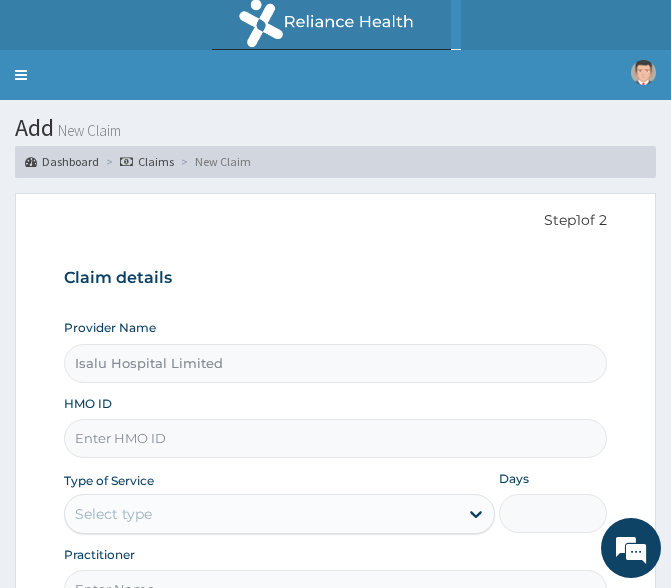 paste on "CYU/10118/B" 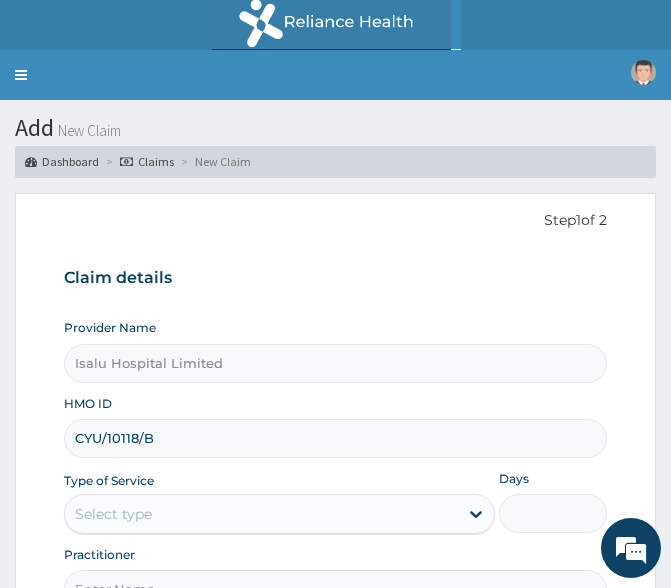 type on "CYU/10118/B" 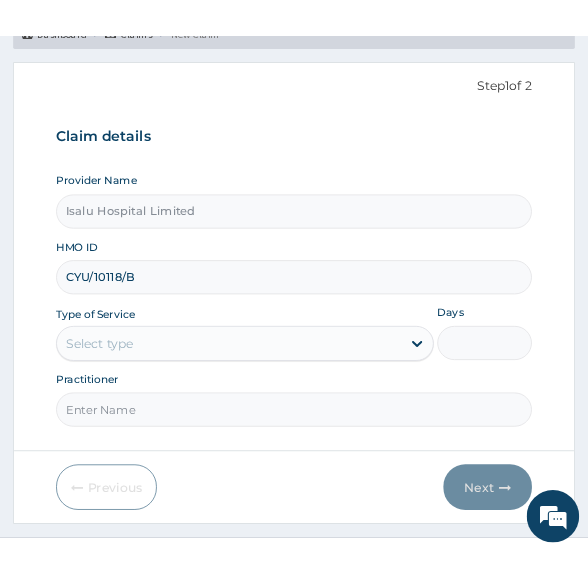 scroll, scrollTop: 198, scrollLeft: 0, axis: vertical 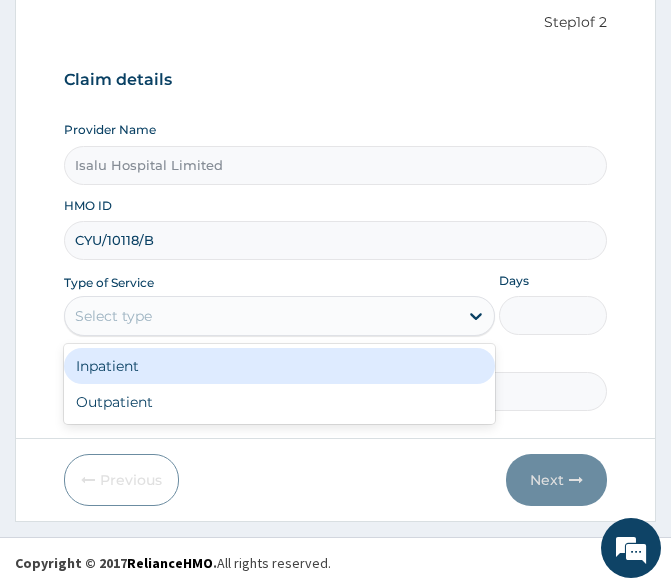 click on "Select type" at bounding box center [261, 316] 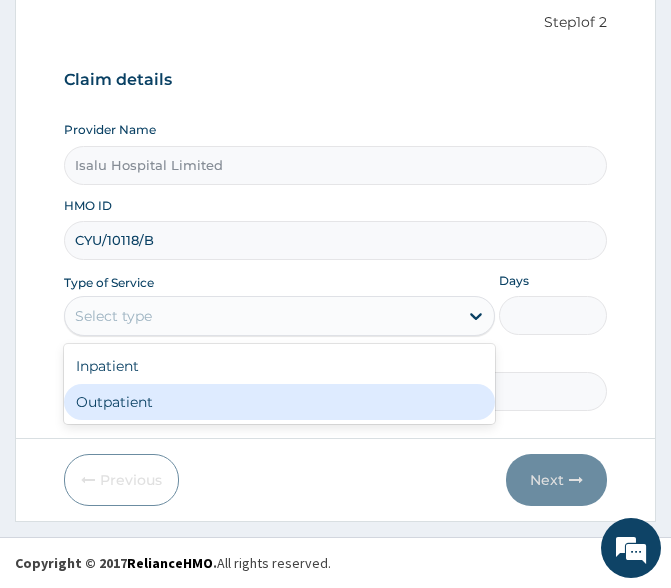 click on "Outpatient" at bounding box center [279, 402] 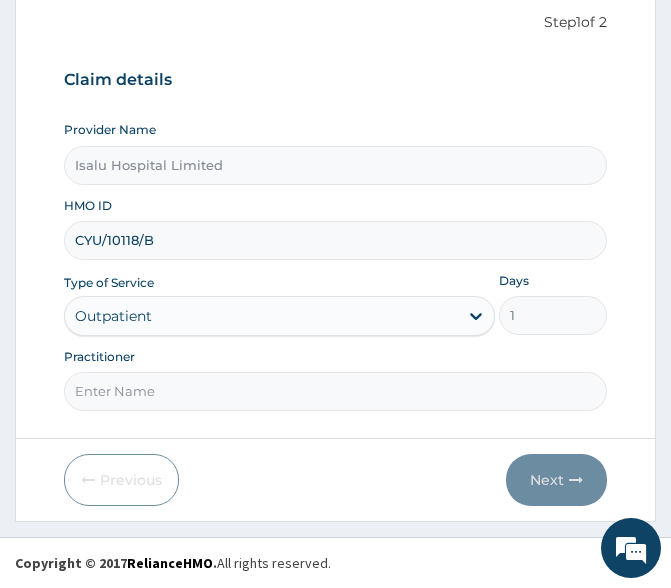 click on "Practitioner" at bounding box center [335, 391] 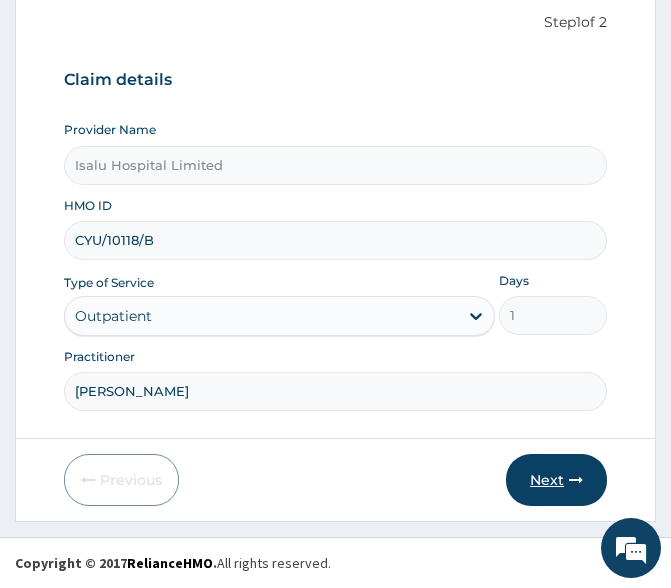 type on "DR SANUSI" 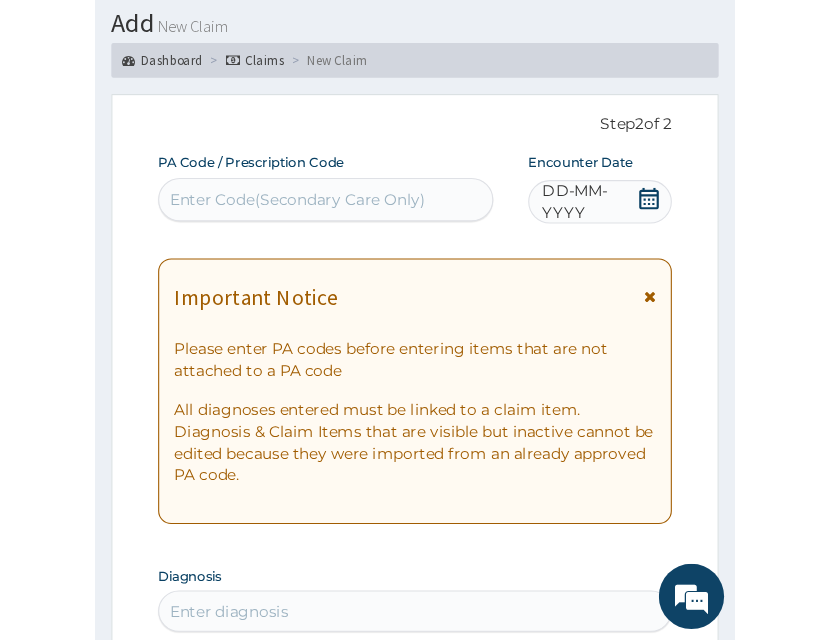 scroll, scrollTop: 0, scrollLeft: 0, axis: both 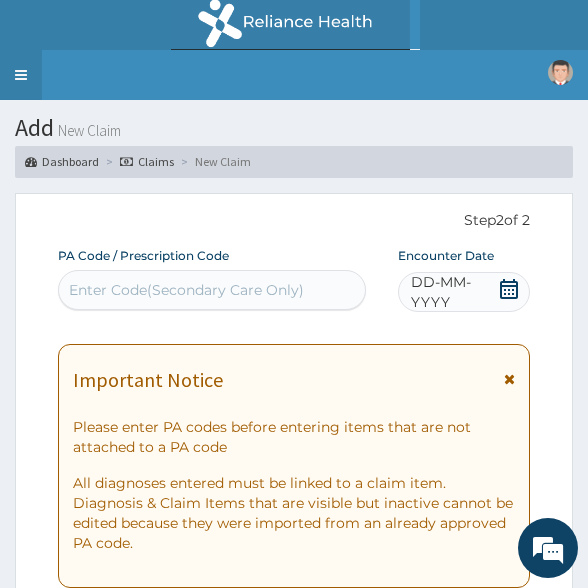 click on "Toggle navigation" at bounding box center [21, 75] 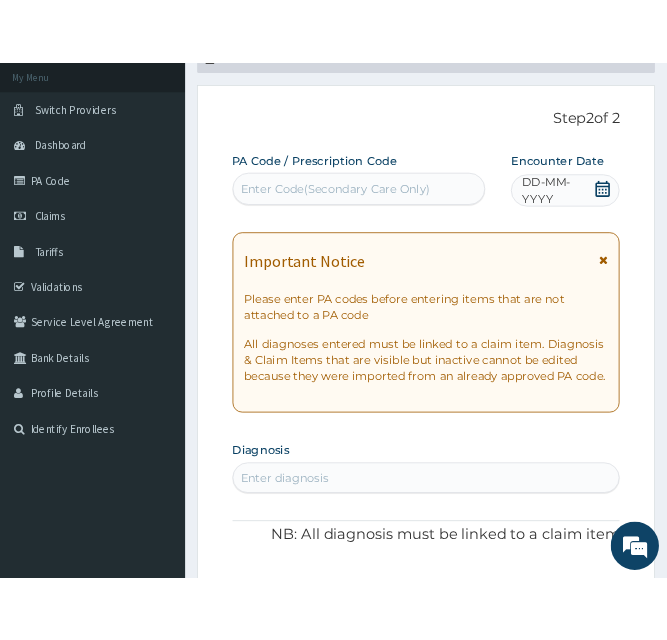 scroll, scrollTop: 0, scrollLeft: 0, axis: both 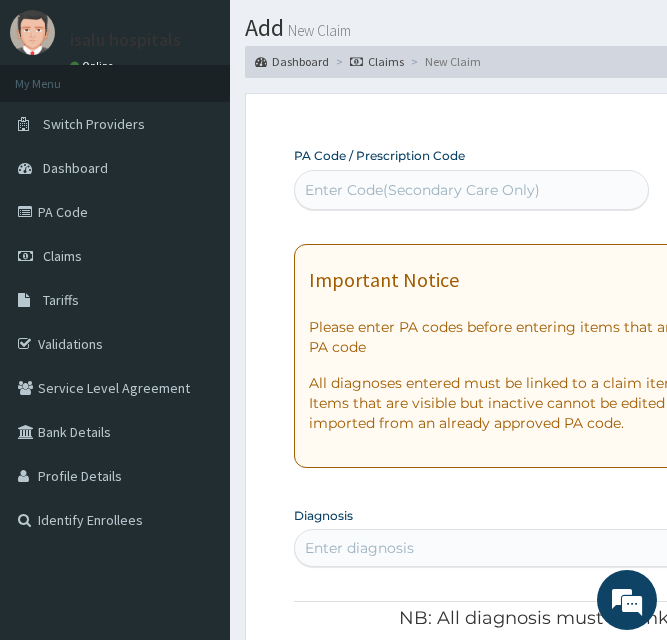 click on "Enter Code(Secondary Care Only)" at bounding box center (422, 190) 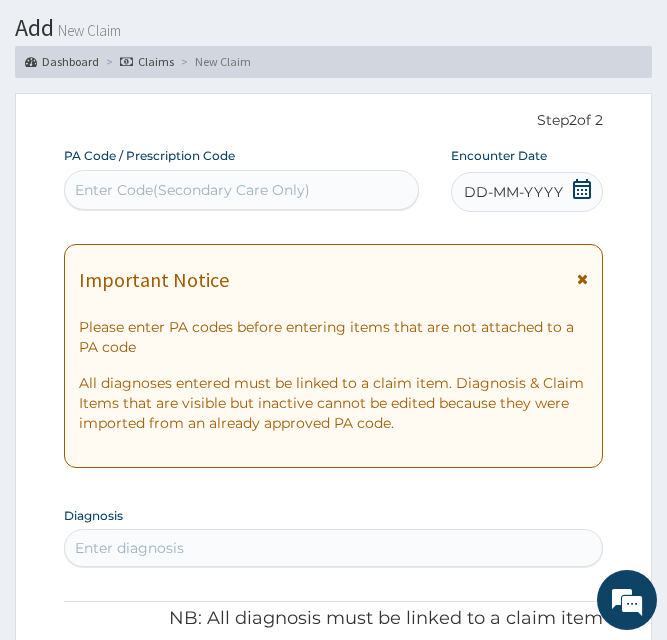 paste on "DAT/10031/A" 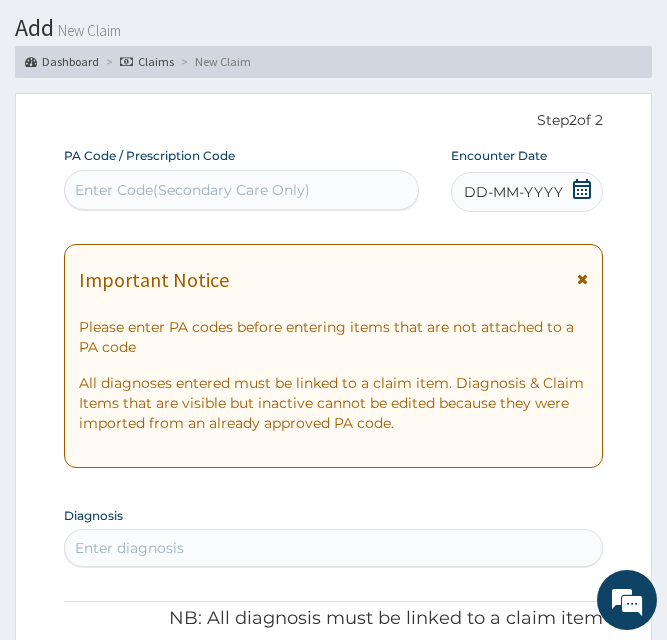 drag, startPoint x: 183, startPoint y: 196, endPoint x: 89, endPoint y: 194, distance: 94.02127 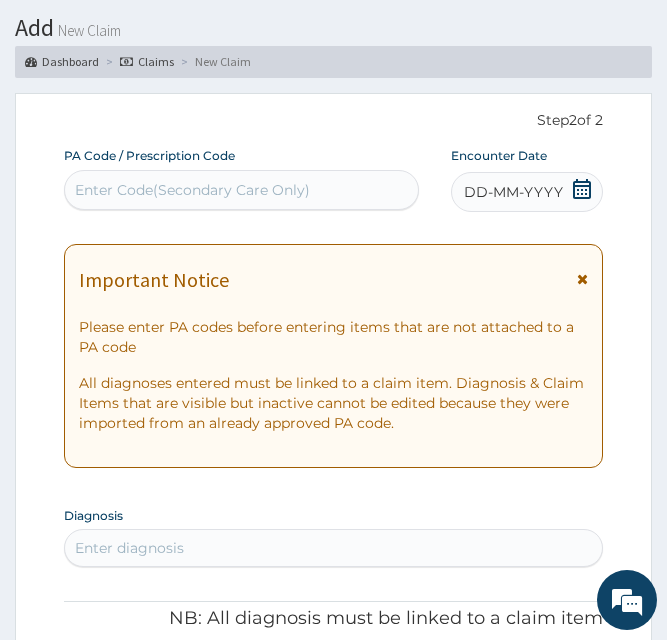click on "Enter Code(Secondary Care Only)" at bounding box center [192, 190] 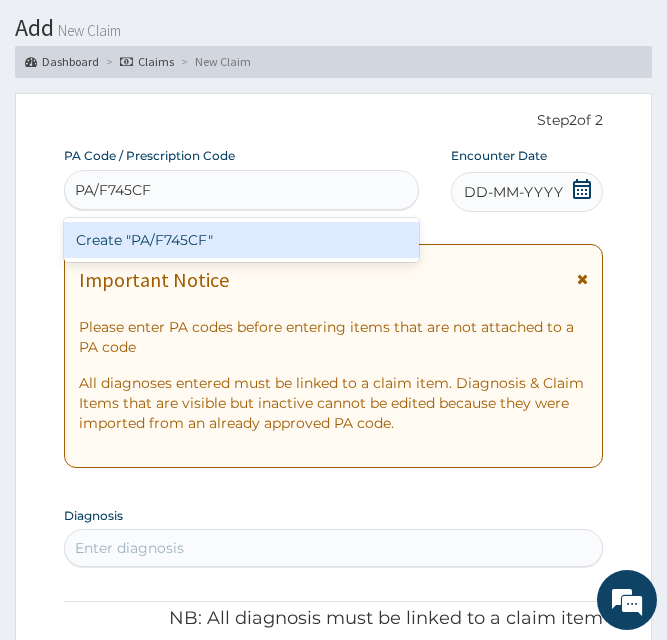 click on "Create "PA/F745CF"" at bounding box center (241, 240) 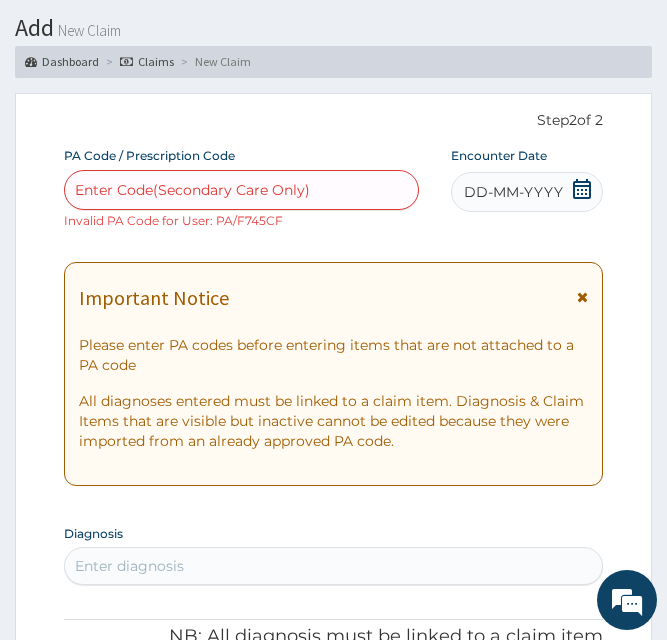 click on "Enter Code(Secondary Care Only)" at bounding box center (192, 190) 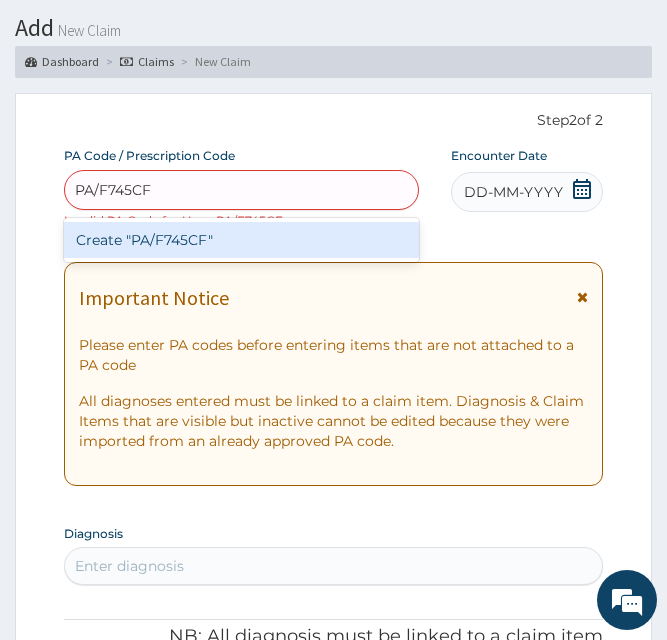 click on "Create "PA/F745CF"" at bounding box center [241, 240] 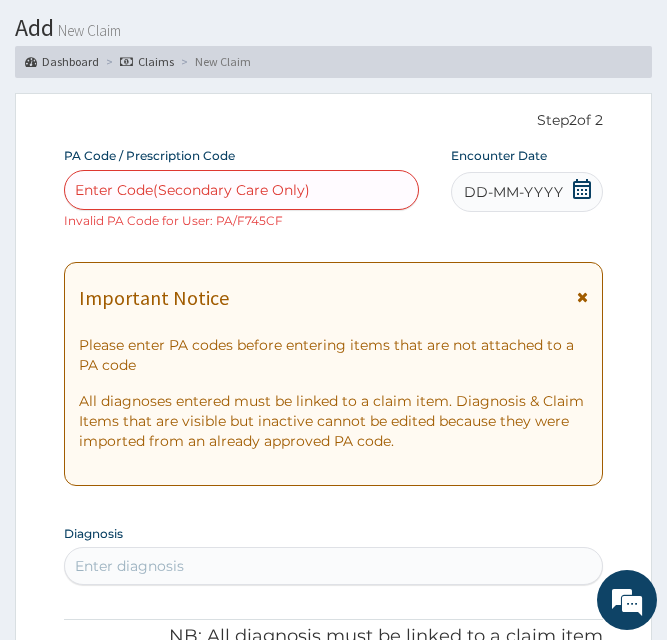 click 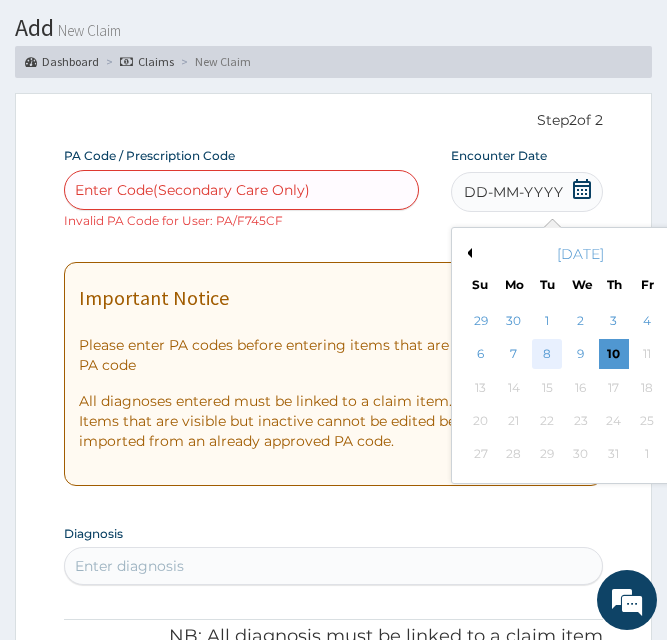 click on "8" at bounding box center (547, 355) 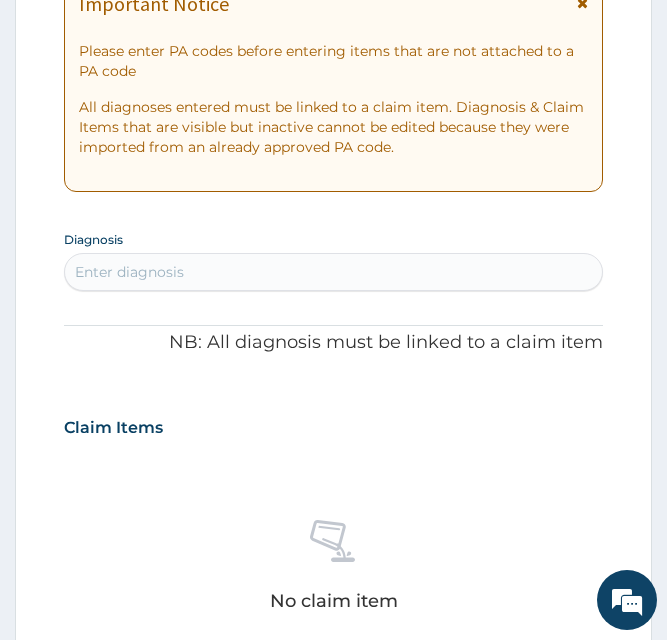 scroll, scrollTop: 400, scrollLeft: 0, axis: vertical 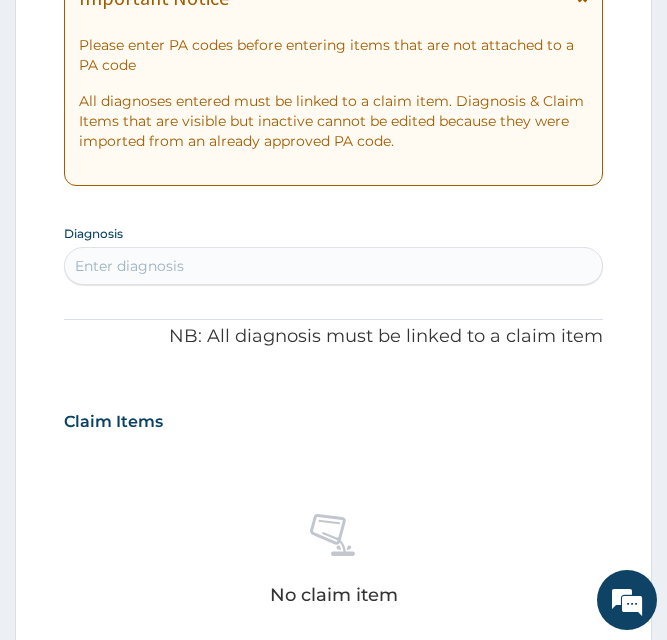 click on "Enter diagnosis" at bounding box center [334, 266] 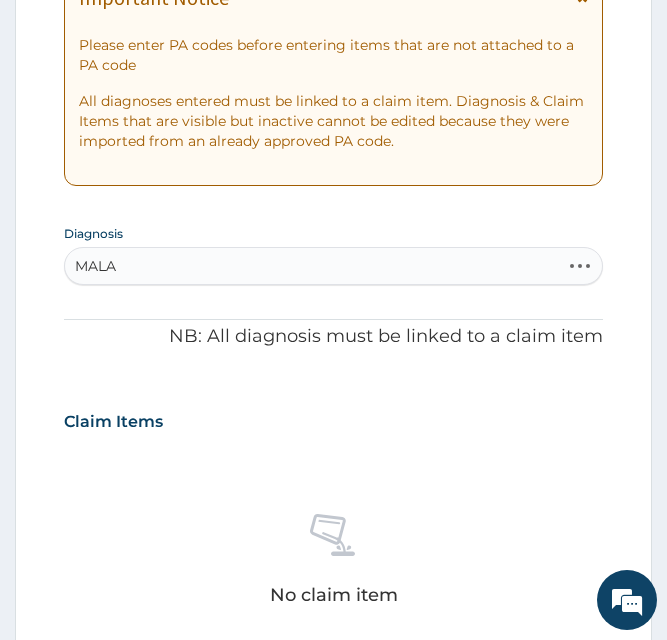 type on "MALAR" 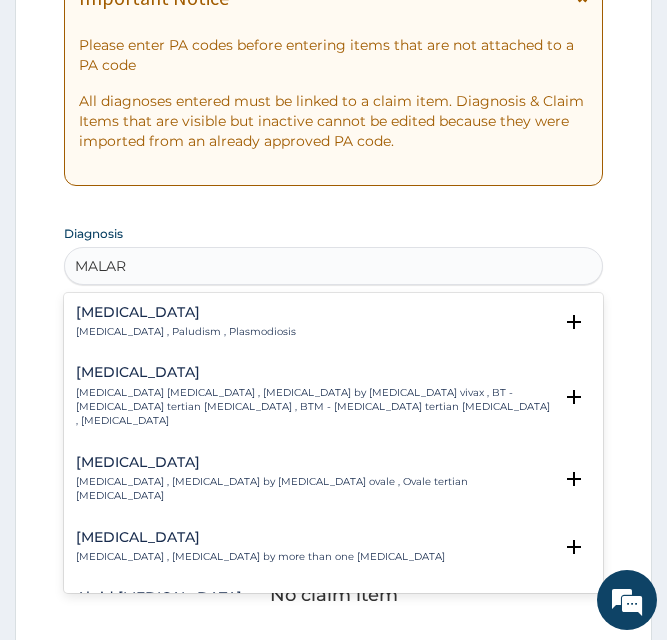 click on "Malaria , Paludism , Plasmodiosis" at bounding box center (186, 332) 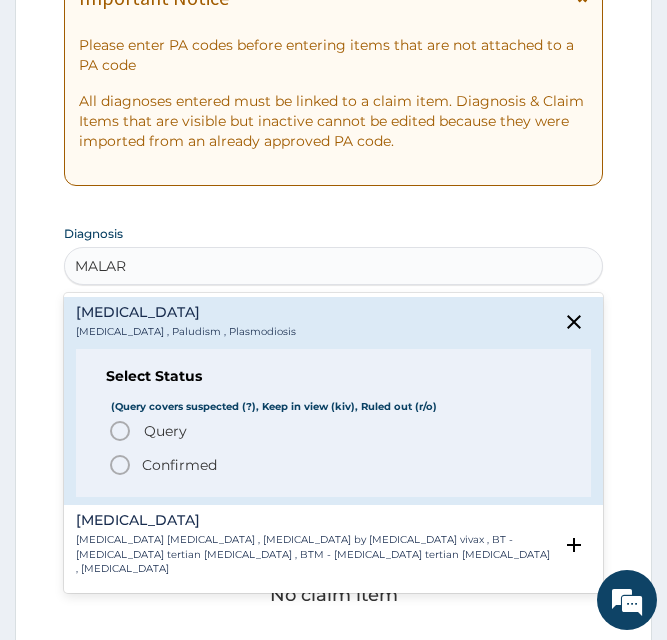 click on "Confirmed" at bounding box center [335, 465] 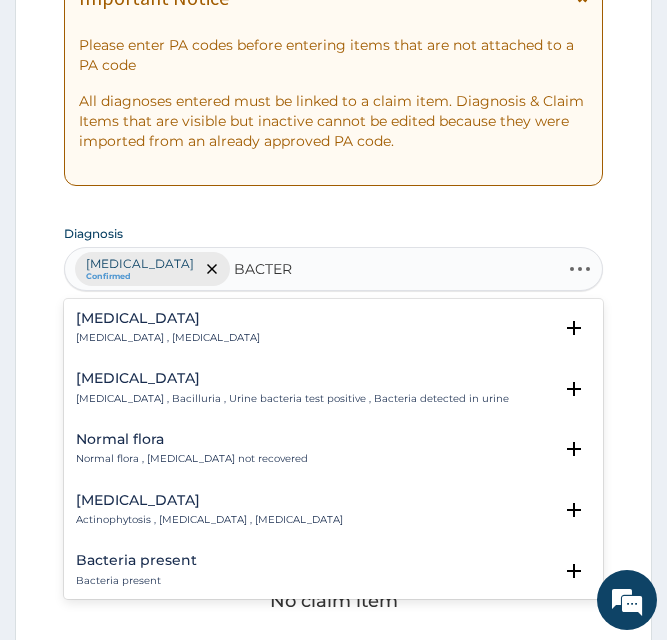 type on "BACTERE" 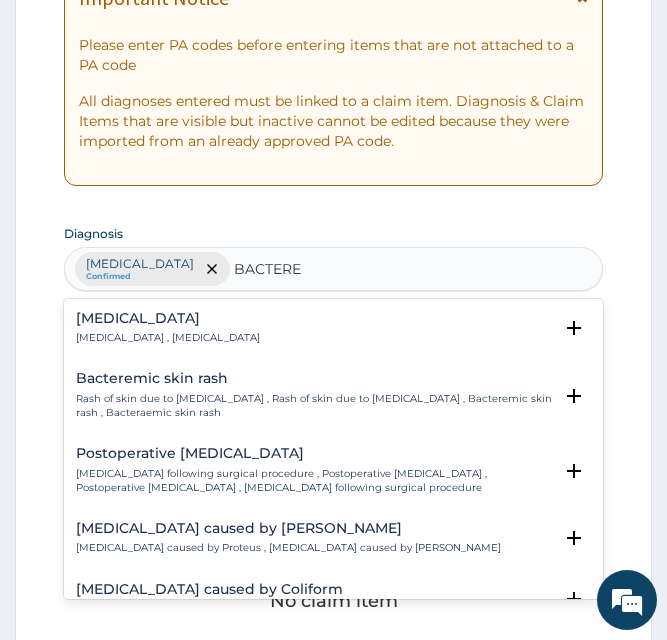 click on "Bacteremia" at bounding box center (168, 318) 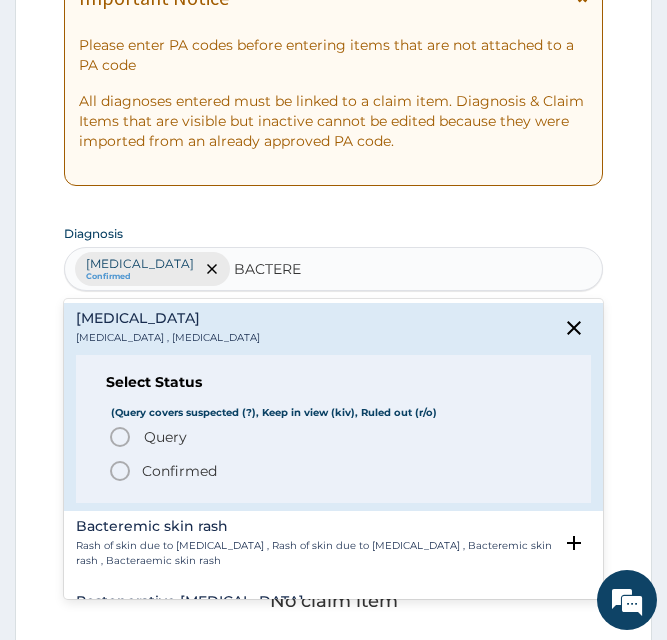 click on "Confirmed" at bounding box center (179, 471) 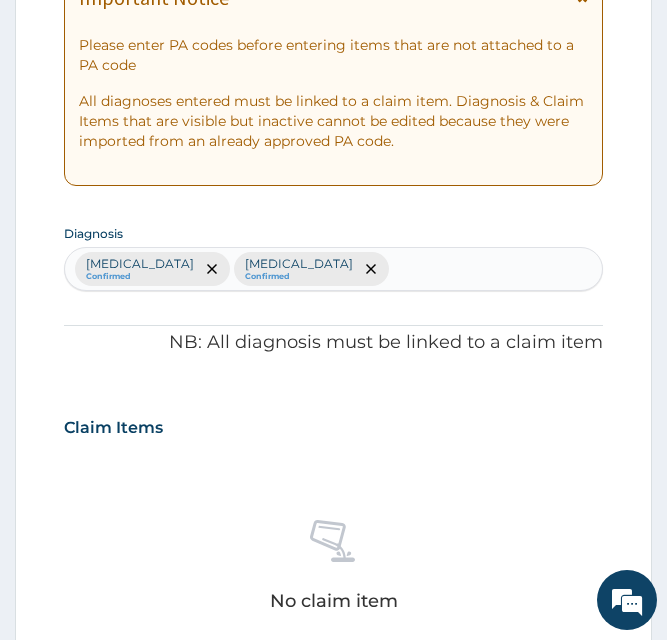 scroll, scrollTop: 900, scrollLeft: 0, axis: vertical 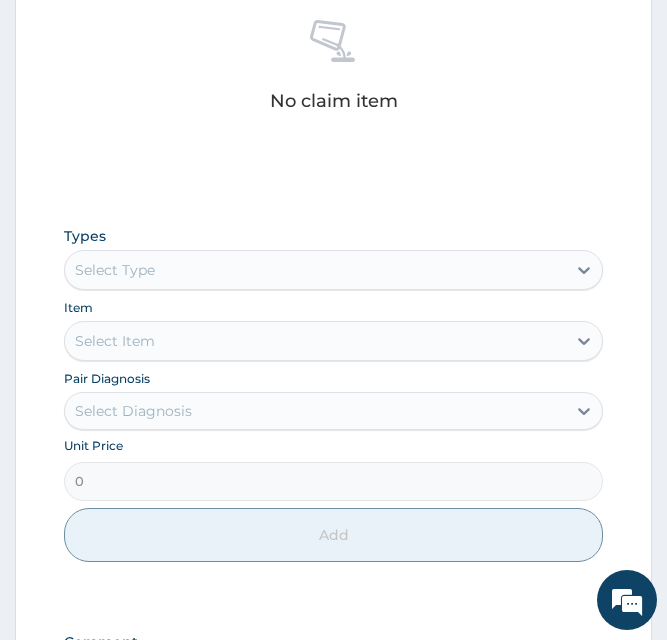 click on "Select Type" at bounding box center [316, 270] 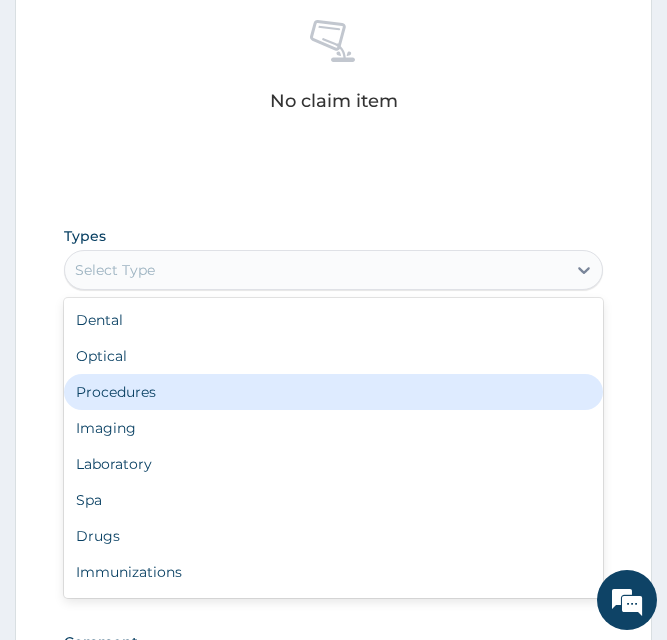 click on "Procedures" at bounding box center [334, 392] 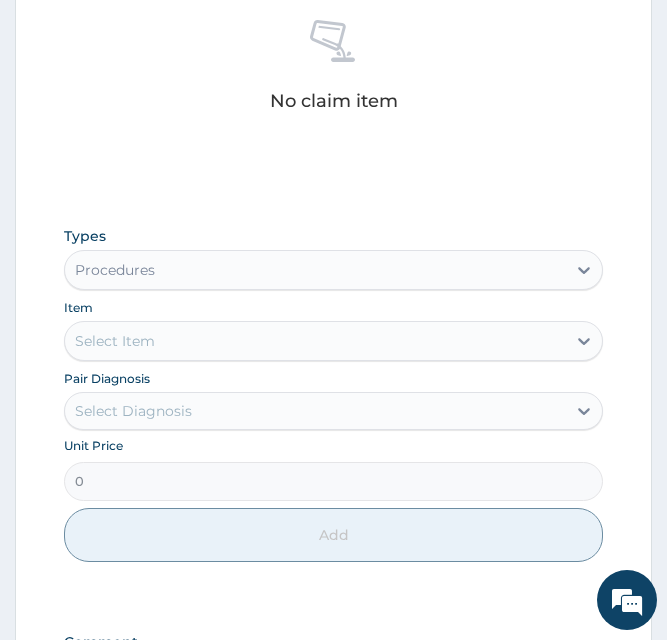 click on "Select Item" at bounding box center (316, 341) 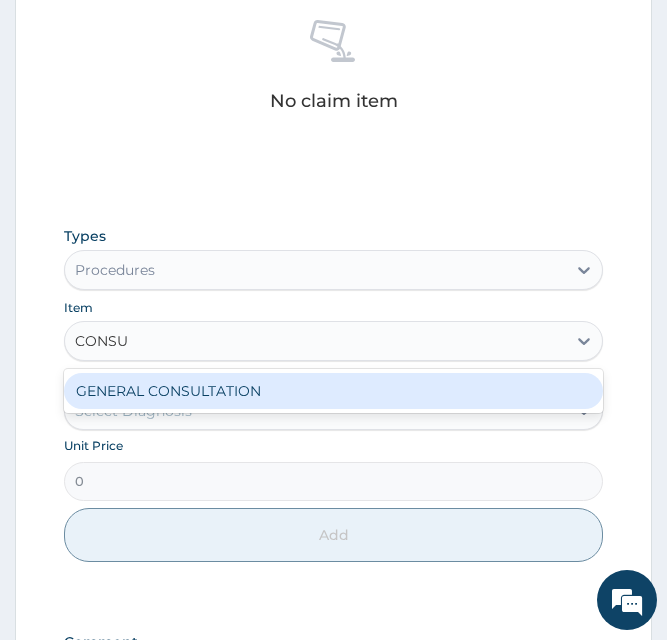 type on "CONSUL" 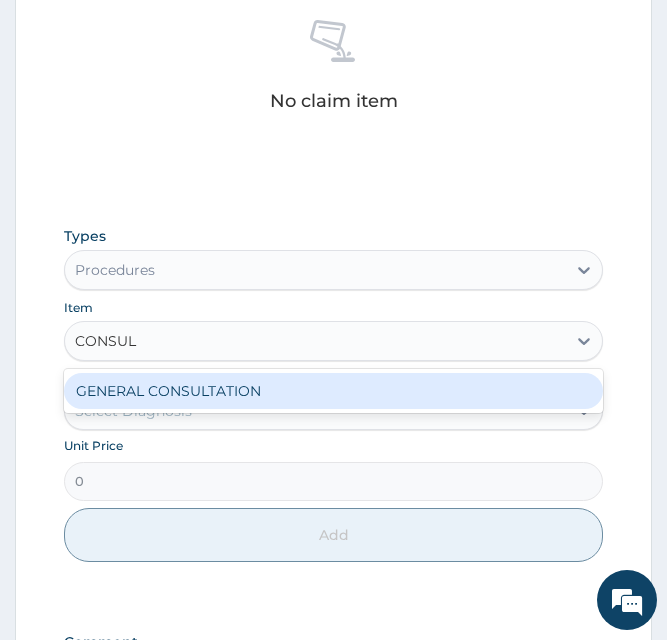 click on "GENERAL CONSULTATION" at bounding box center [334, 391] 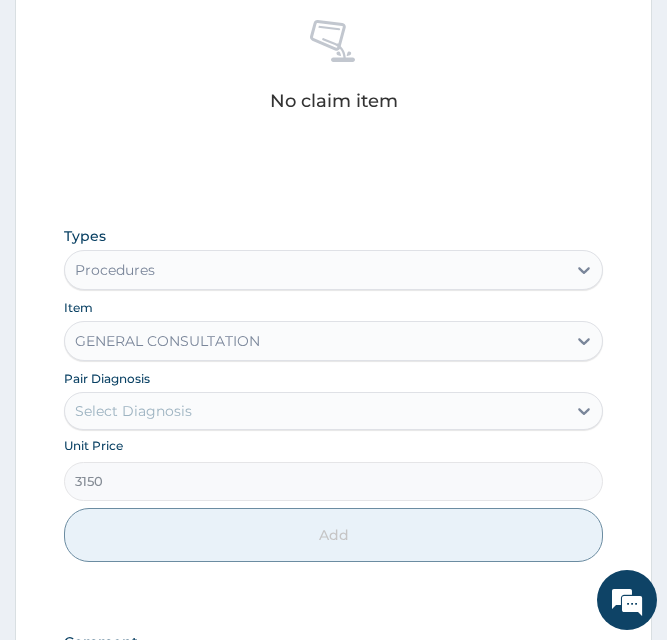 click on "Select Diagnosis" at bounding box center (133, 411) 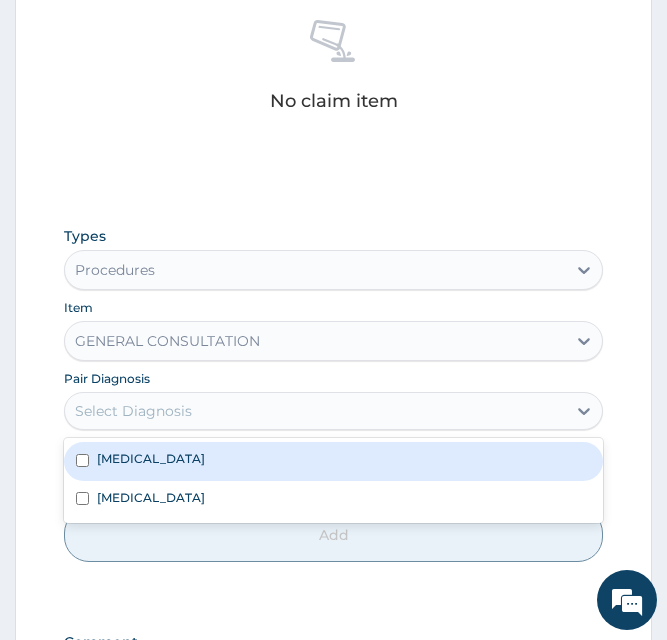 click on "Malaria" at bounding box center [334, 461] 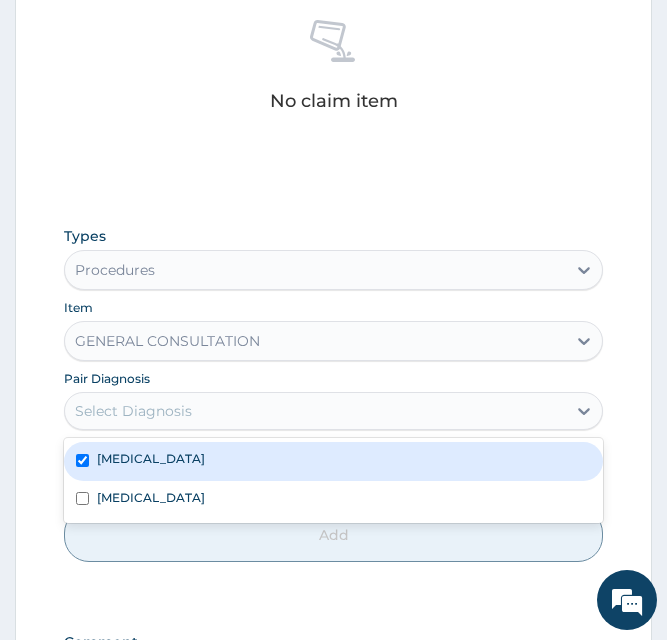 checkbox on "true" 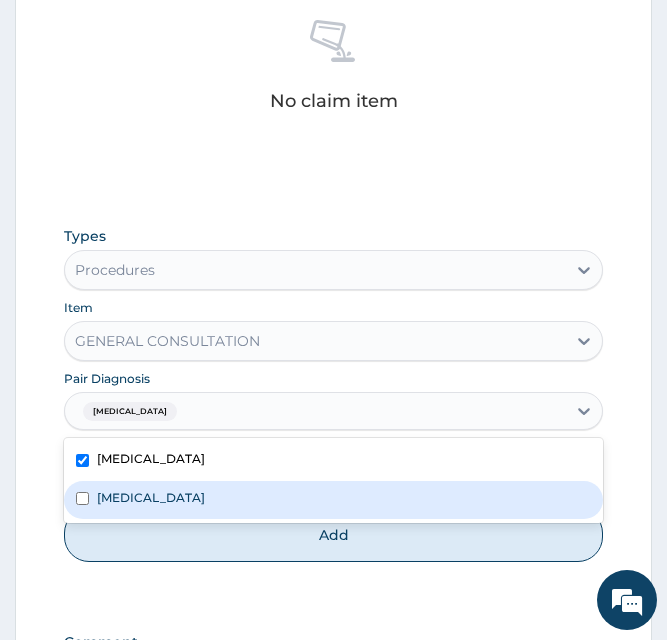 click on "Bacteremia" at bounding box center (334, 500) 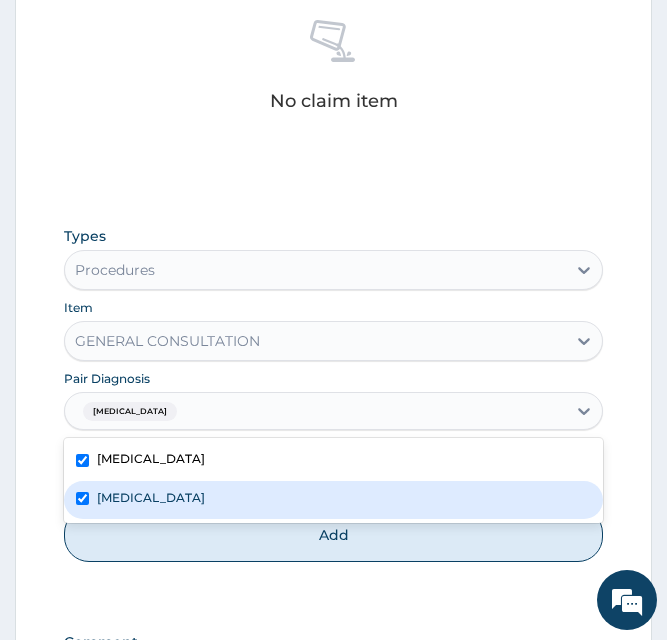 checkbox on "true" 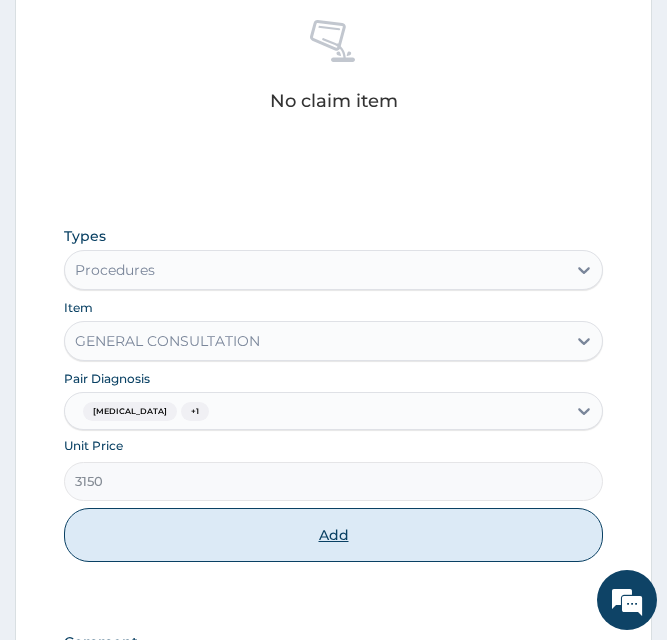 click on "Add" at bounding box center [334, 535] 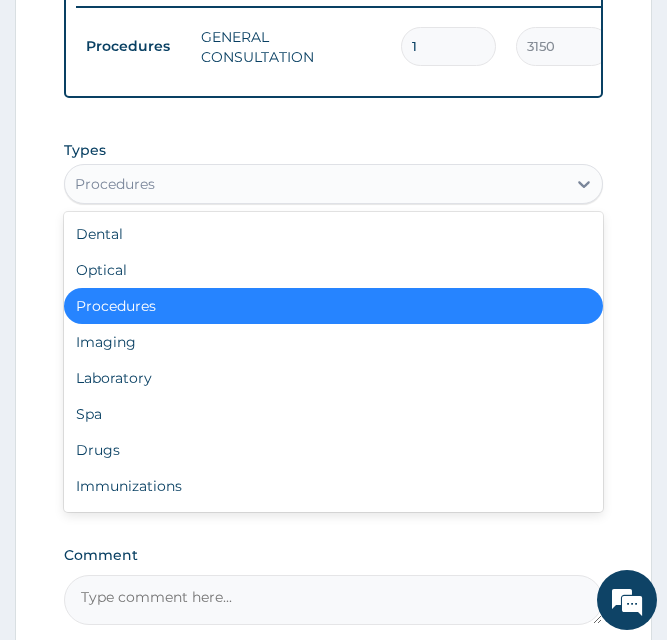 click on "Procedures" at bounding box center (316, 184) 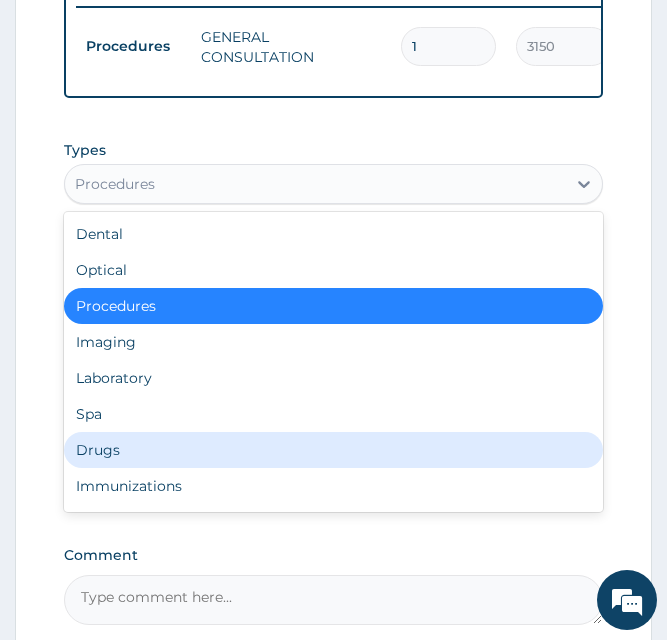 click on "Drugs" at bounding box center [334, 450] 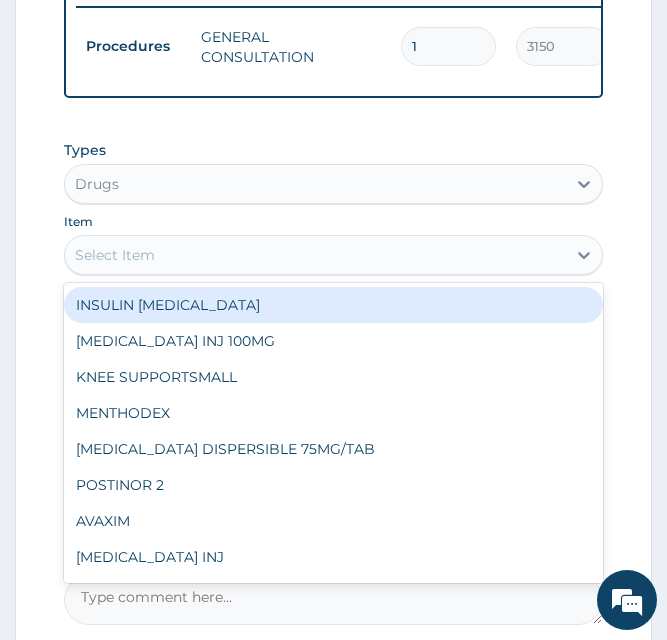 click on "Select Item" at bounding box center (316, 255) 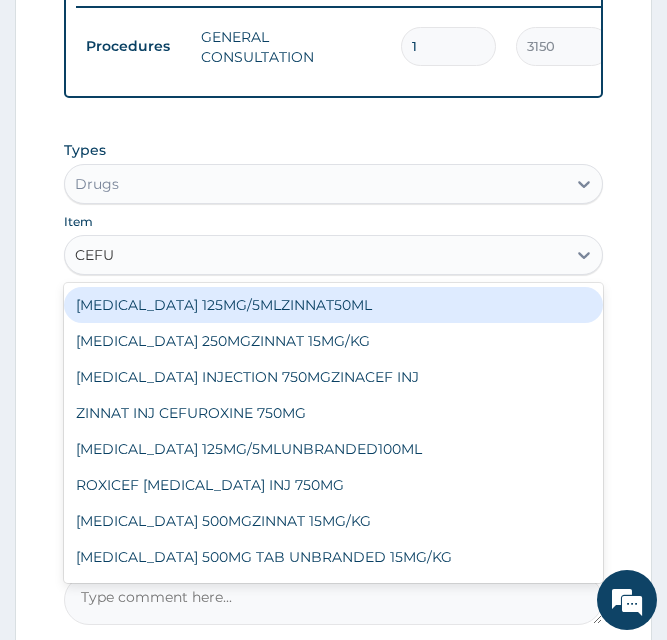 type on "CEFUR" 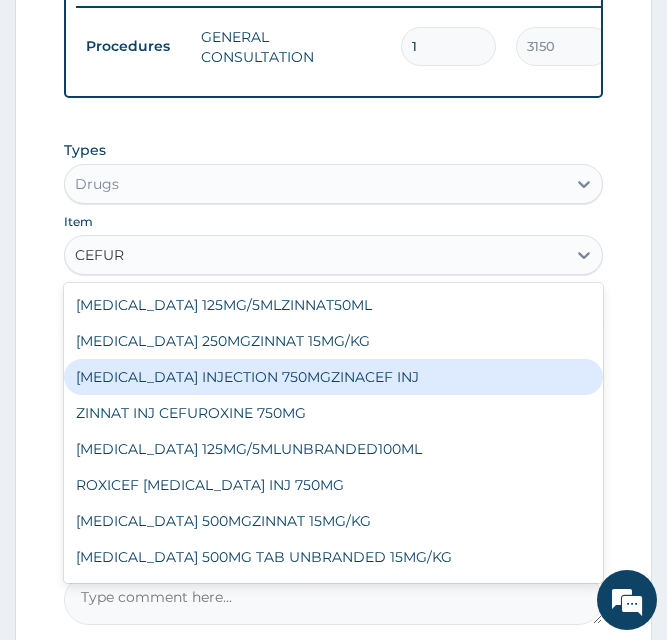 scroll, scrollTop: 100, scrollLeft: 0, axis: vertical 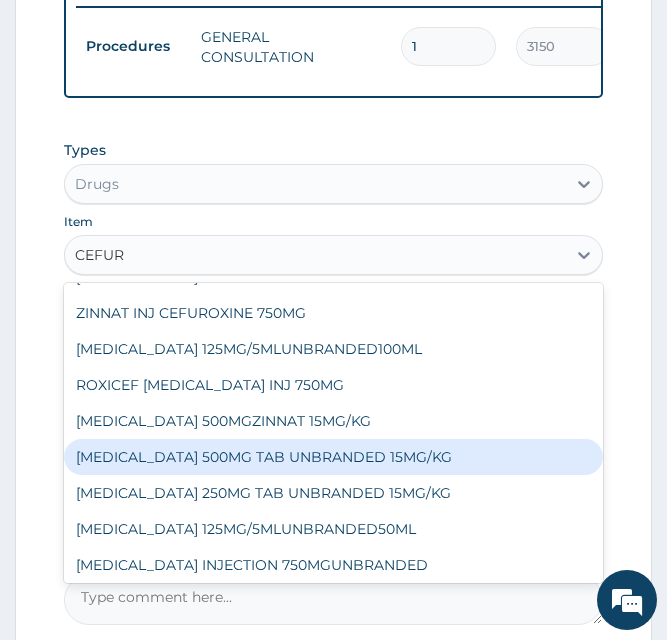 click on "CEFUROXIME 500MG TAB UNBRANDED 15MG/KG" at bounding box center (334, 457) 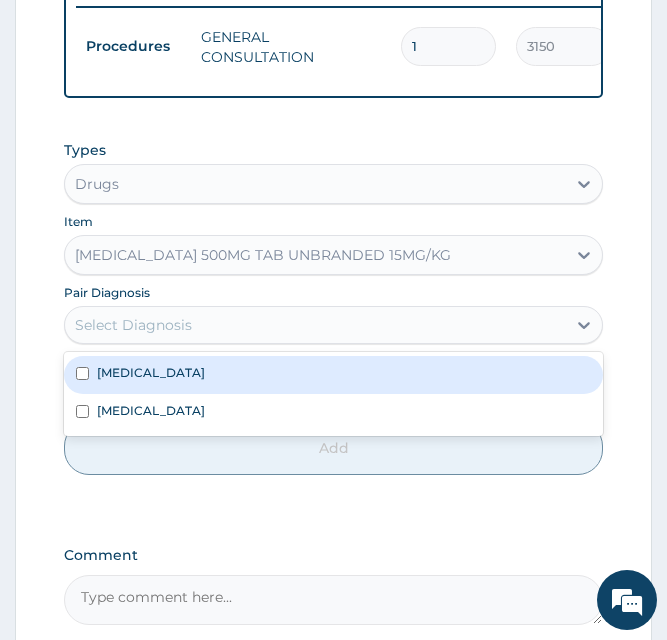 click on "Select Diagnosis" at bounding box center [316, 325] 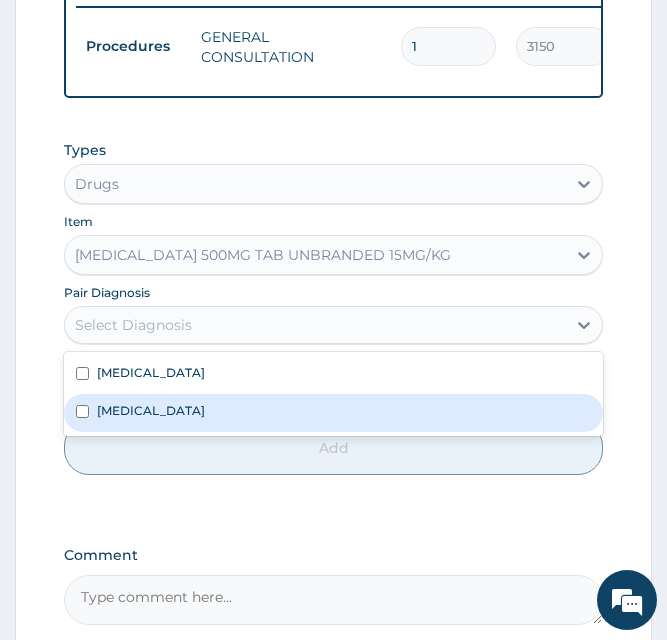 click on "Bacteremia" at bounding box center [334, 413] 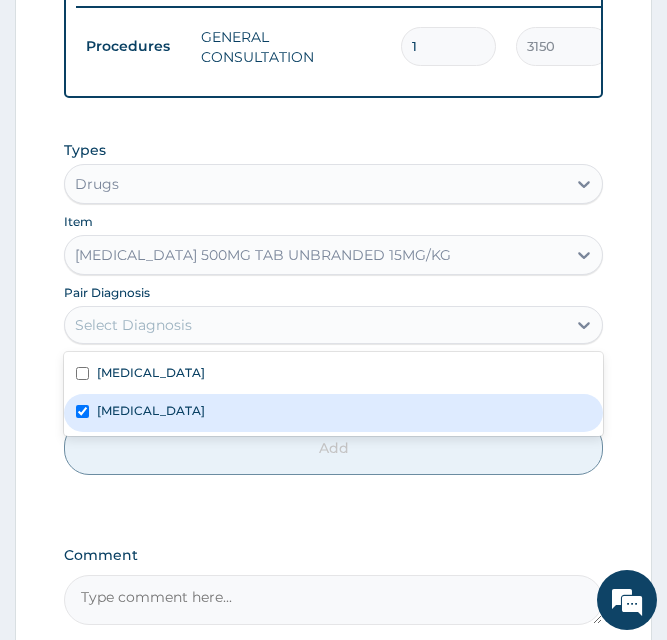 checkbox on "true" 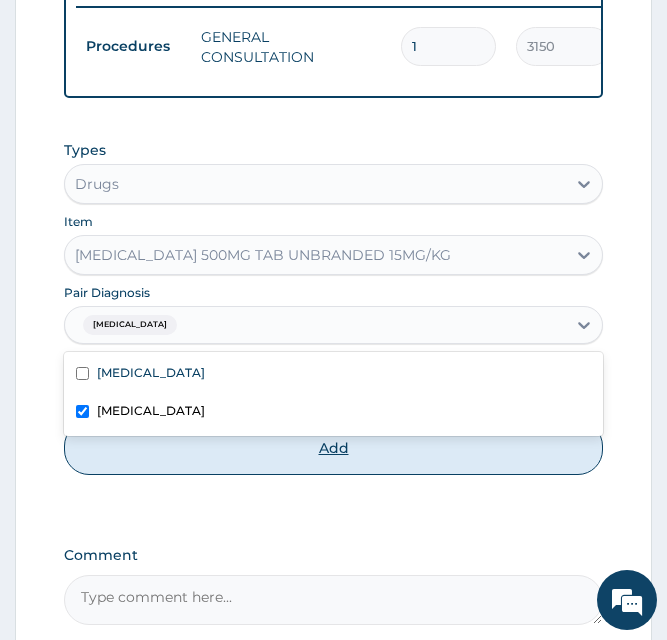 click on "Add" at bounding box center (334, 448) 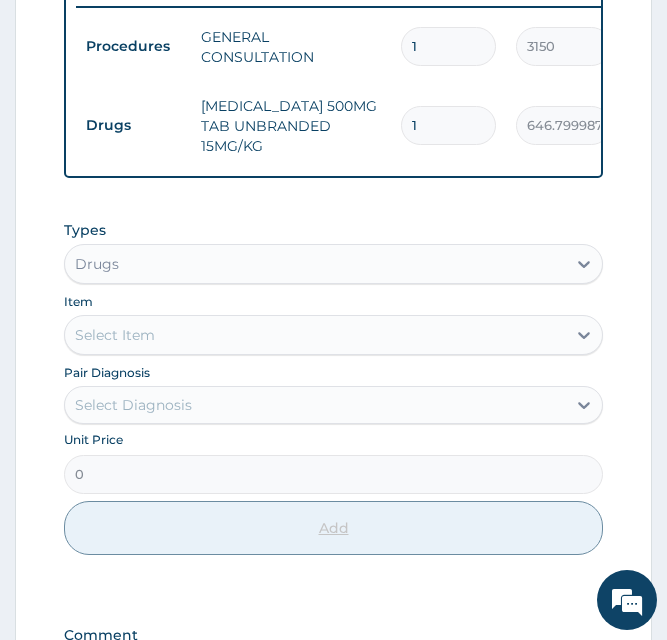 type on "10" 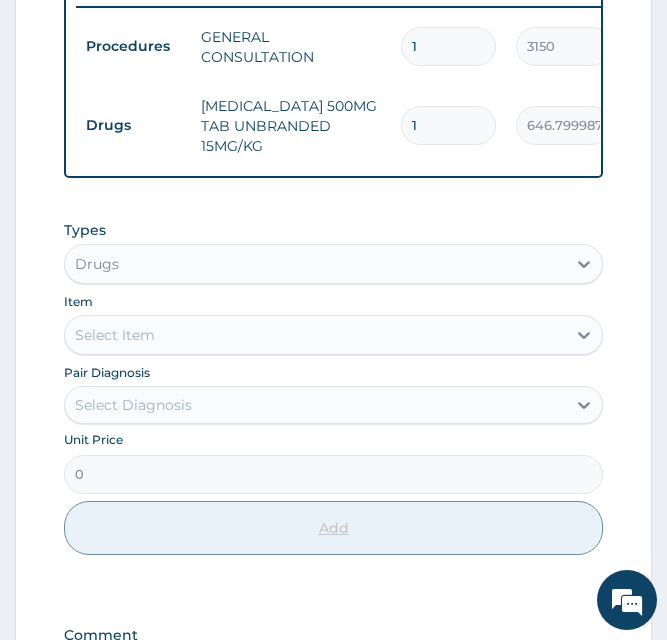 type on "6468.00" 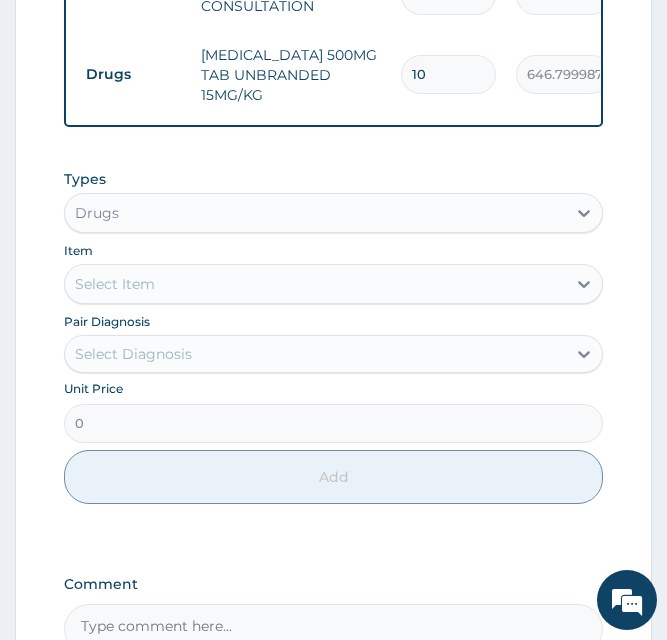 scroll, scrollTop: 1000, scrollLeft: 0, axis: vertical 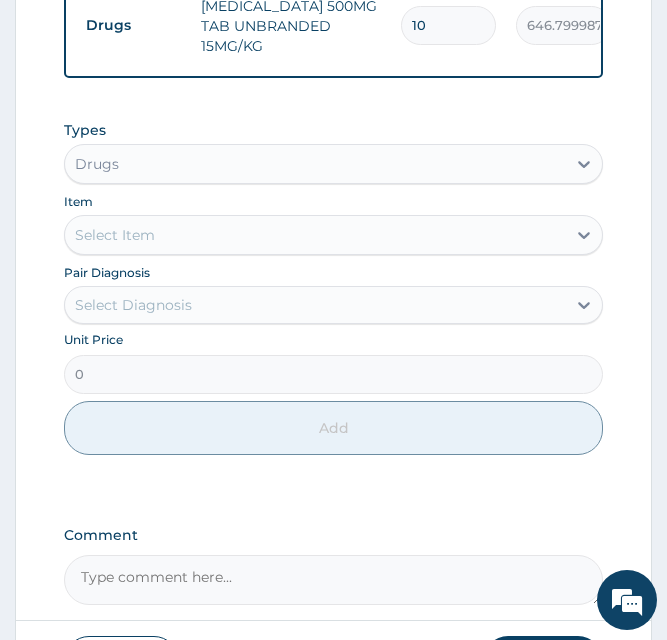 type on "10" 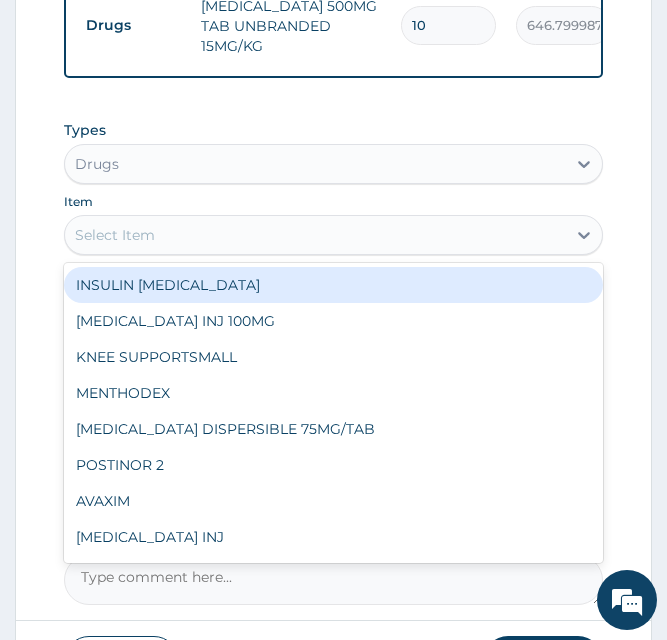 click on "Select Item" at bounding box center [316, 235] 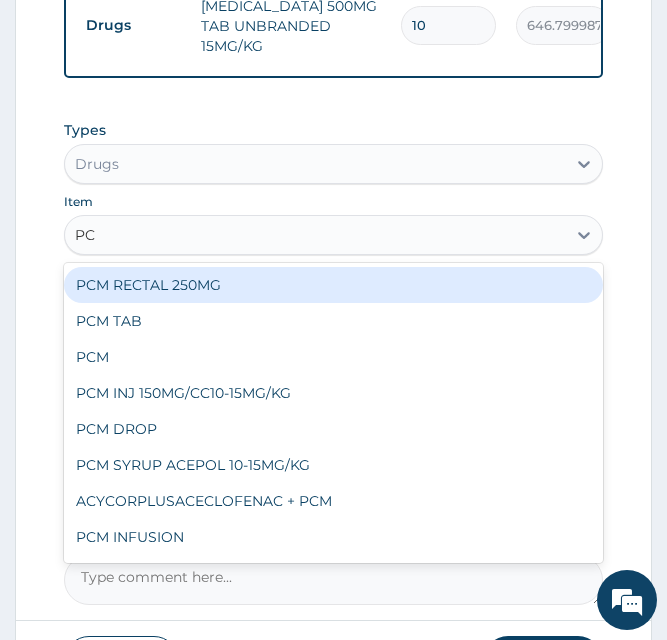 type on "PCM" 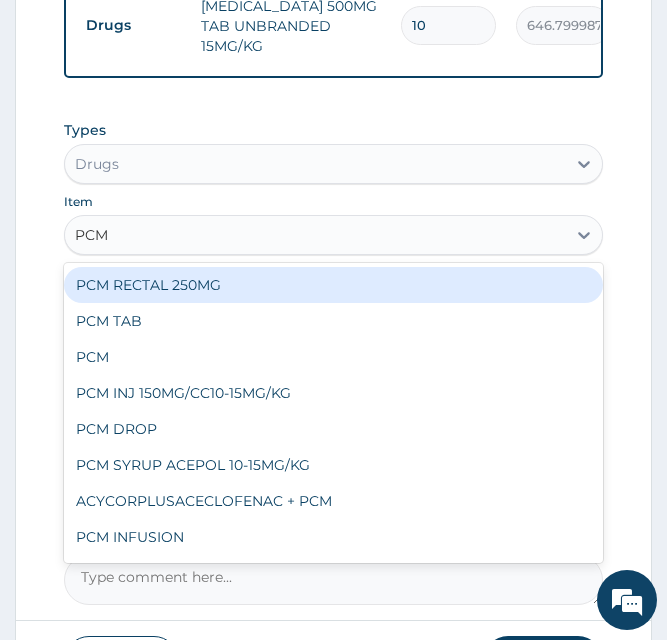 click on "PCM RECTAL 250MG" at bounding box center (334, 285) 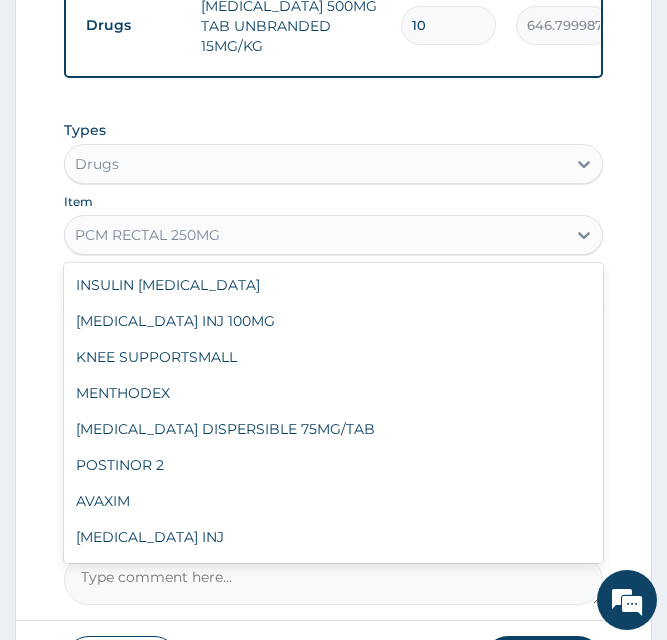 click on "PCM RECTAL 250MG" at bounding box center [147, 235] 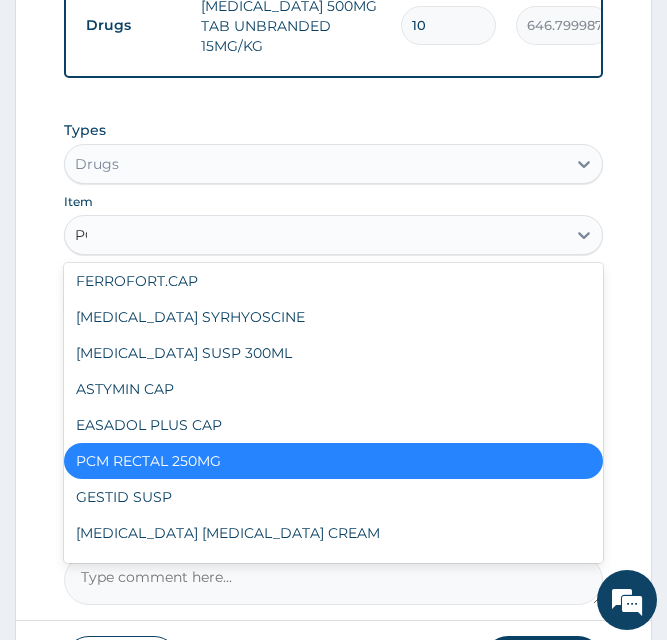 scroll, scrollTop: 0, scrollLeft: 0, axis: both 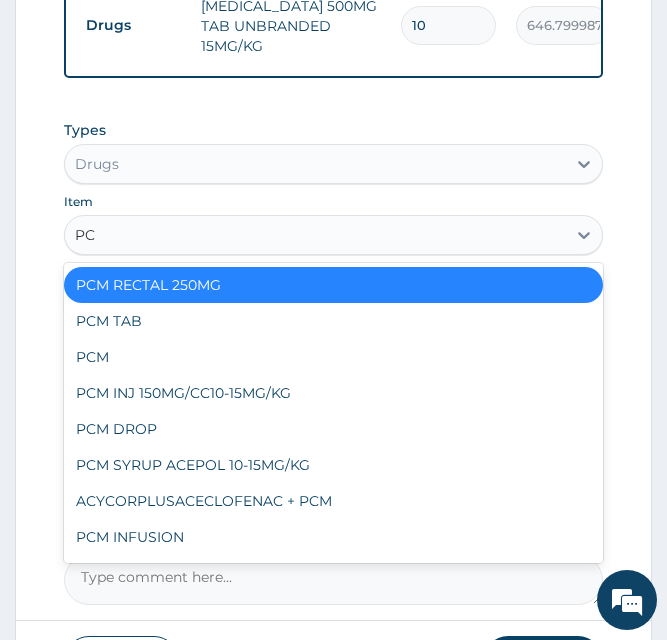 type on "PCM" 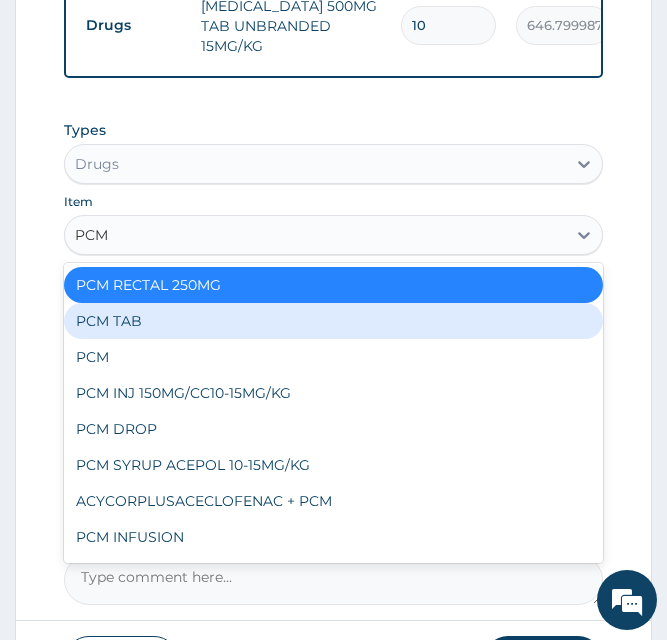 click on "PCM TAB" at bounding box center [334, 321] 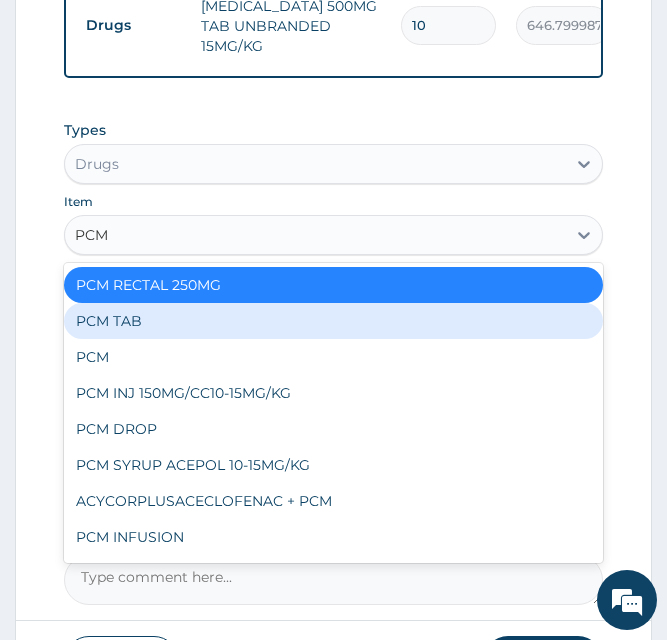 type 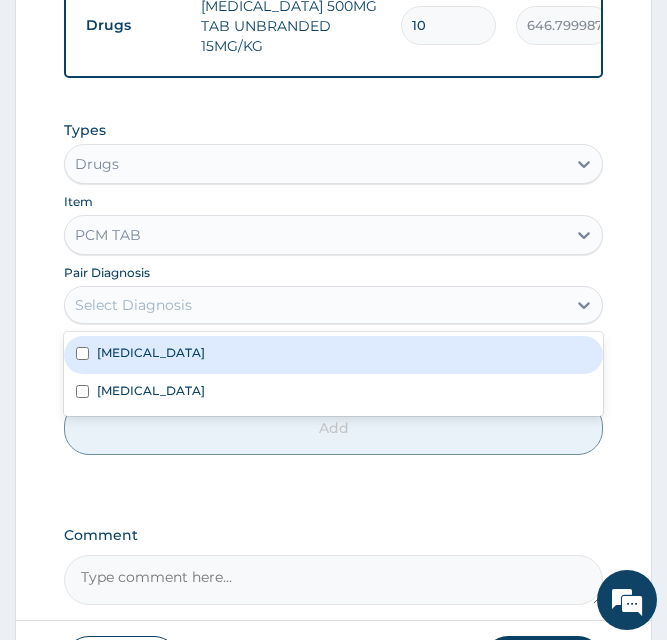 click on "Select Diagnosis" at bounding box center (133, 305) 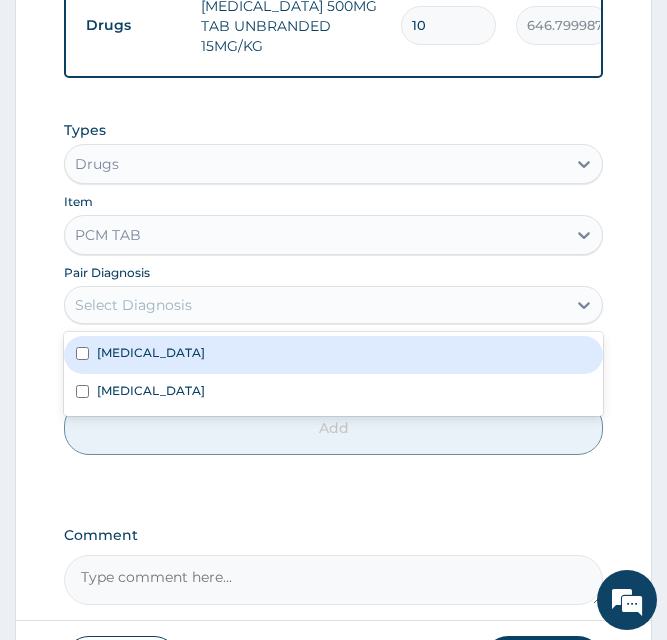 click on "Malaria" at bounding box center [334, 355] 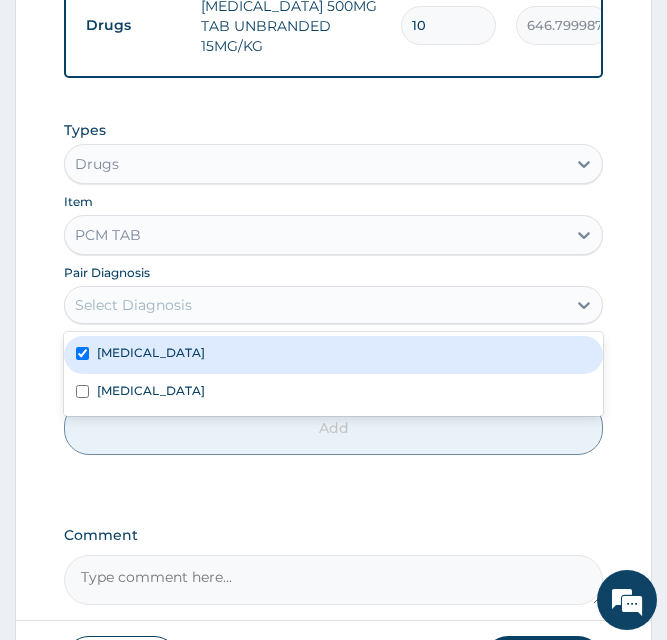checkbox on "true" 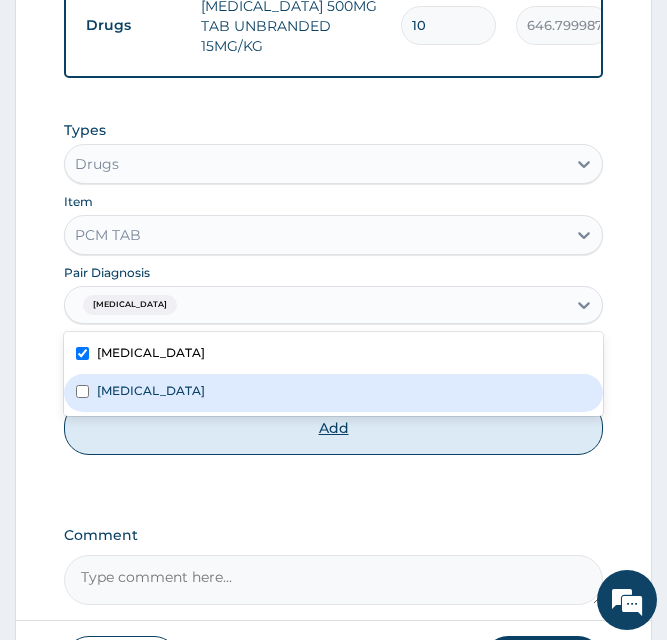 click on "Add" at bounding box center [334, 428] 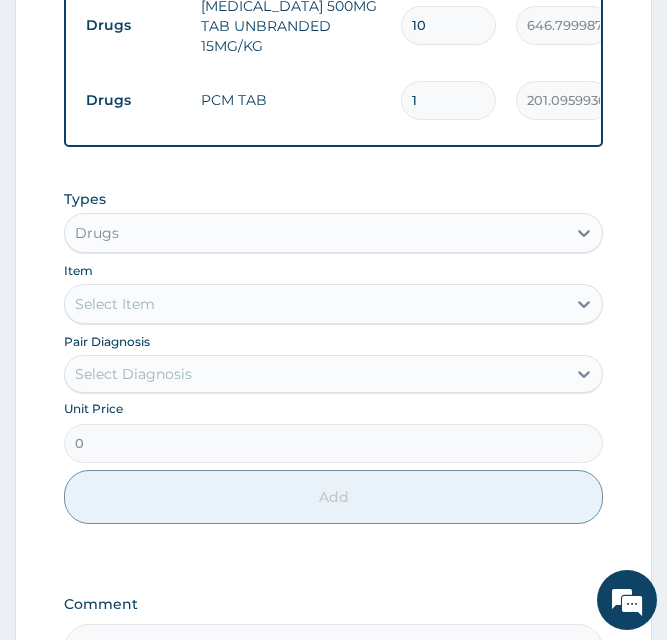 type on "18" 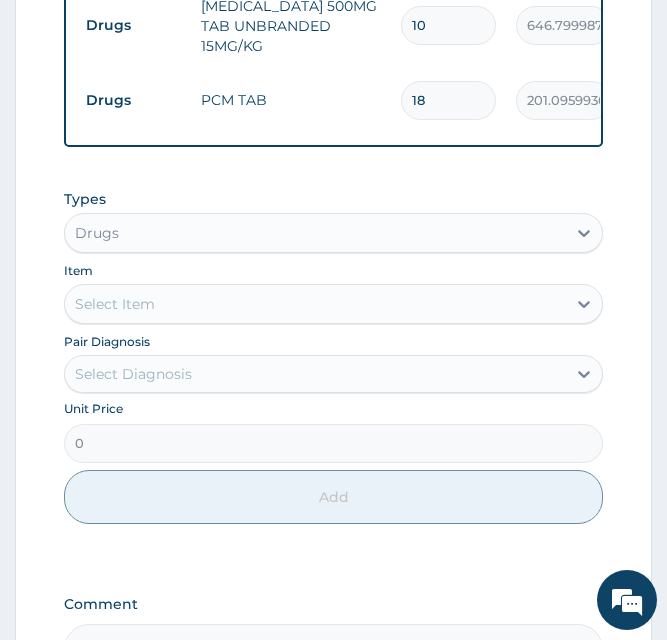 type on "3619.73" 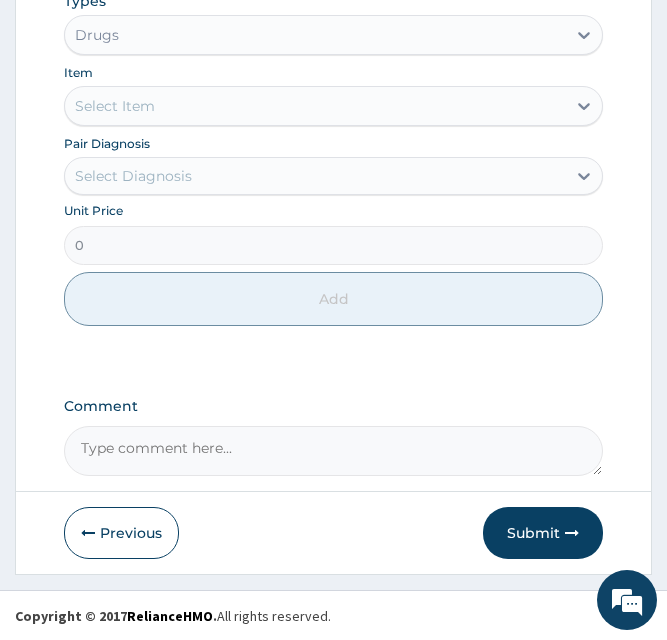 scroll, scrollTop: 1200, scrollLeft: 0, axis: vertical 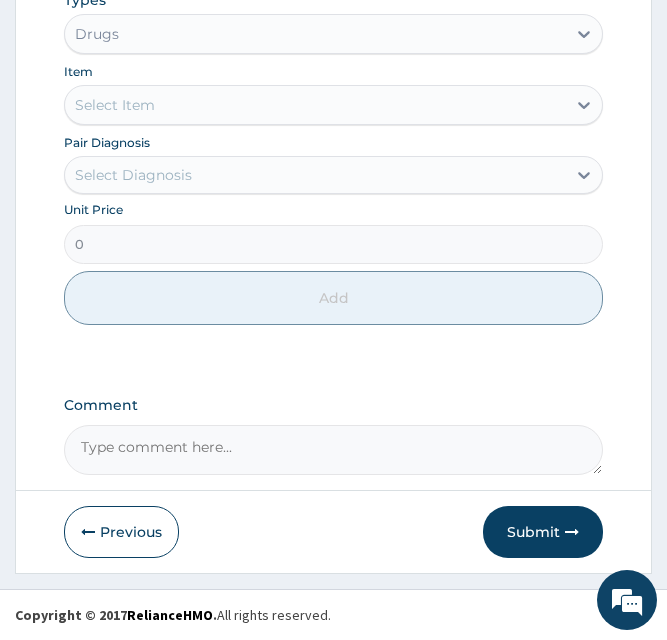type on "18" 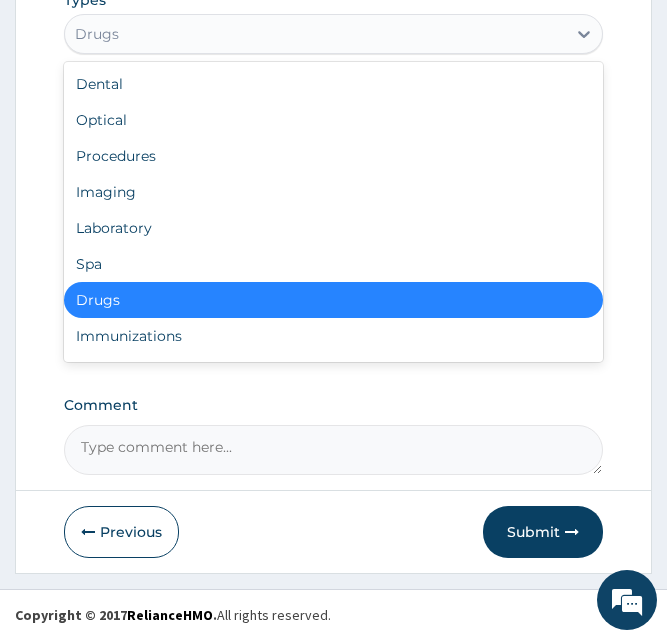 click on "Drugs" at bounding box center (316, 34) 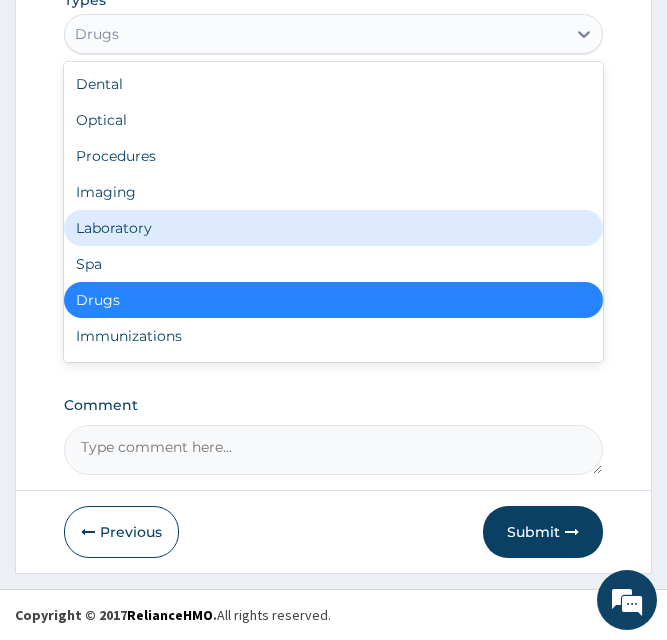 click on "Laboratory" at bounding box center (334, 228) 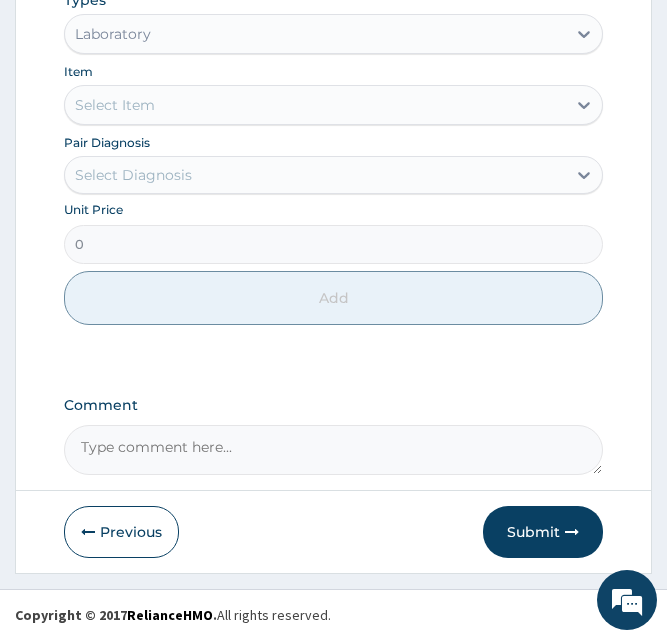 click on "Select Item" at bounding box center [115, 105] 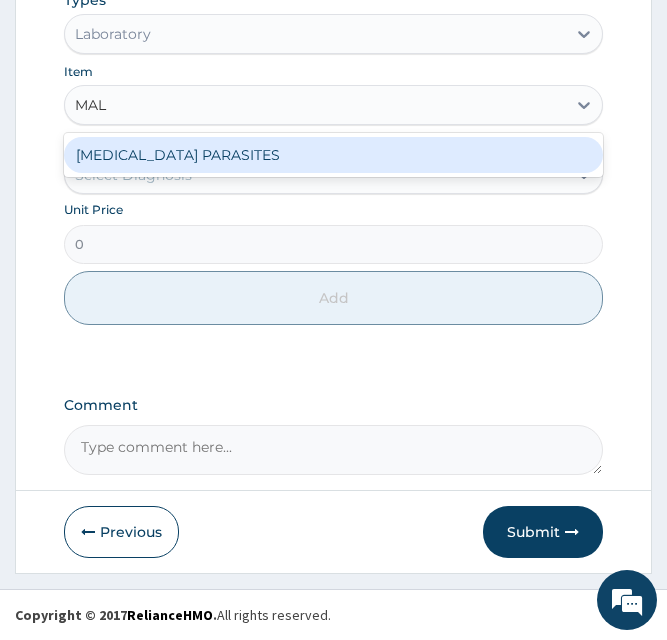 type on "MALA" 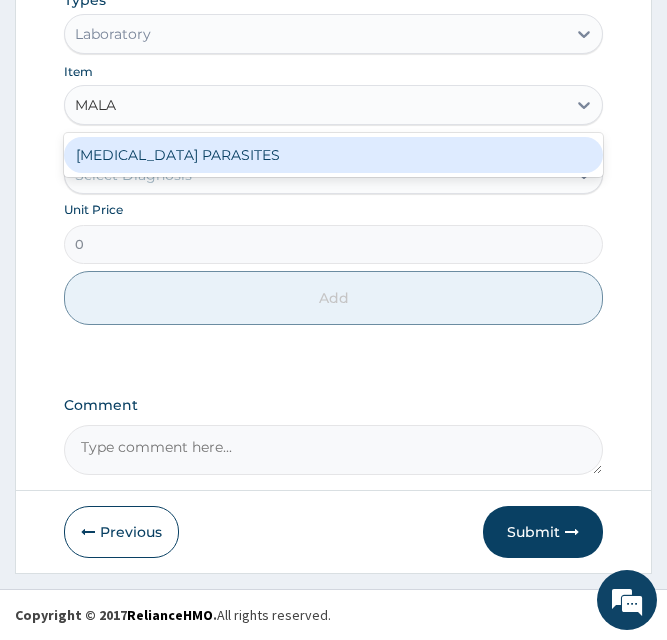 click on "[MEDICAL_DATA] PARASITES" at bounding box center [334, 155] 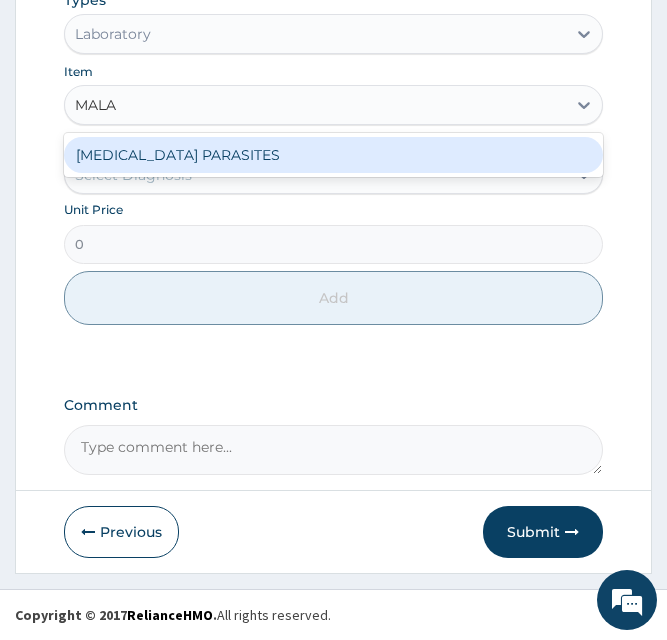 type 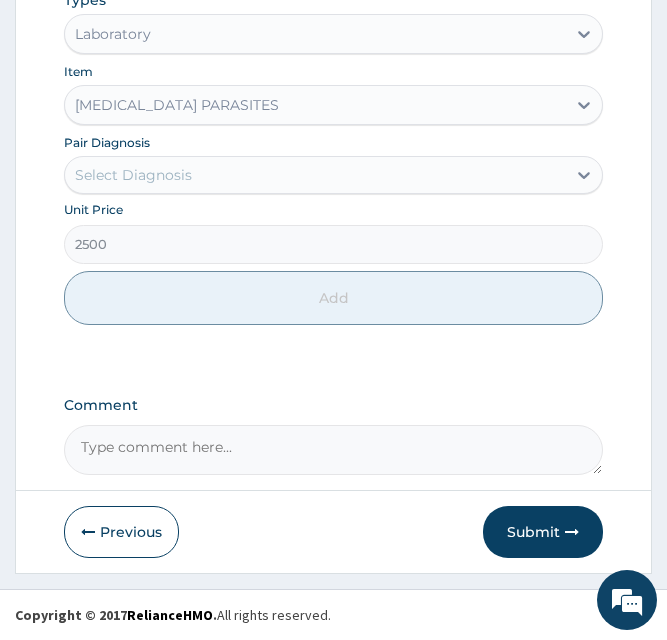 click on "Pair Diagnosis Select Diagnosis" at bounding box center (334, 163) 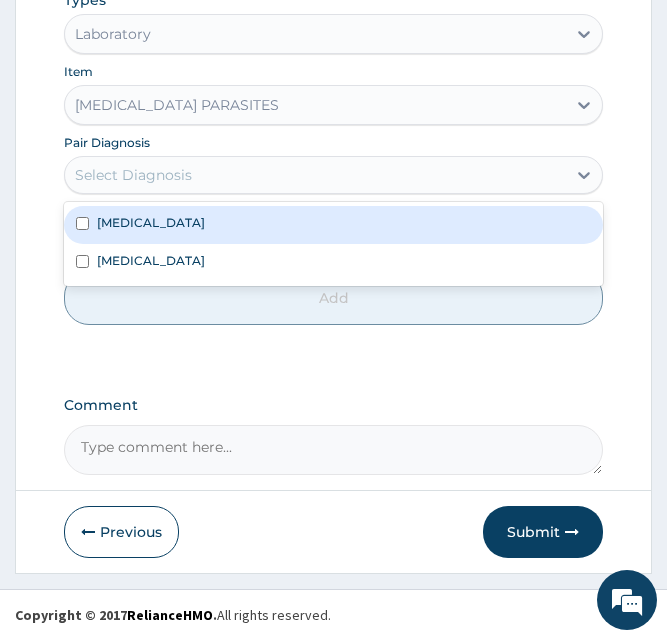 click on "Select Diagnosis" at bounding box center (316, 175) 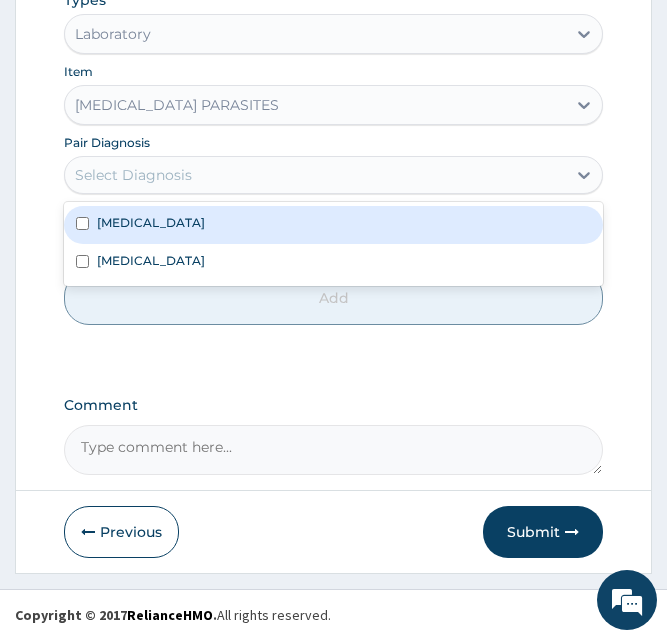 click on "[MEDICAL_DATA]" at bounding box center (334, 225) 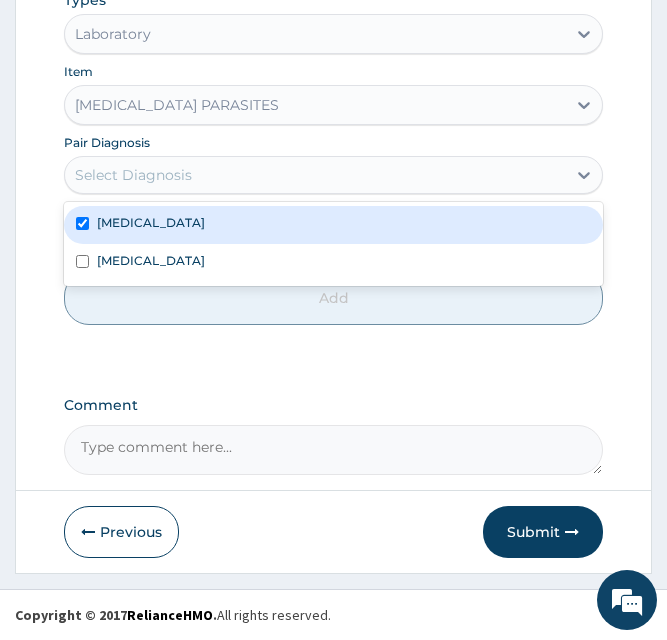 checkbox on "true" 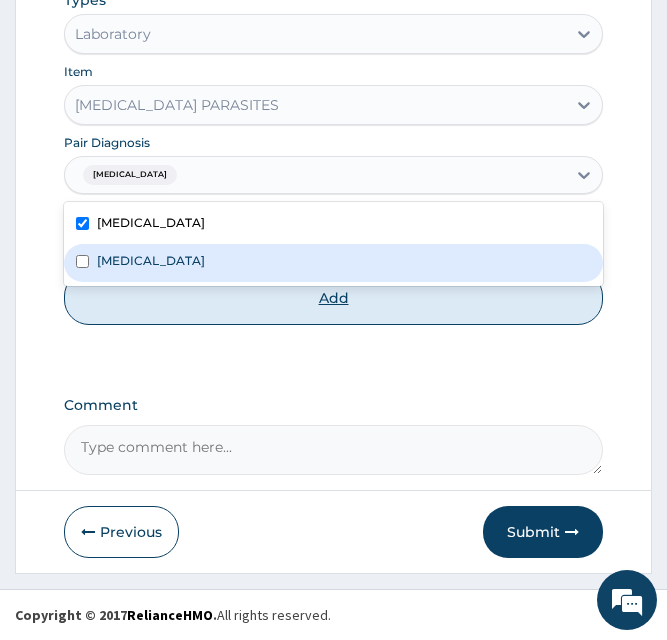 click on "Add" at bounding box center (334, 298) 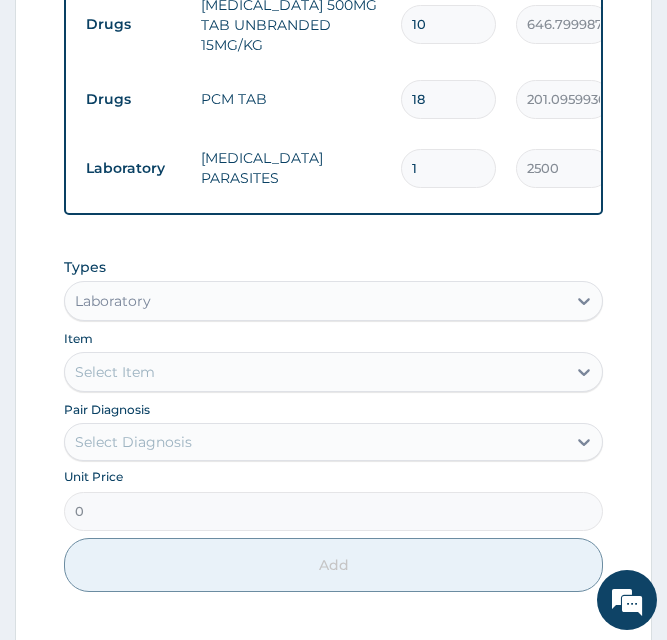 scroll, scrollTop: 1041, scrollLeft: 0, axis: vertical 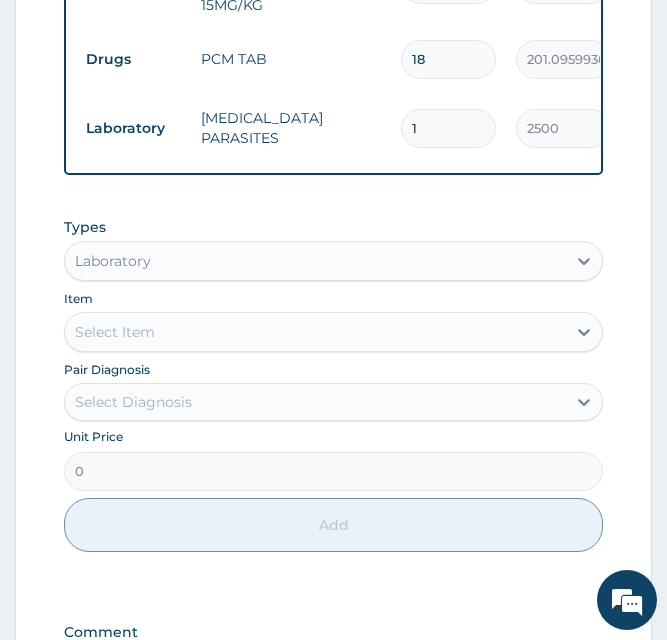 click on "Select Item" at bounding box center [316, 332] 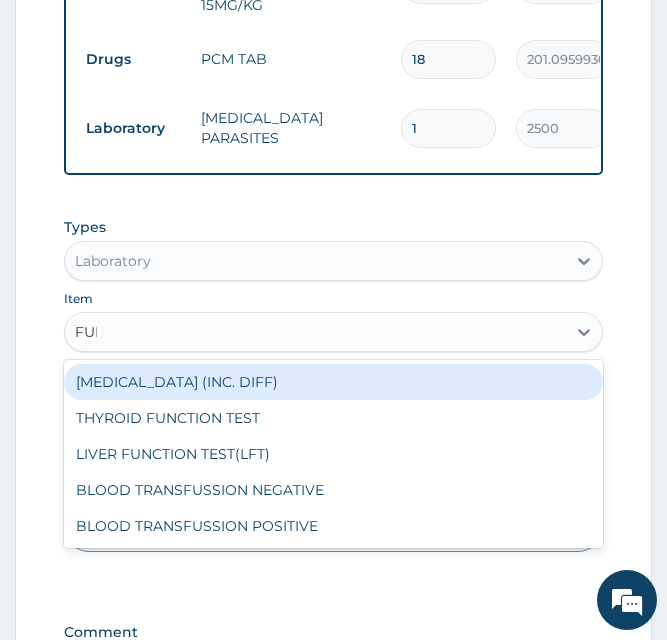 type on "FULL" 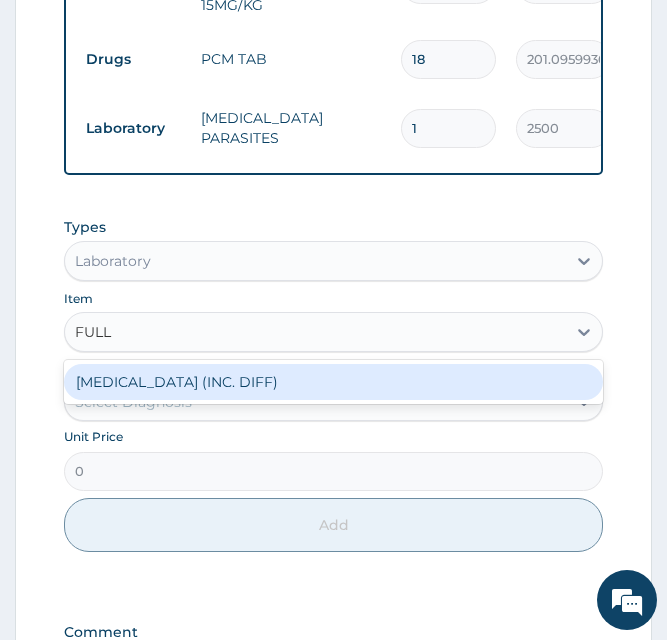 click on "[MEDICAL_DATA] (INC. DIFF)" at bounding box center (334, 382) 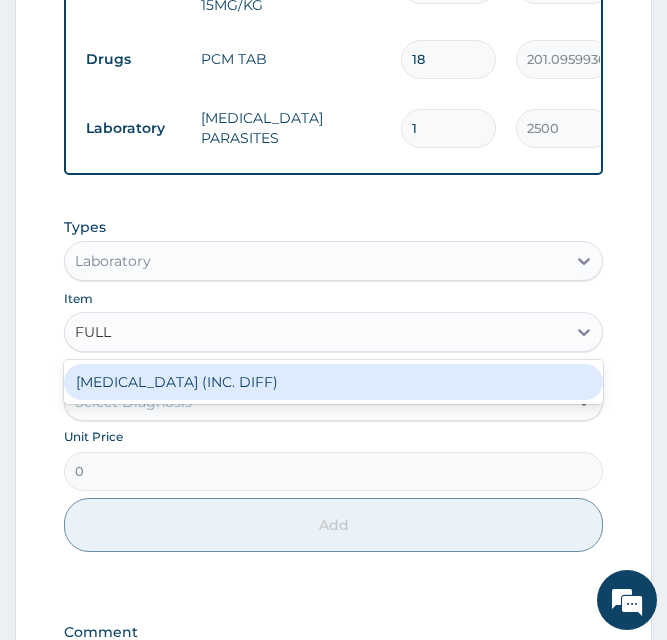 type 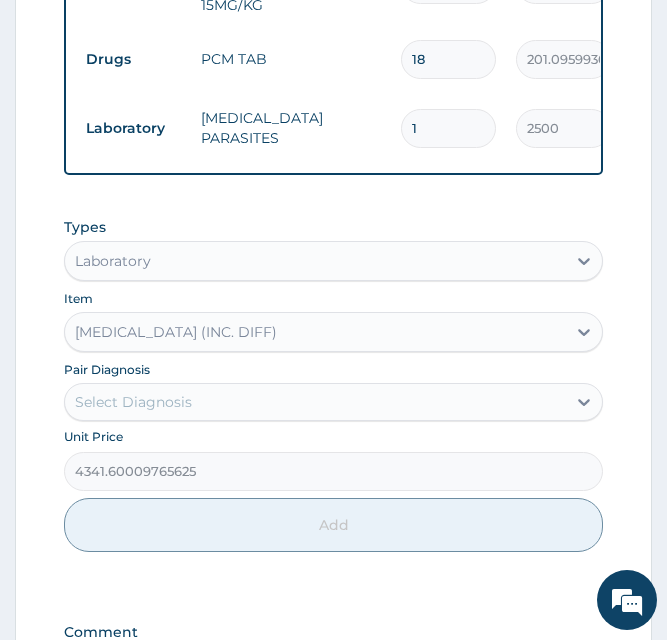 click on "Select Diagnosis" at bounding box center (316, 402) 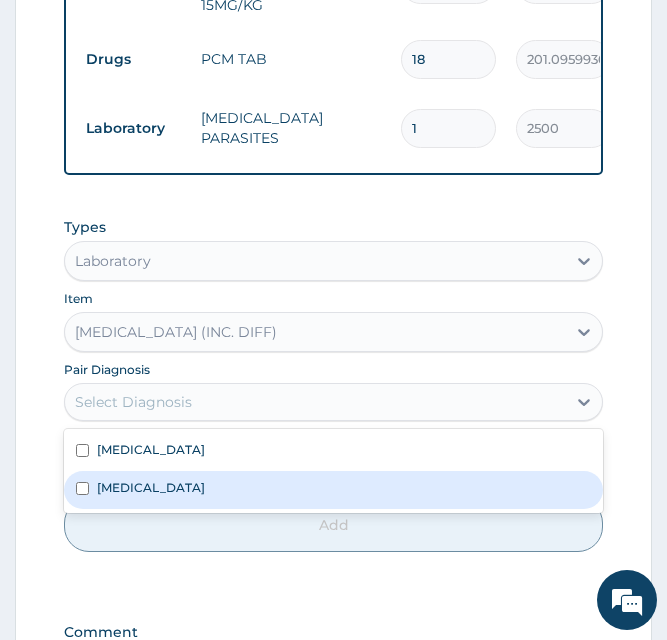 click on "[MEDICAL_DATA]" at bounding box center [334, 490] 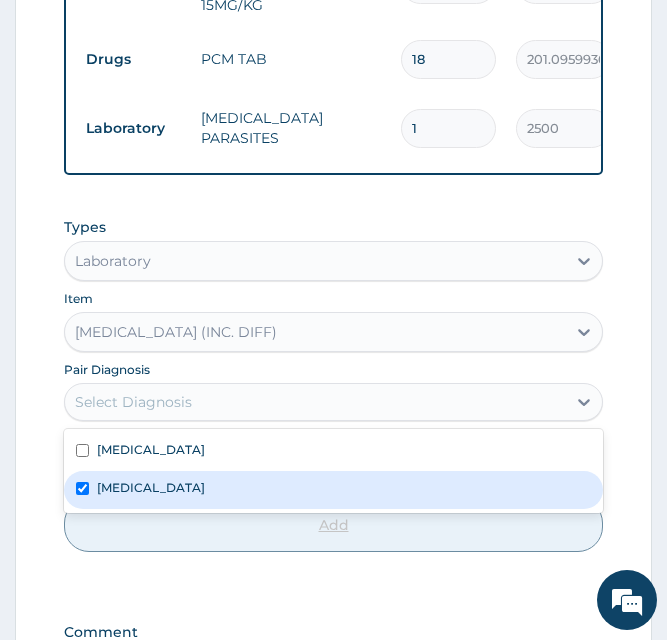 checkbox on "true" 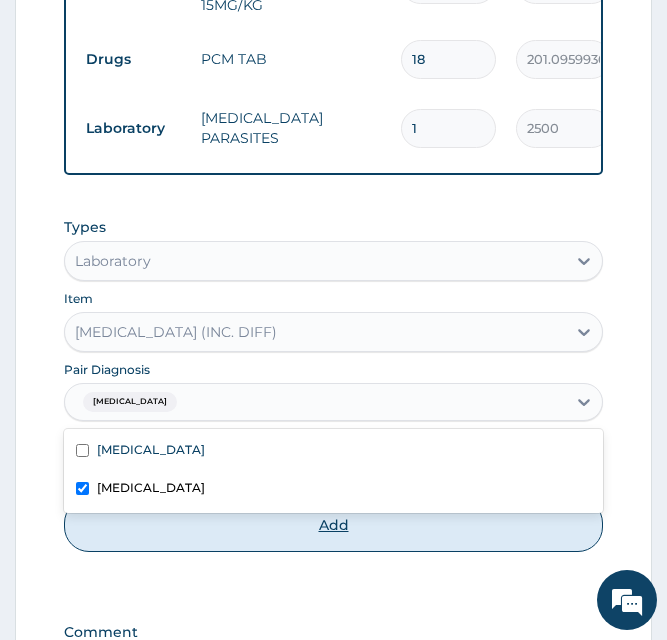 click on "Add" at bounding box center [334, 525] 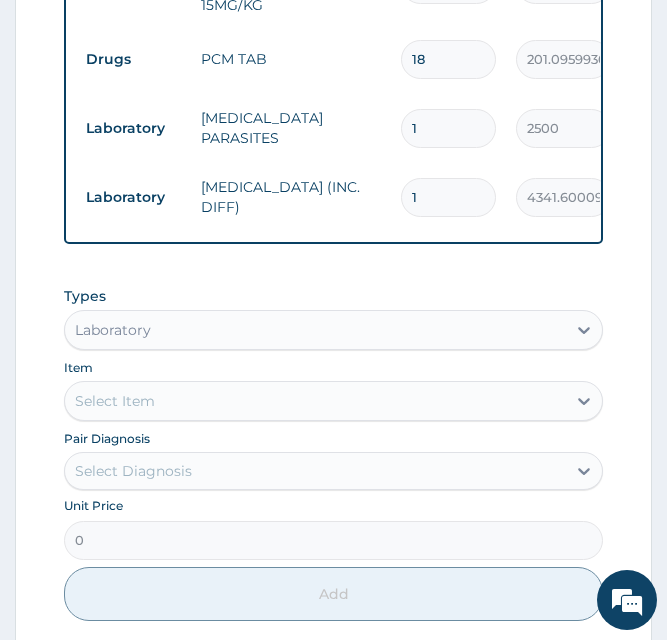 scroll, scrollTop: 1344, scrollLeft: 0, axis: vertical 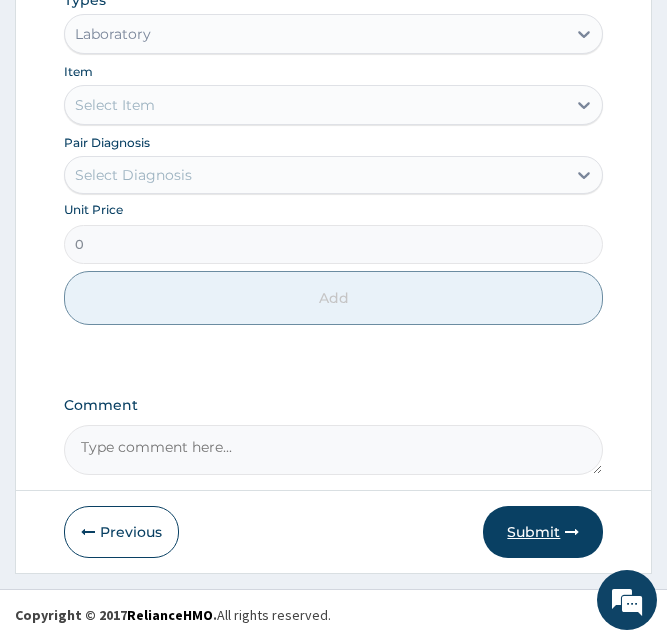 click on "Submit" at bounding box center [543, 532] 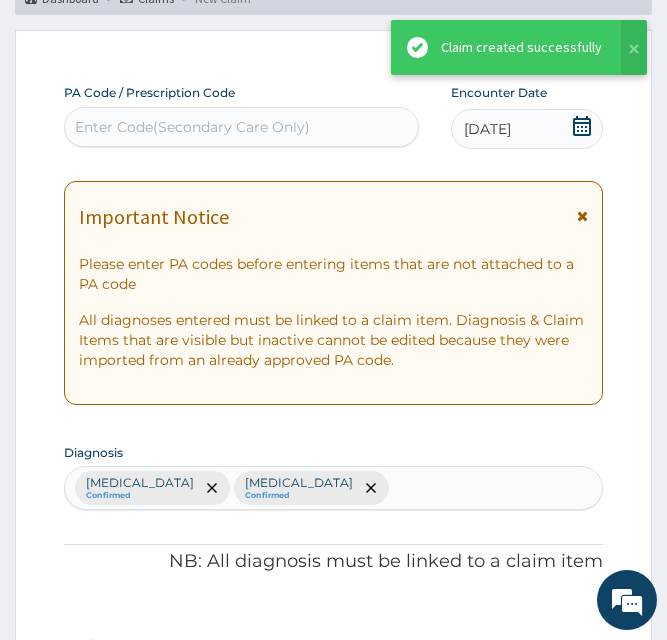 scroll, scrollTop: 1326, scrollLeft: 0, axis: vertical 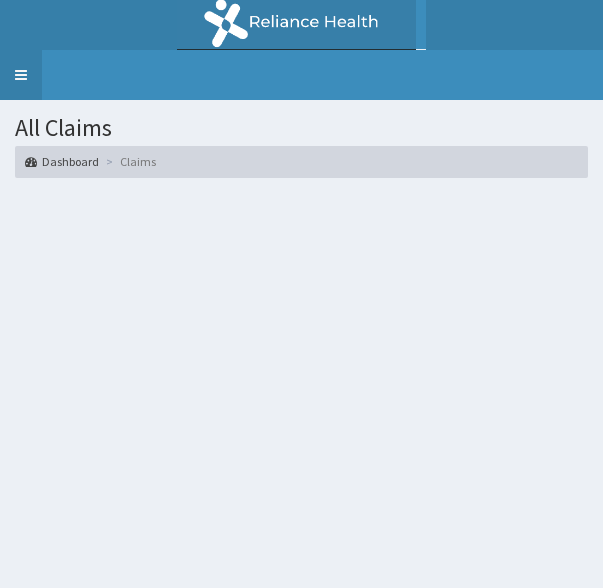 click on "Toggle navigation" at bounding box center (21, 75) 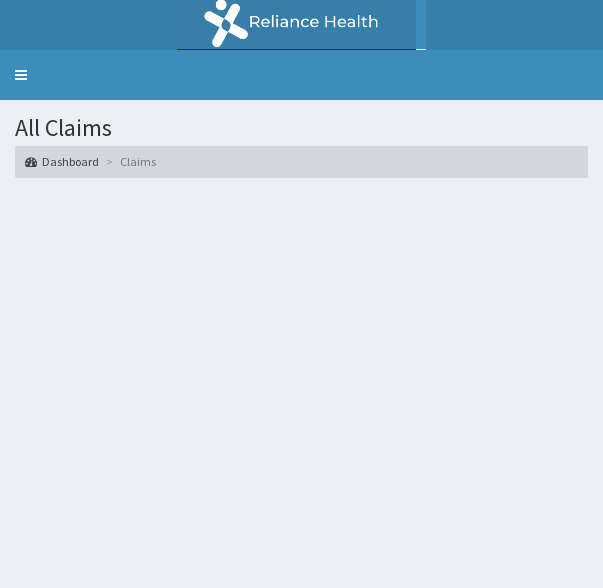 scroll, scrollTop: 0, scrollLeft: 0, axis: both 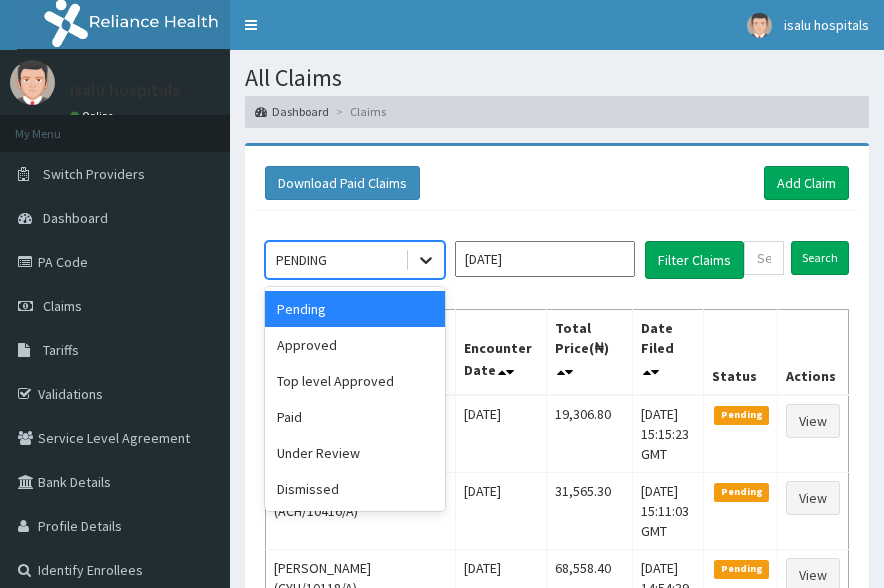 click 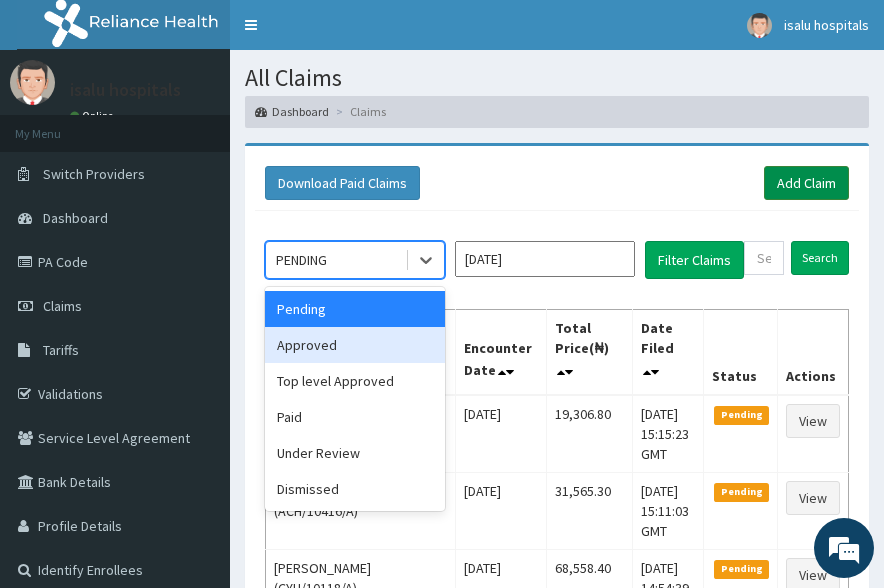 click on "Add Claim" at bounding box center (806, 183) 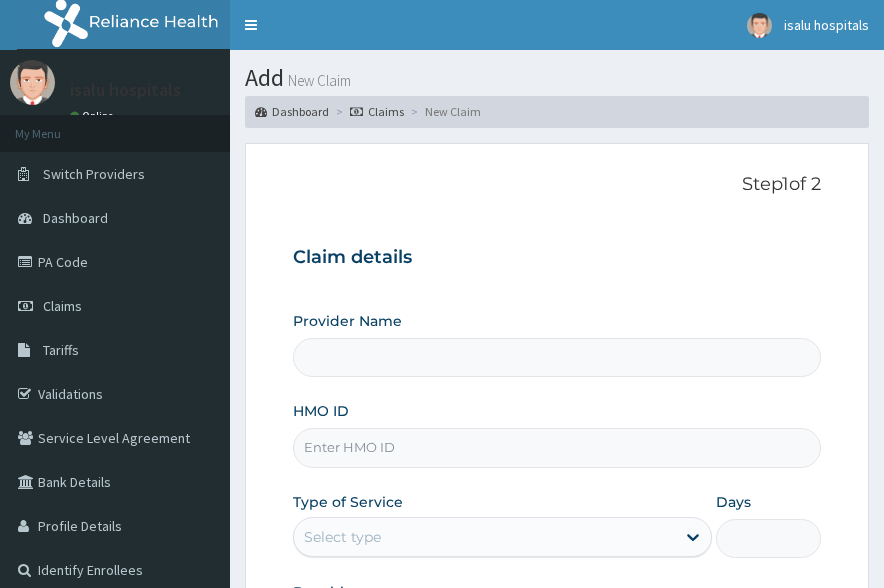 scroll, scrollTop: 0, scrollLeft: 0, axis: both 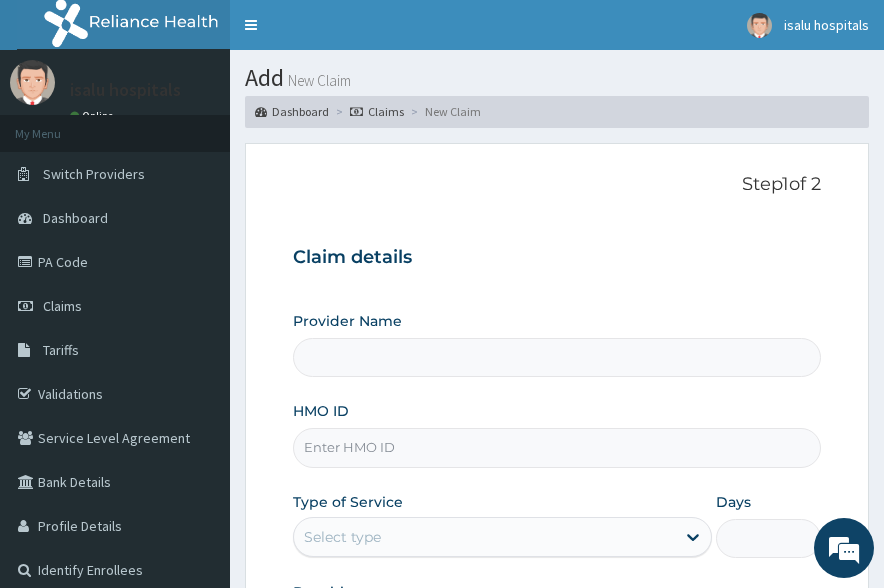type on "Isalu Hospital Limited" 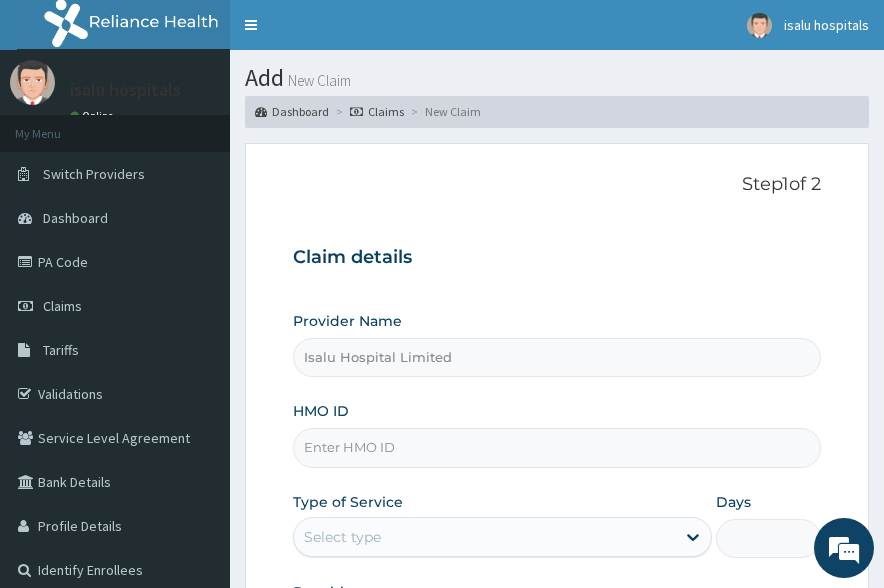 click on "Isalu Hospital Limited" at bounding box center [557, 357] 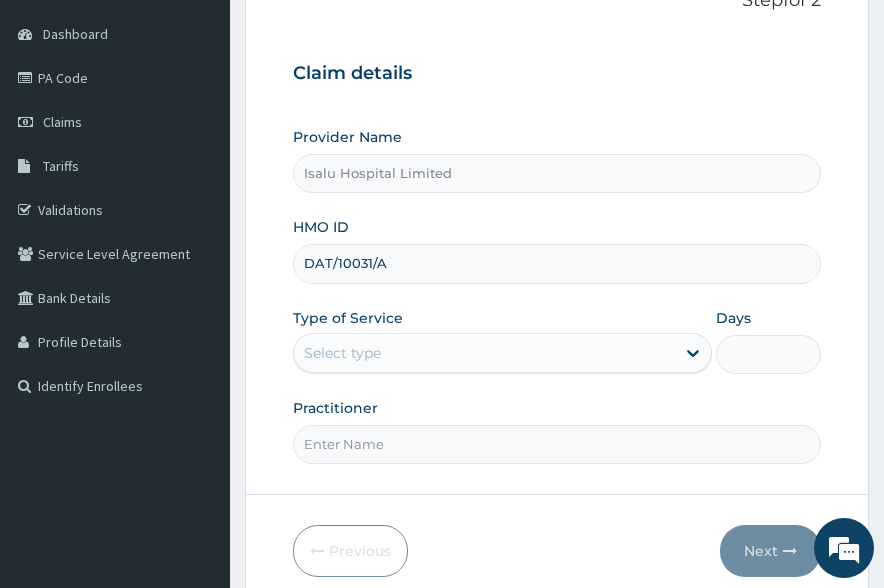 scroll, scrollTop: 200, scrollLeft: 0, axis: vertical 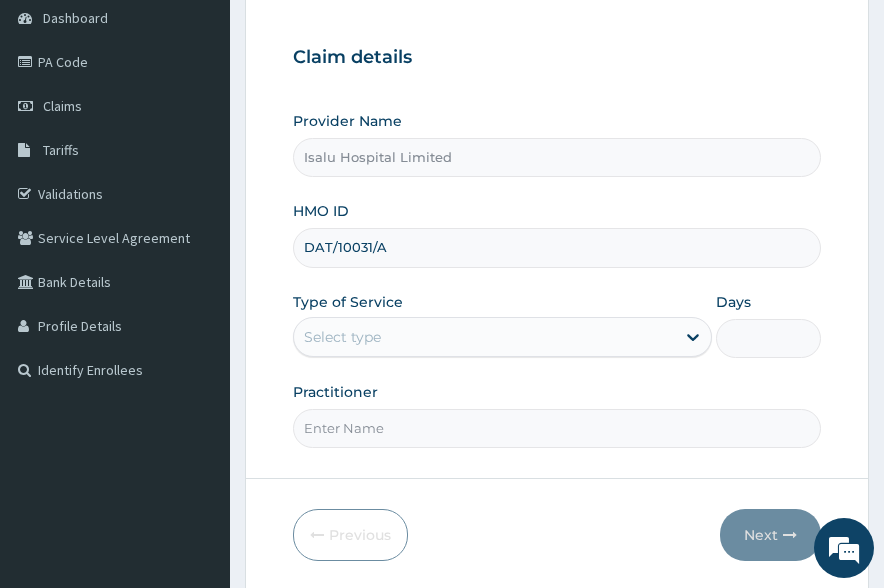 type on "DAT/10031/A" 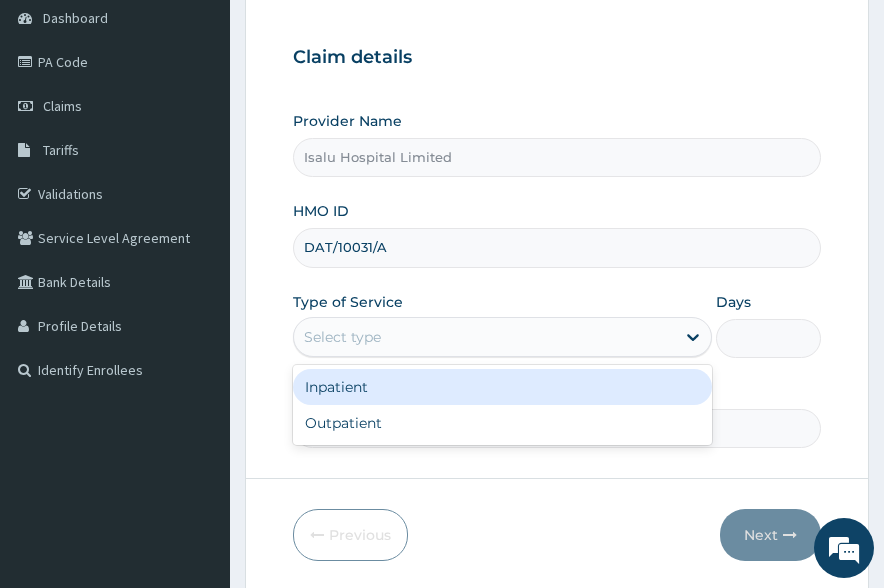 click on "Select type" at bounding box center (342, 337) 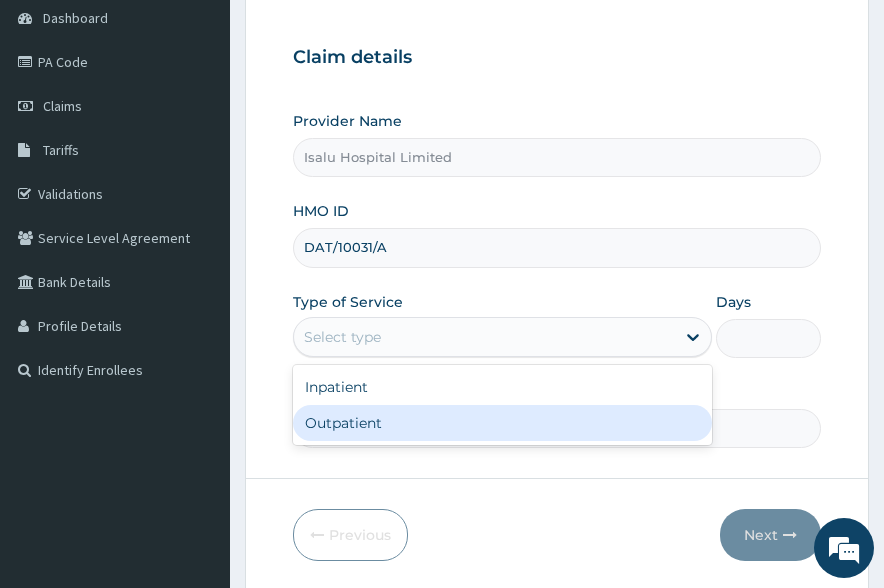 click on "Outpatient" at bounding box center [503, 423] 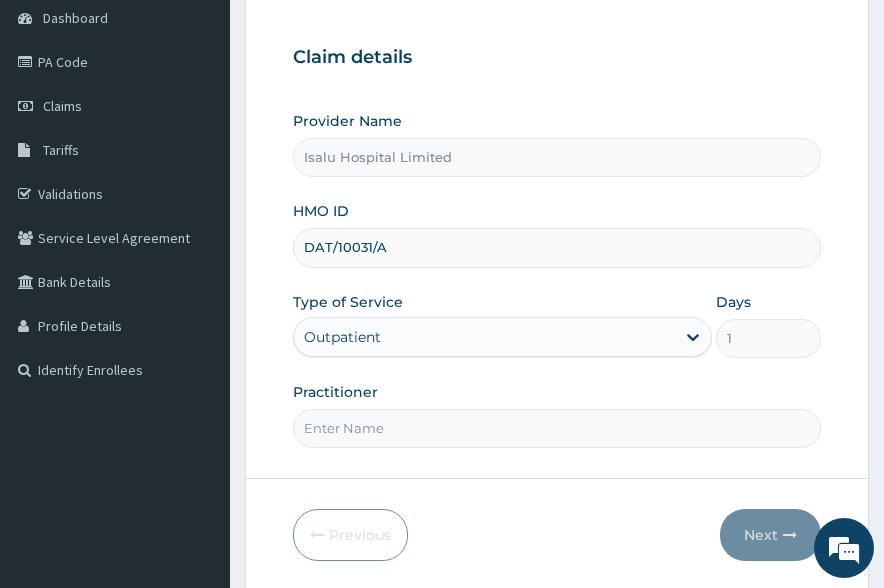 click on "Practitioner" at bounding box center (557, 428) 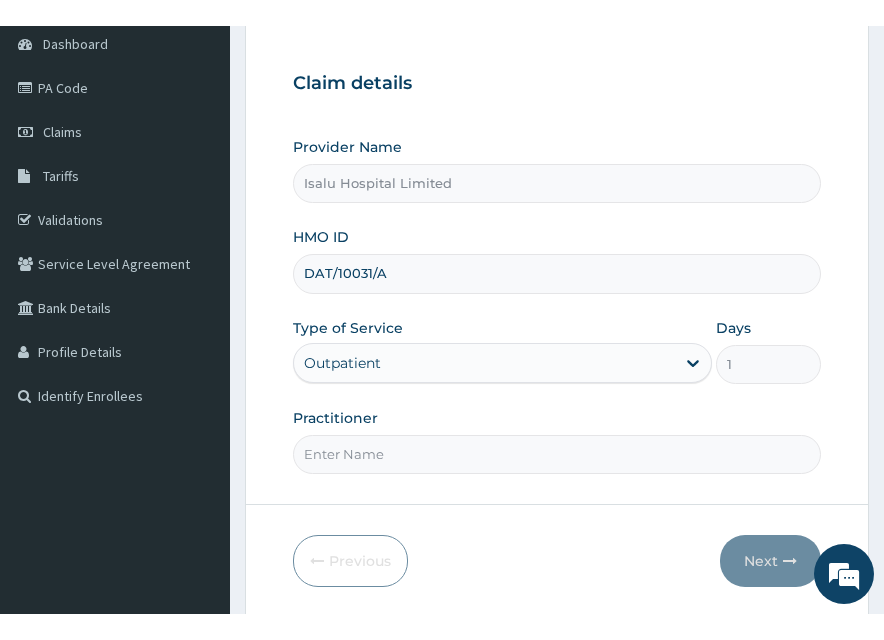 scroll, scrollTop: 0, scrollLeft: 0, axis: both 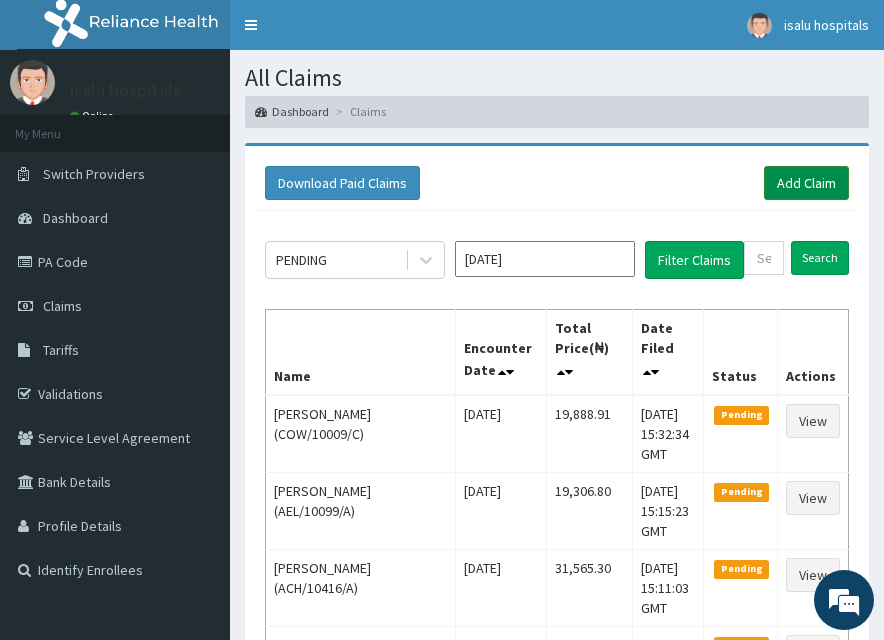 click on "Add Claim" at bounding box center (806, 183) 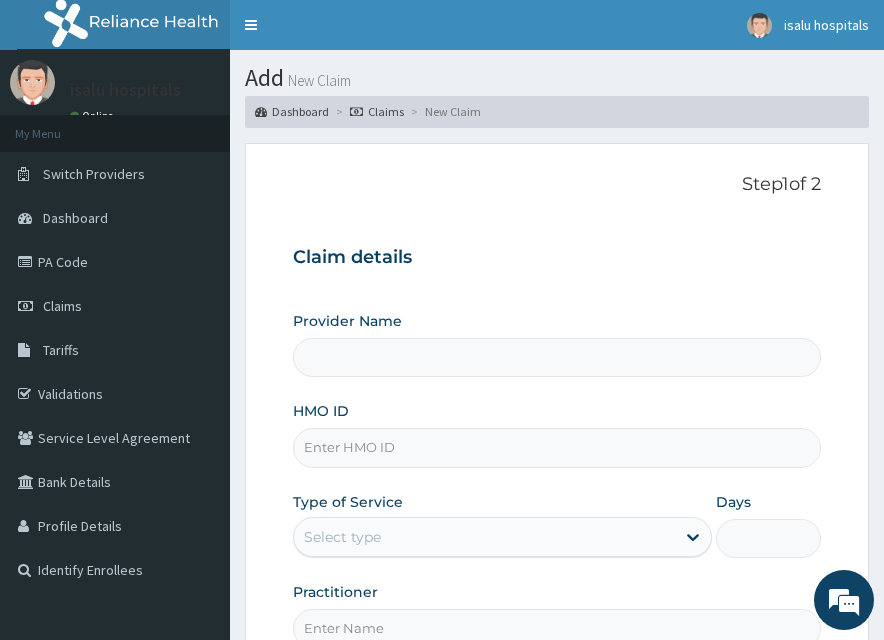scroll, scrollTop: 0, scrollLeft: 0, axis: both 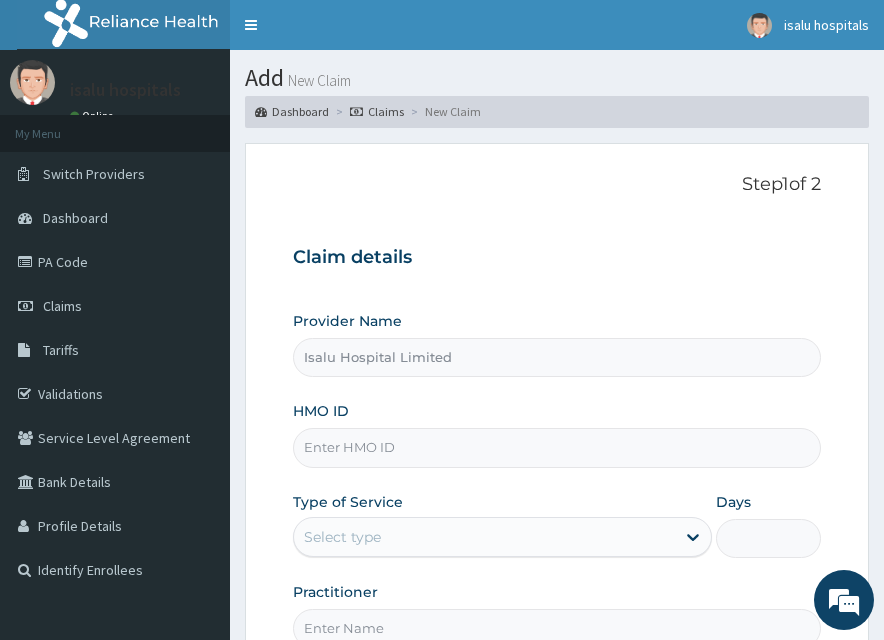 click on "HMO ID" at bounding box center [557, 447] 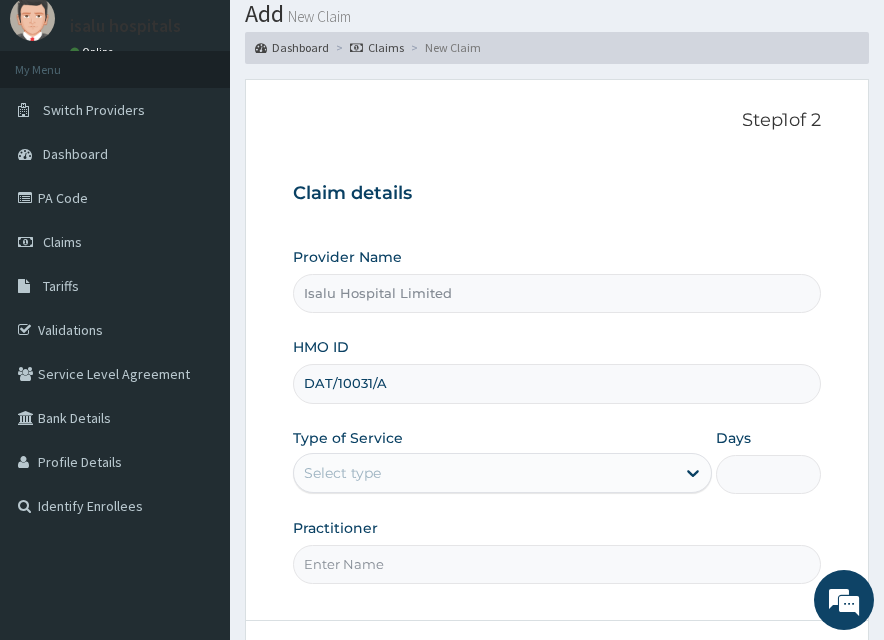 scroll, scrollTop: 100, scrollLeft: 0, axis: vertical 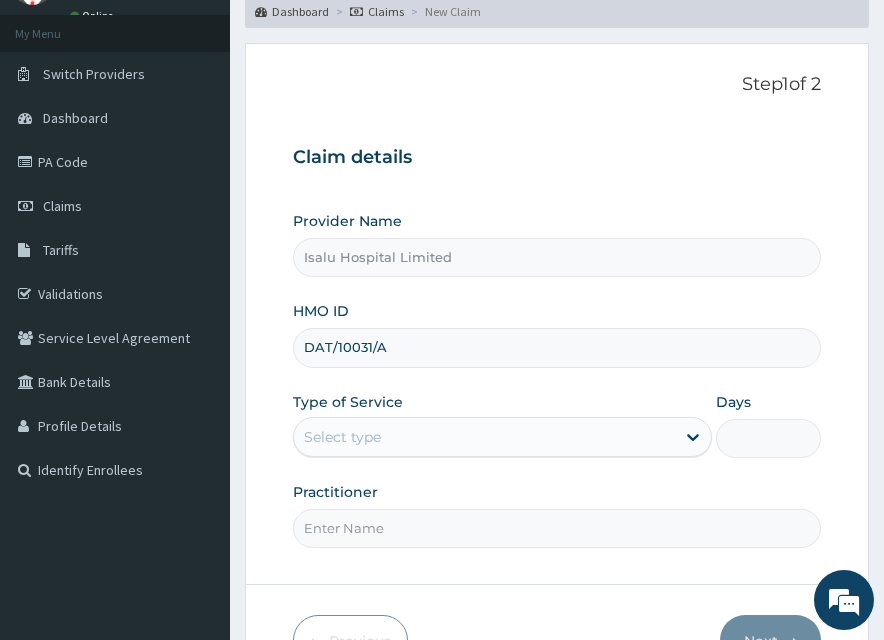 type on "DAT/10031/A" 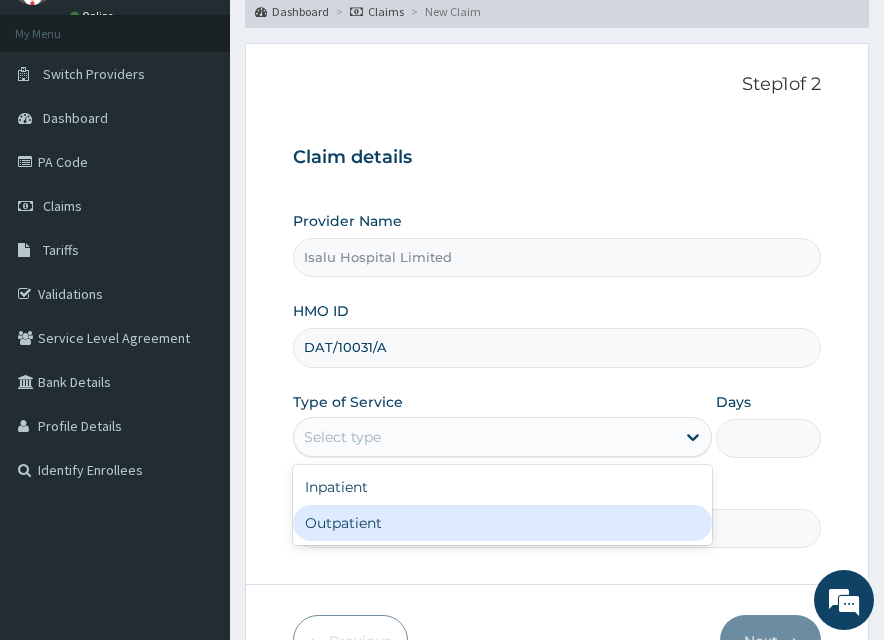 click on "Outpatient" at bounding box center [503, 523] 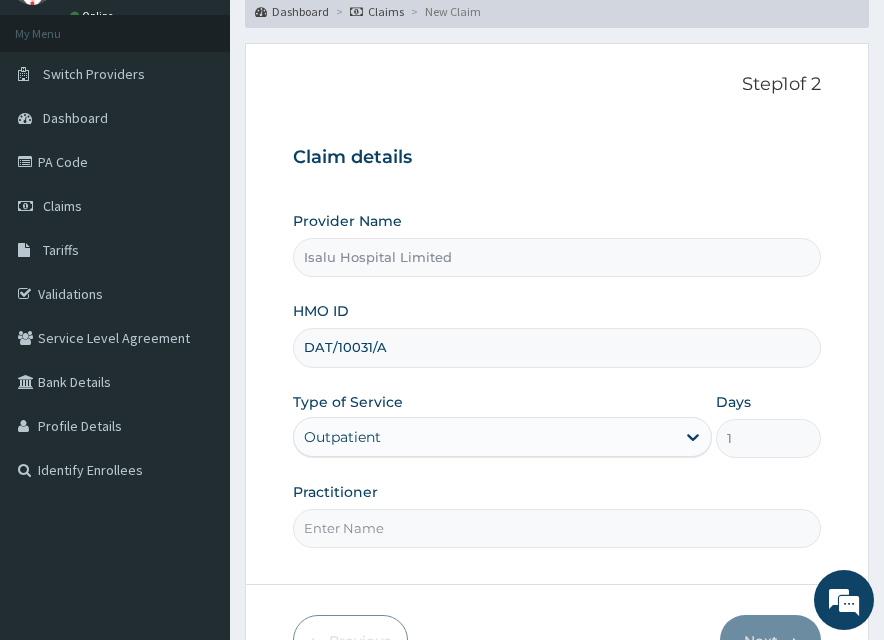 click on "Practitioner" at bounding box center [557, 528] 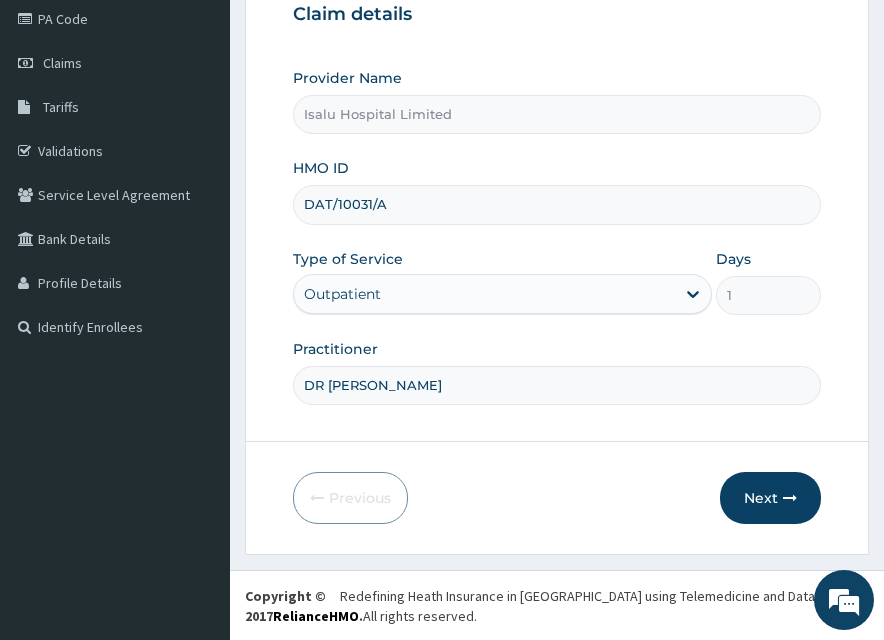 scroll, scrollTop: 244, scrollLeft: 0, axis: vertical 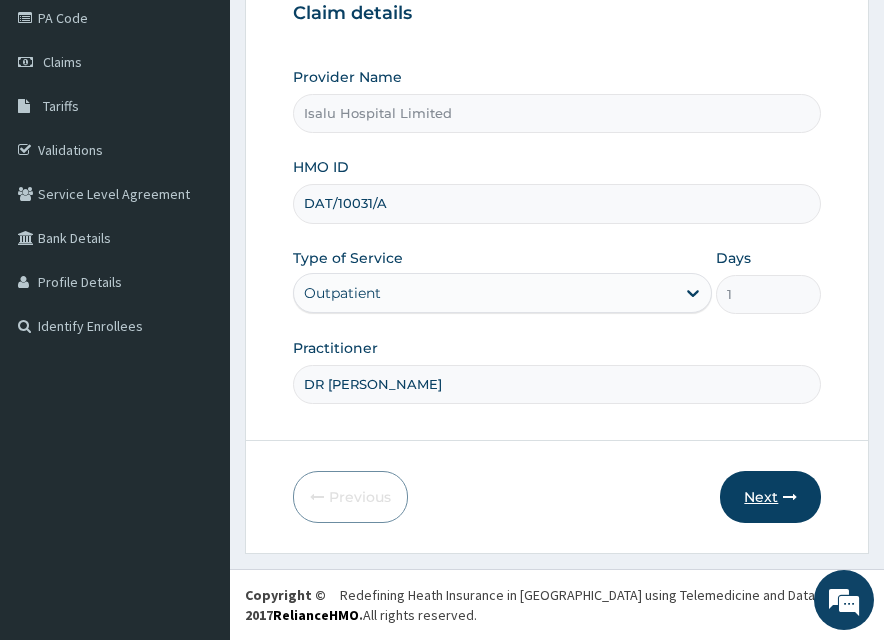 type on "DR YETUNDE" 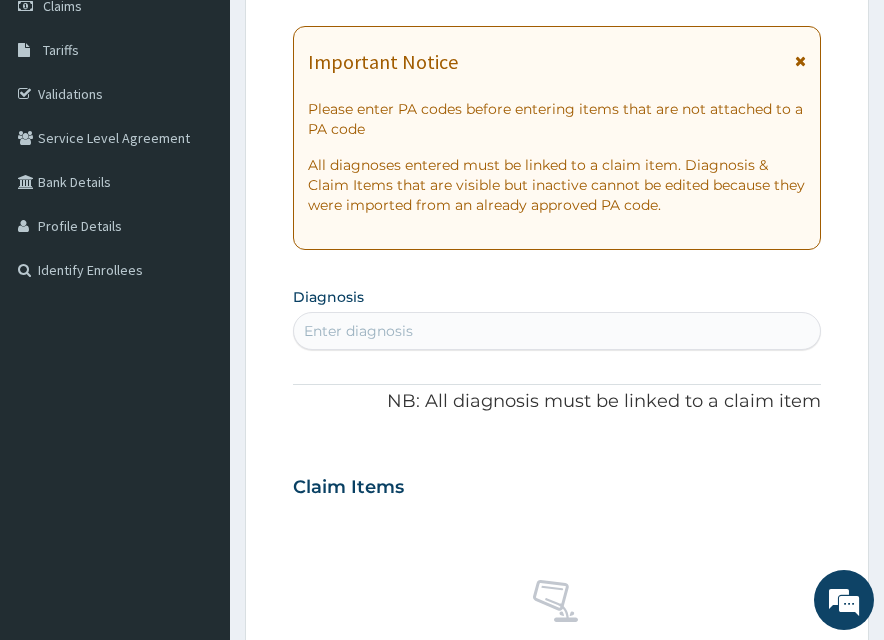 scroll, scrollTop: 0, scrollLeft: 0, axis: both 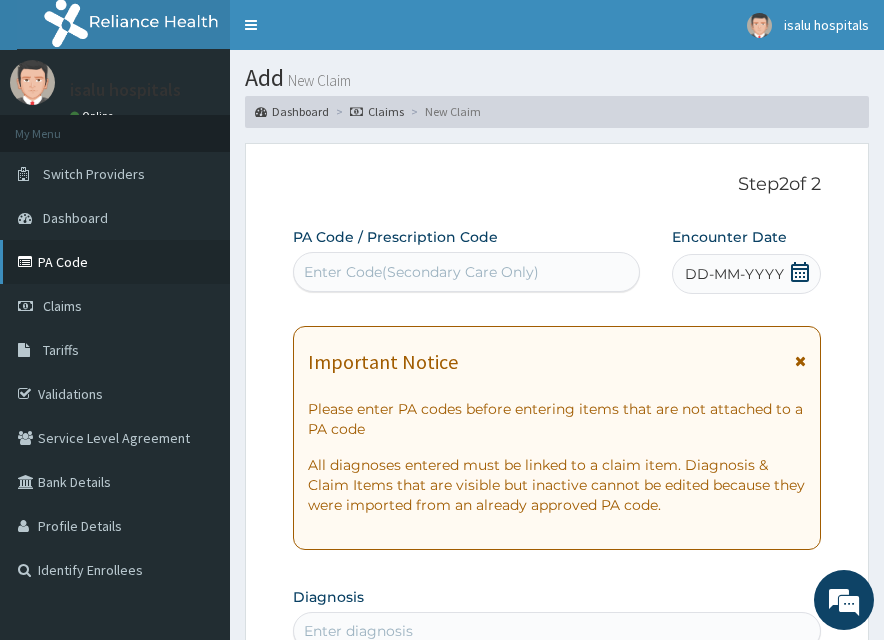 click on "PA Code" at bounding box center [115, 262] 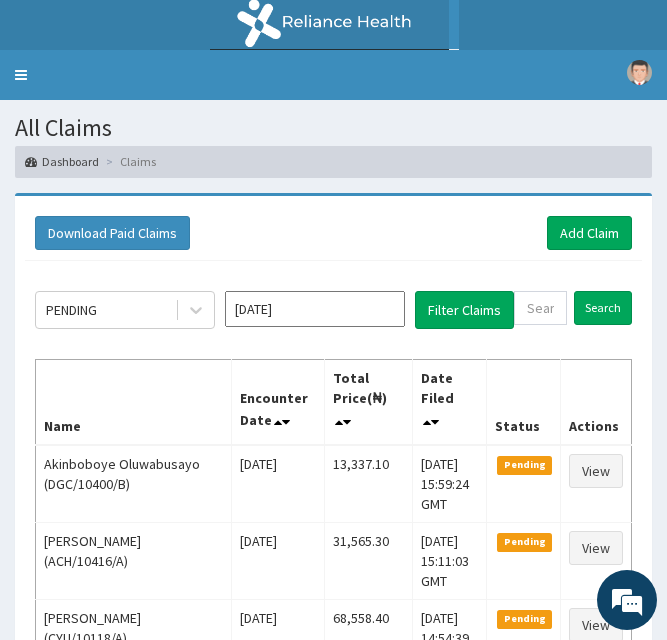 scroll, scrollTop: 0, scrollLeft: 0, axis: both 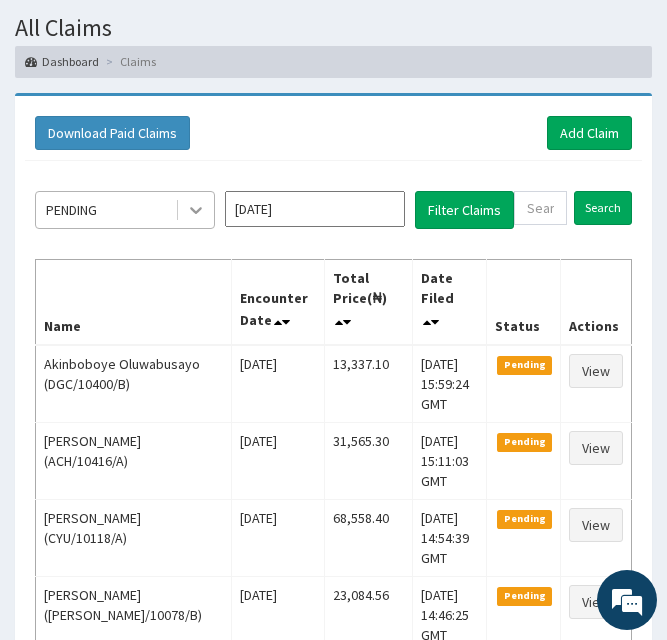 click 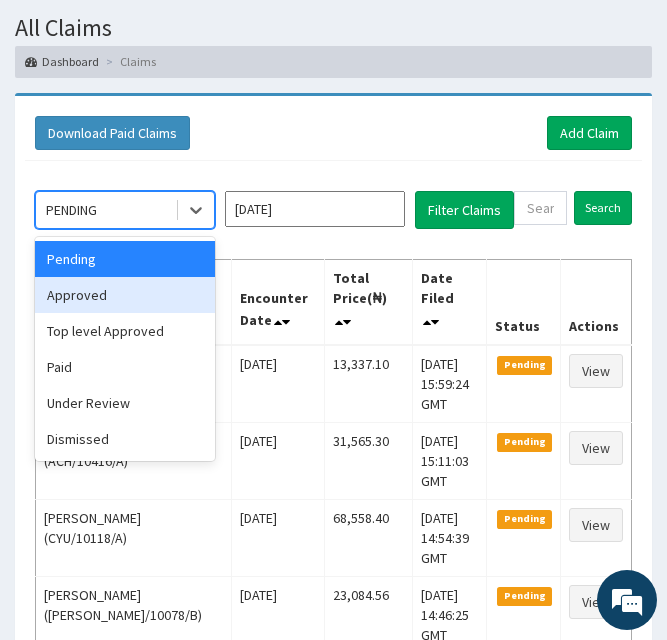 click on "Approved" at bounding box center [125, 295] 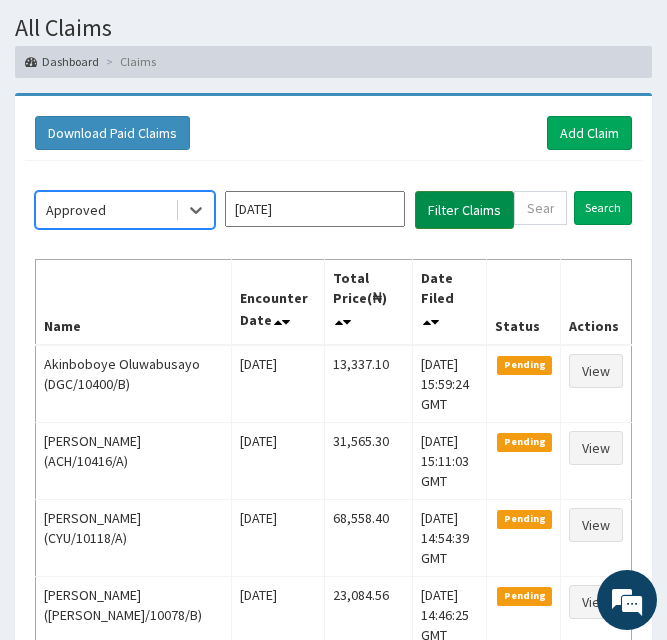 click on "Filter Claims" at bounding box center [464, 210] 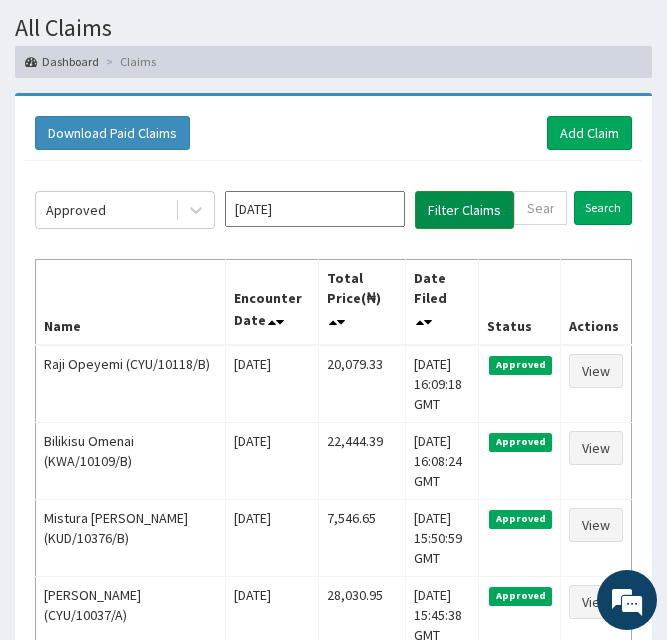 scroll, scrollTop: 0, scrollLeft: 0, axis: both 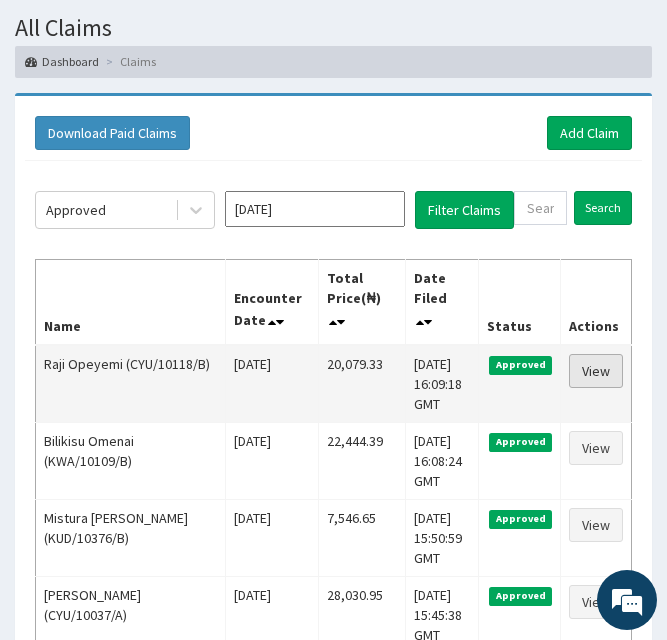 click on "View" at bounding box center [596, 371] 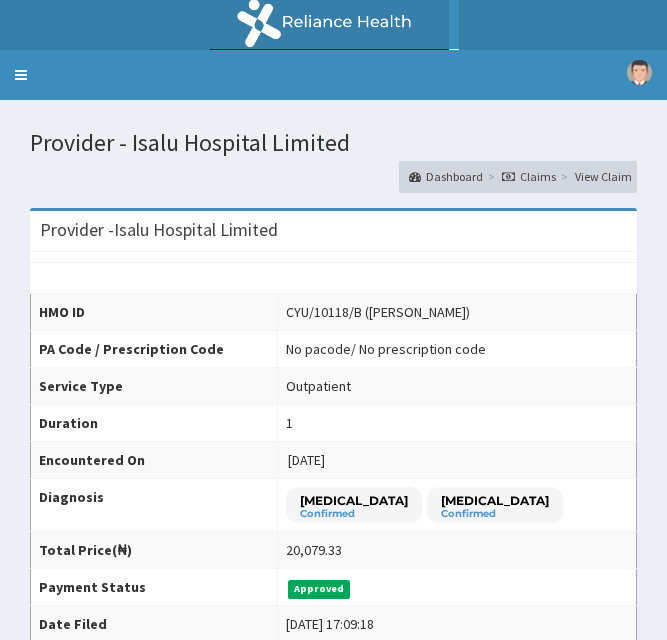 scroll, scrollTop: 0, scrollLeft: 0, axis: both 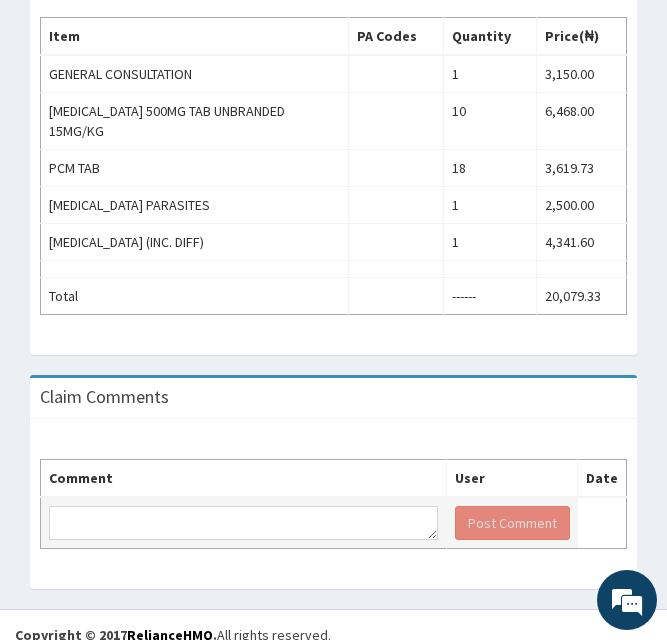 click at bounding box center [244, 523] 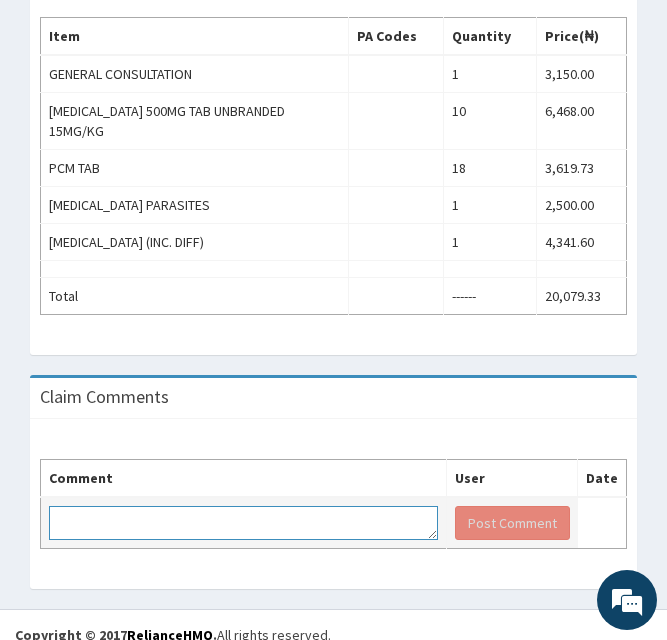 click at bounding box center (243, 523) 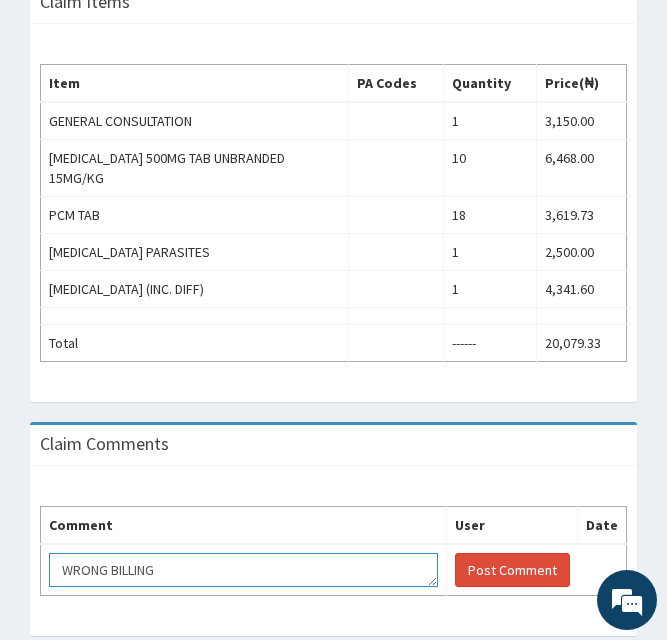 scroll, scrollTop: 740, scrollLeft: 0, axis: vertical 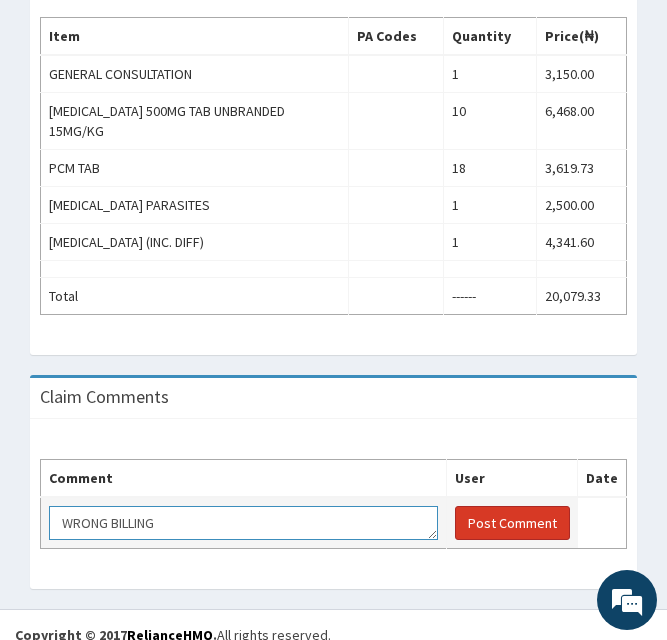 type on "WRONG BILLING" 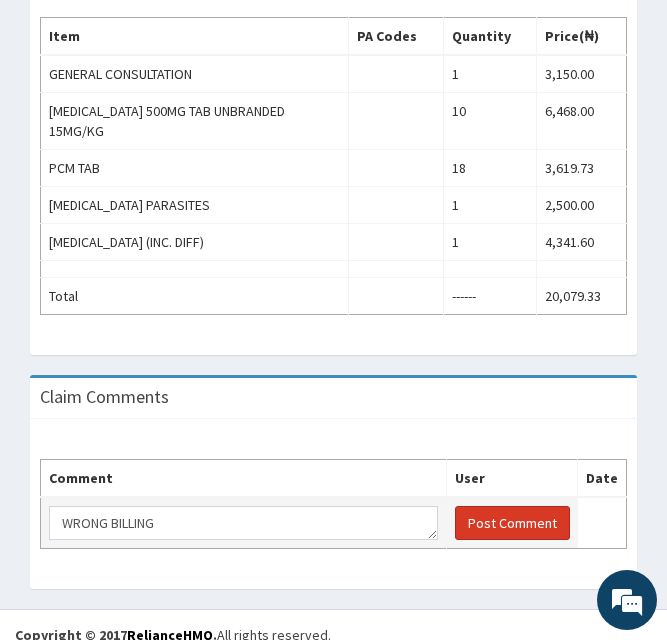 click on "Post Comment" at bounding box center (512, 523) 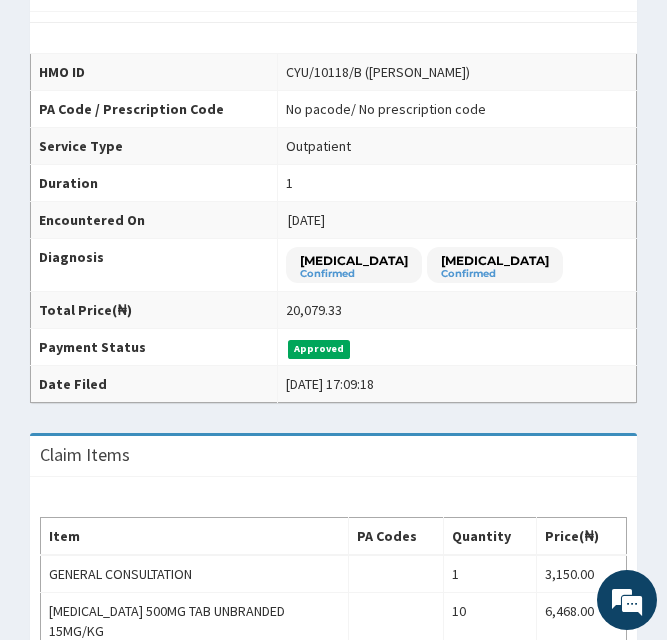 scroll, scrollTop: 0, scrollLeft: 0, axis: both 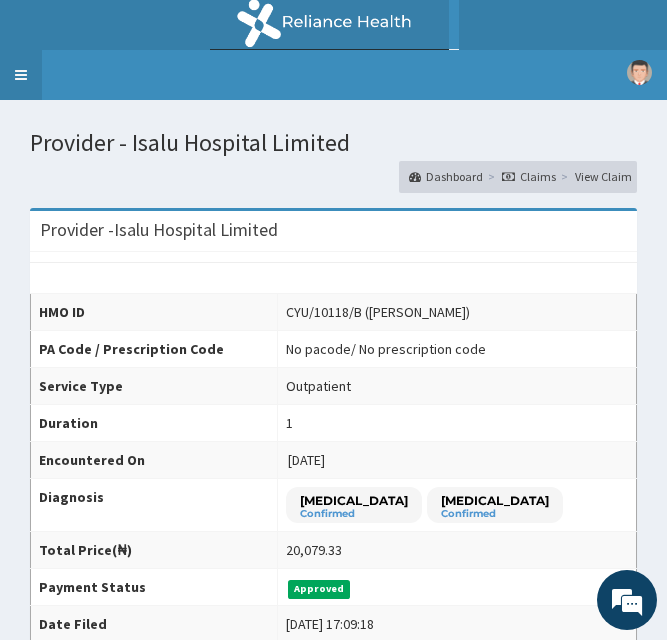 click on "Toggle navigation" at bounding box center (21, 75) 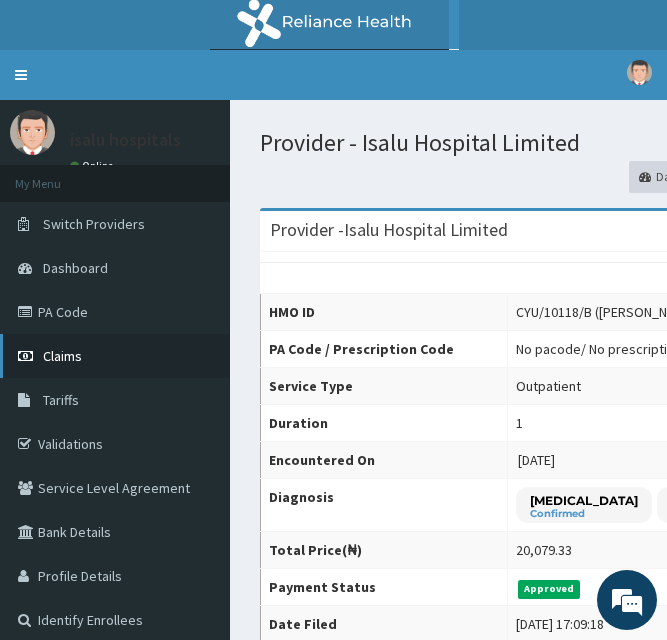 click on "Claims" at bounding box center [115, 356] 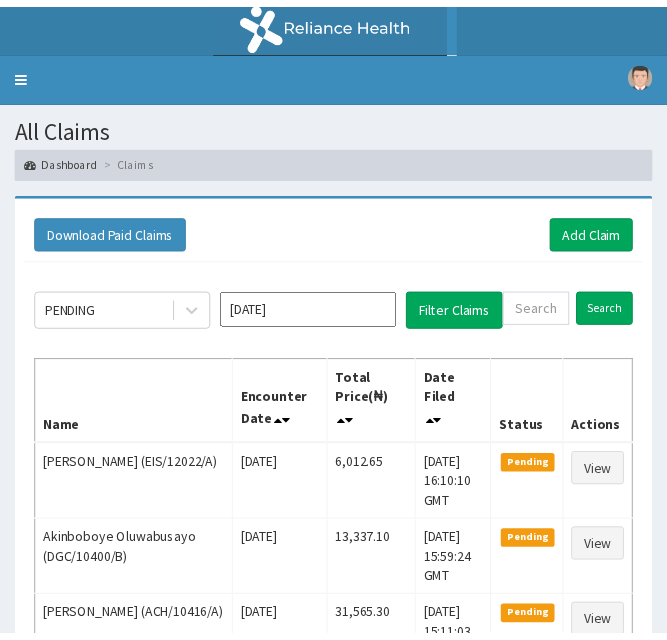 scroll, scrollTop: 0, scrollLeft: 0, axis: both 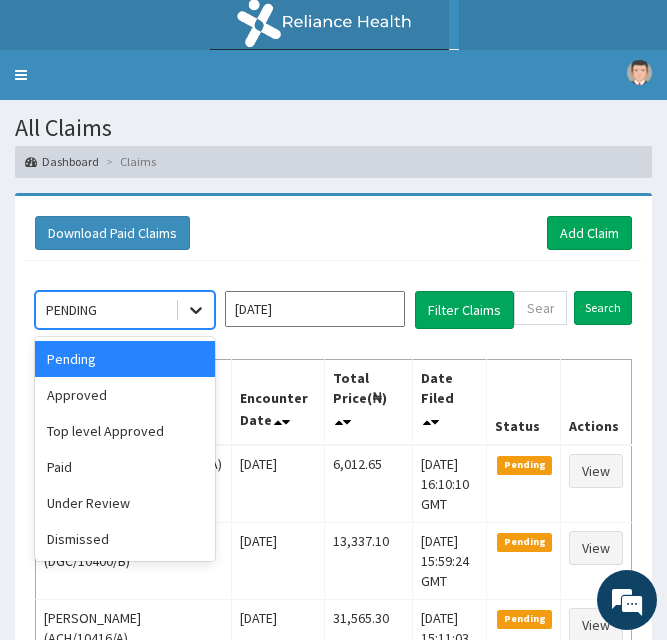 click 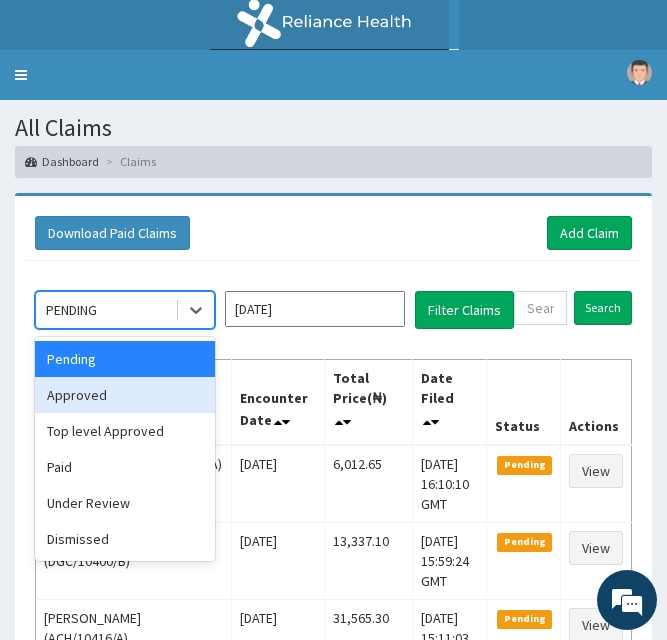 click on "Approved" at bounding box center (125, 395) 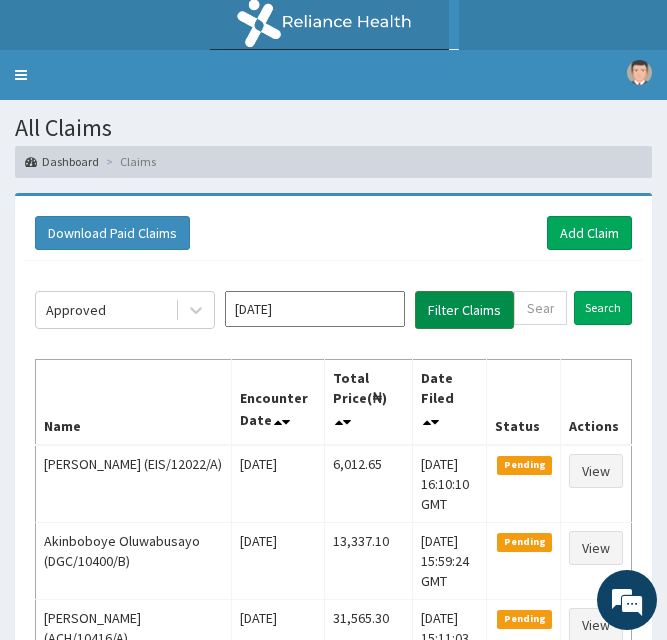 click on "Filter Claims" at bounding box center [464, 310] 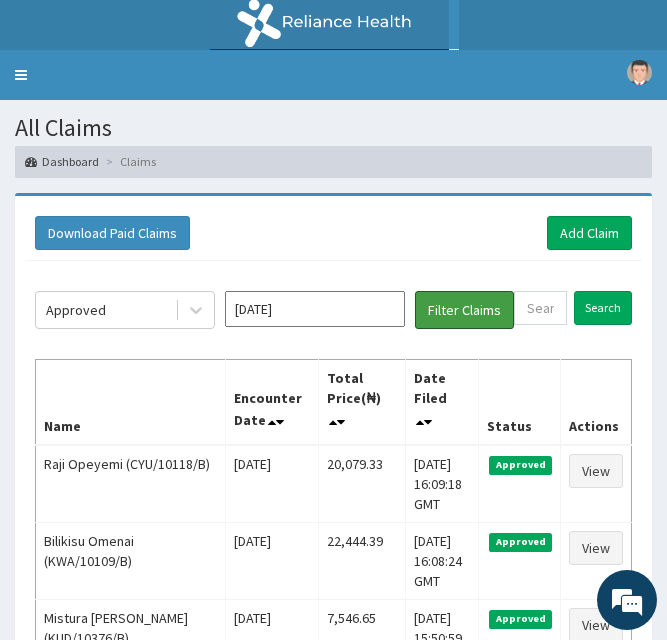 scroll, scrollTop: 0, scrollLeft: 0, axis: both 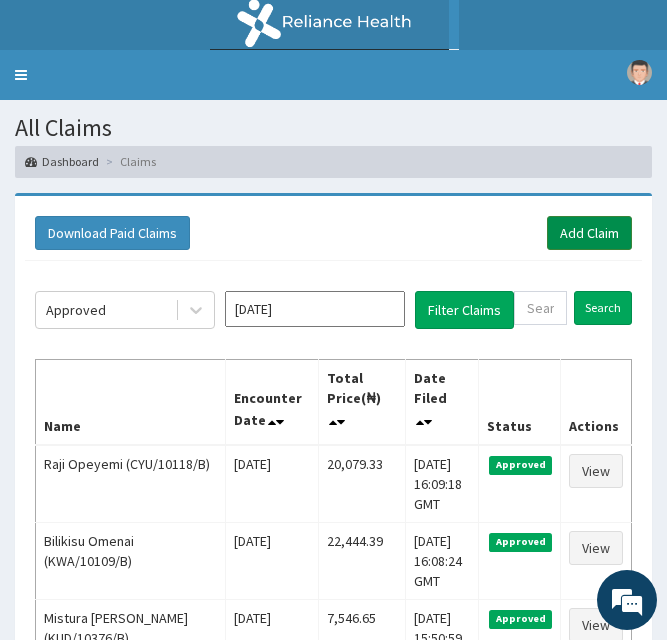 click on "Add Claim" at bounding box center (589, 233) 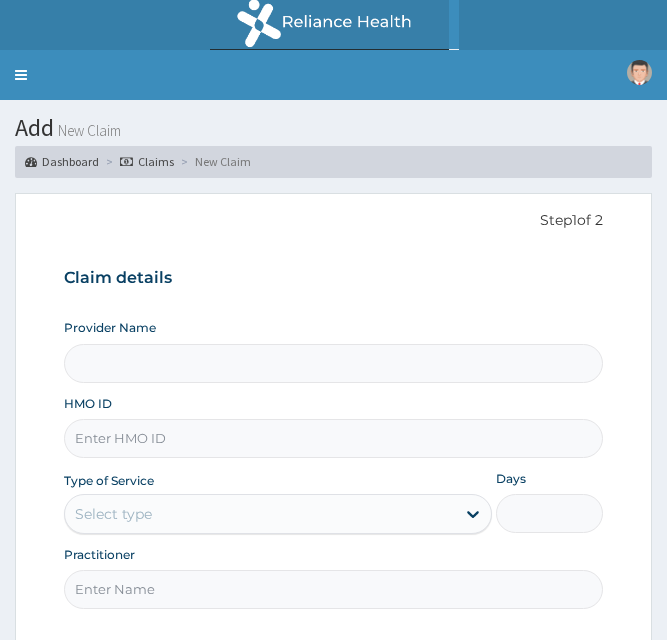 scroll, scrollTop: 0, scrollLeft: 0, axis: both 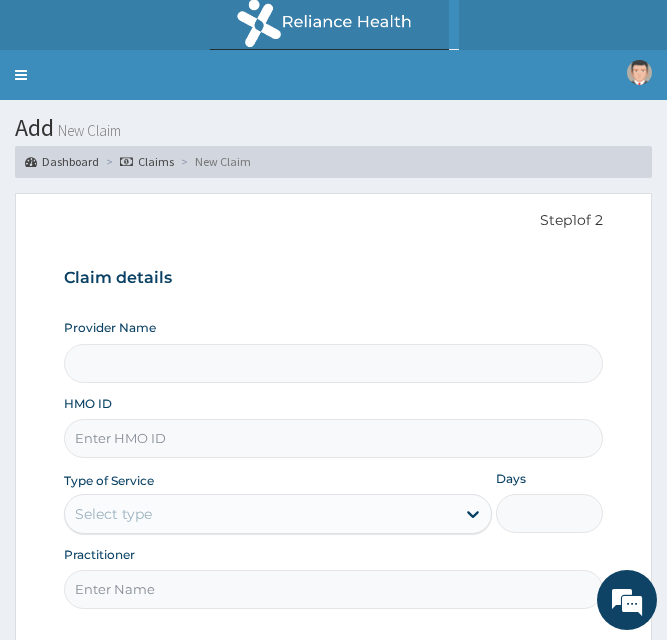 type on "Isalu Hospital Limited" 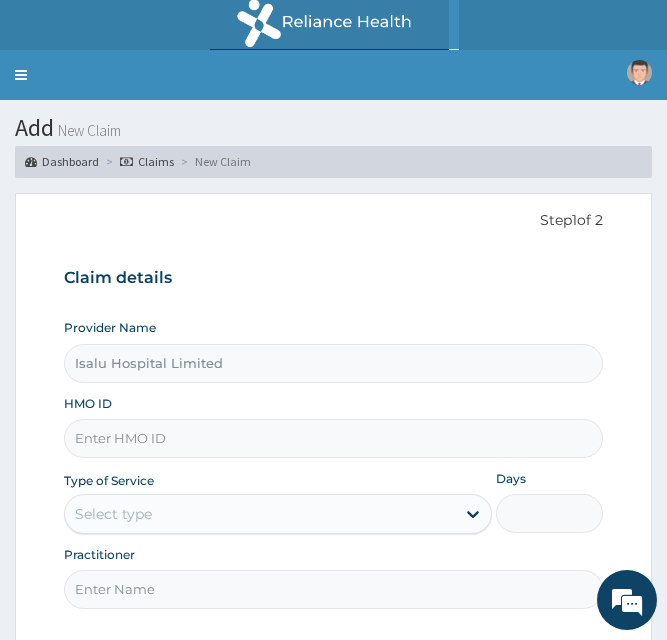 click on "HMO ID" at bounding box center [334, 438] 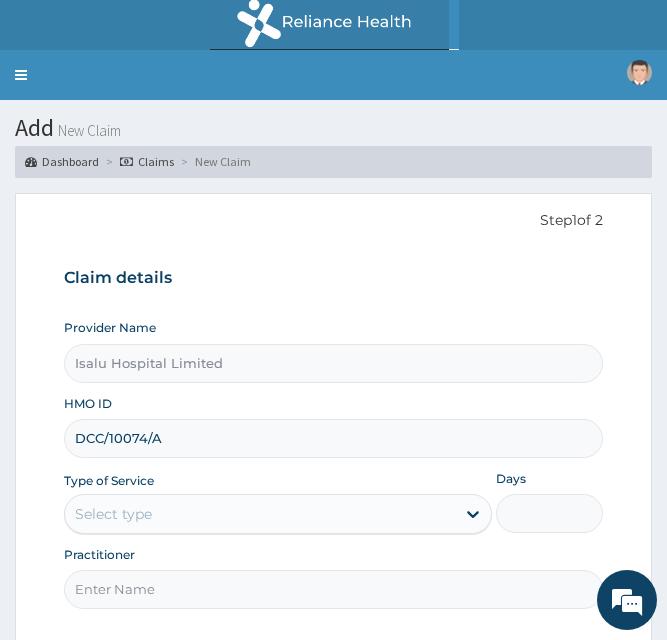 type on "DCC/10074/A" 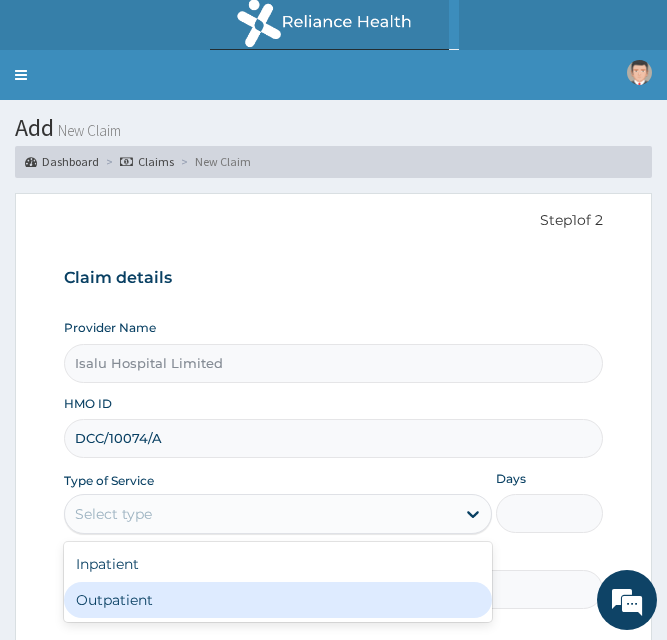 click on "Outpatient" at bounding box center (278, 600) 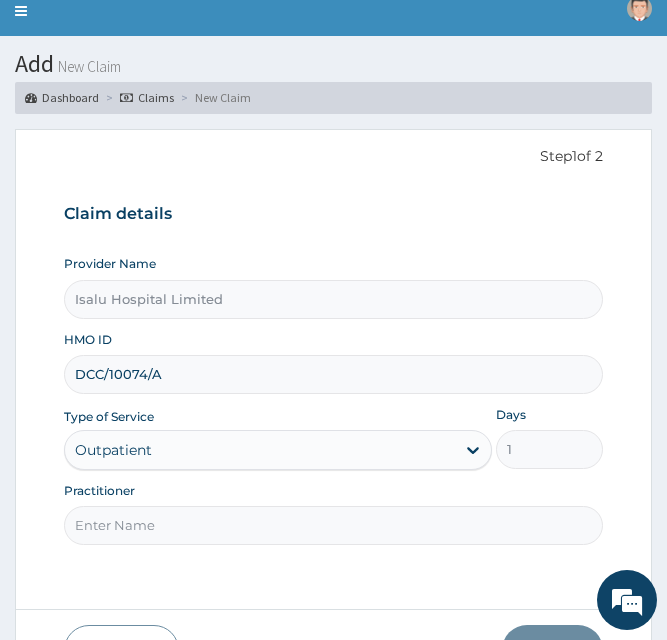 scroll, scrollTop: 100, scrollLeft: 0, axis: vertical 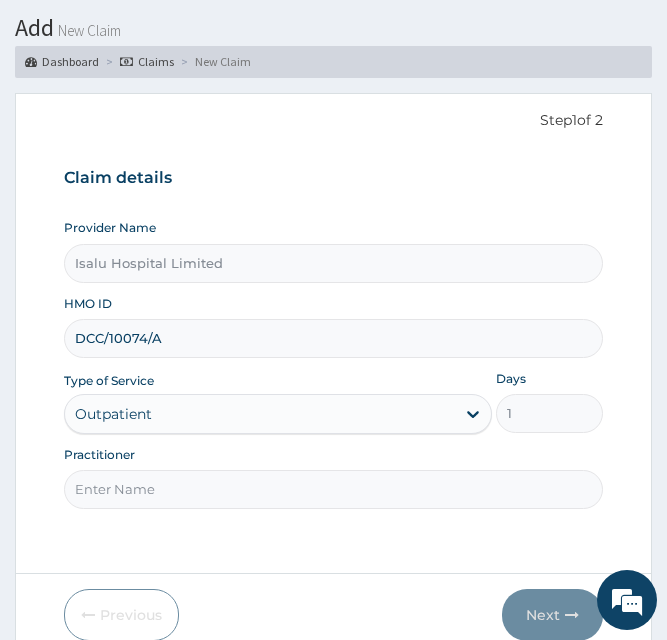 click on "Practitioner" at bounding box center [334, 489] 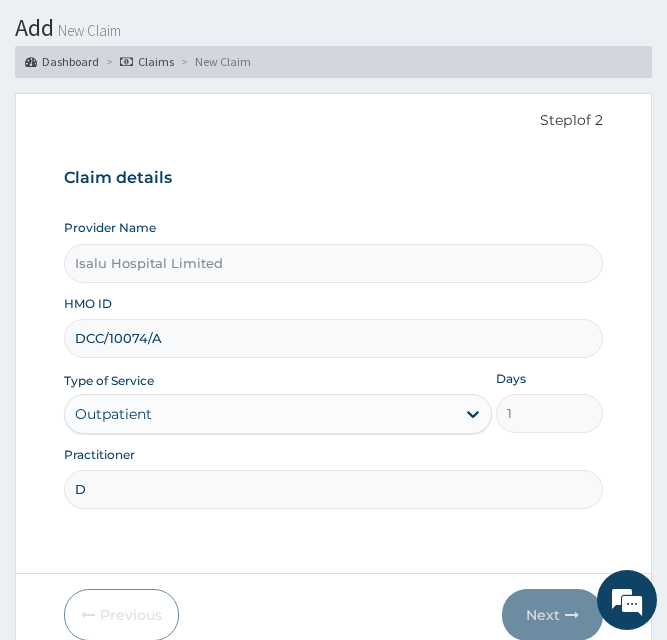 scroll, scrollTop: 0, scrollLeft: 0, axis: both 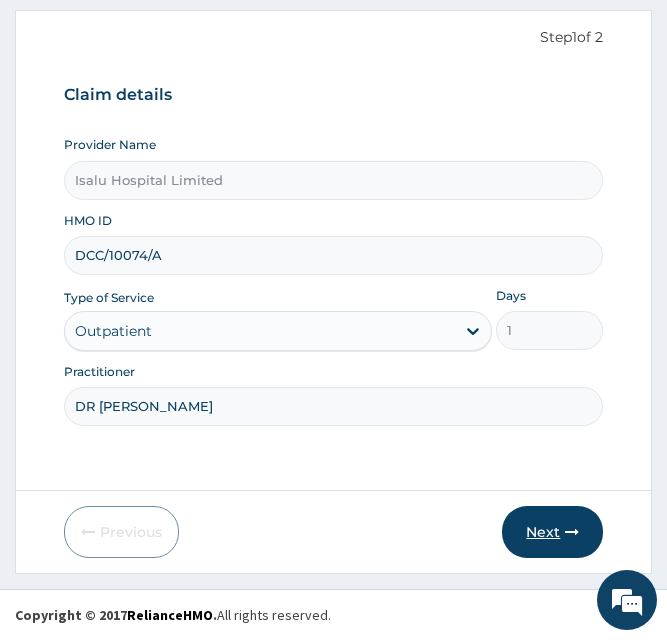 type on "DR [PERSON_NAME]" 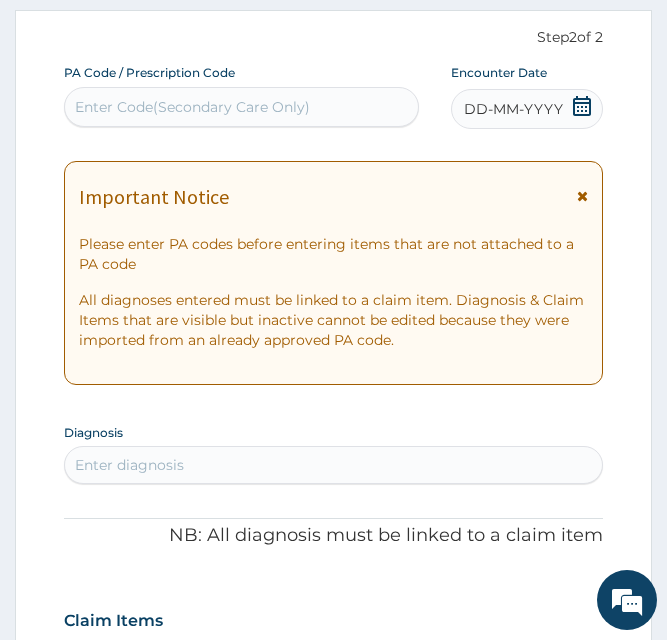 click on "Enter Code(Secondary Care Only)" at bounding box center (192, 107) 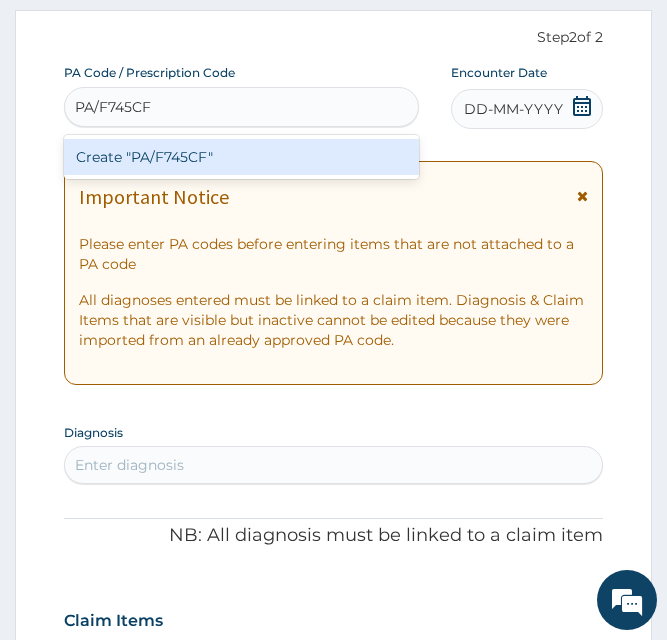 click on "Create "PA/F745CF"" at bounding box center (241, 157) 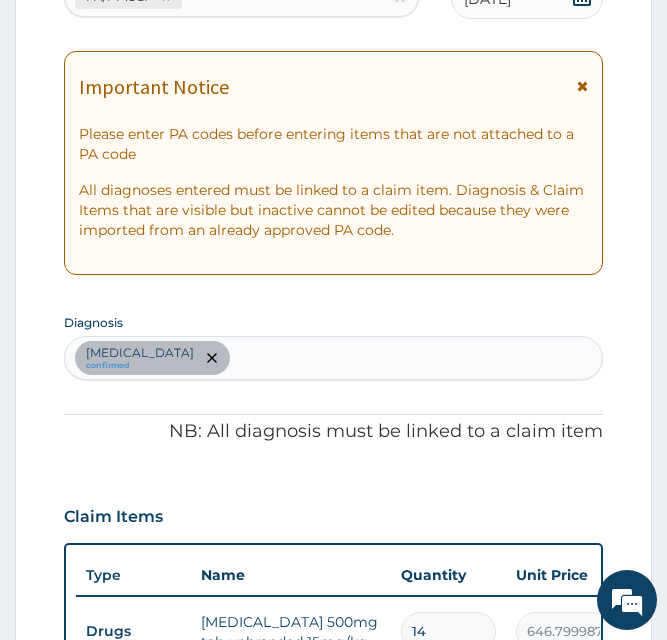 scroll, scrollTop: 305, scrollLeft: 0, axis: vertical 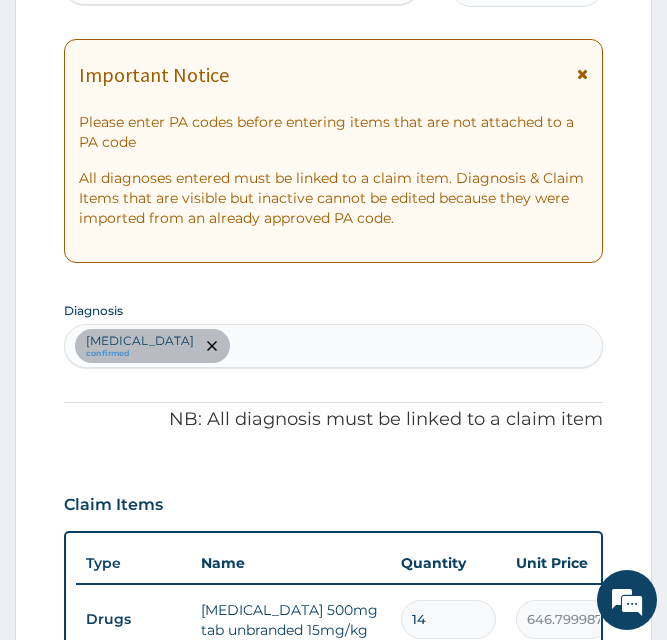 click on "Bacteremia confirmed" at bounding box center [334, 346] 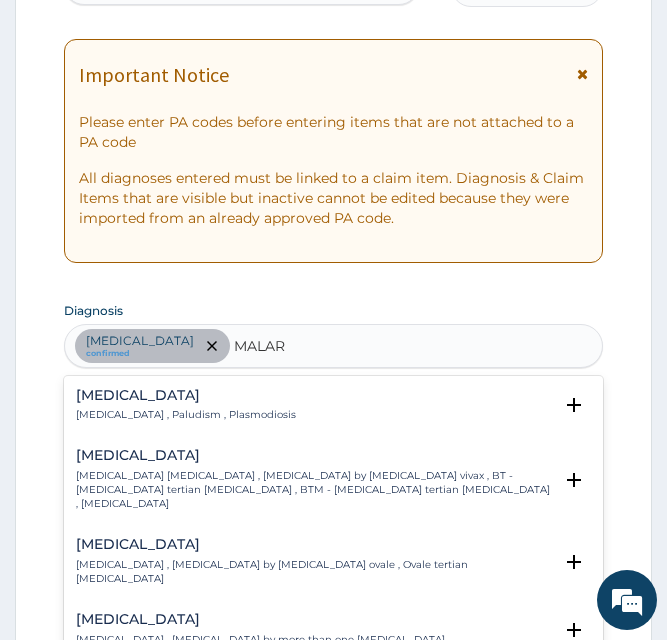 type on "MALARI" 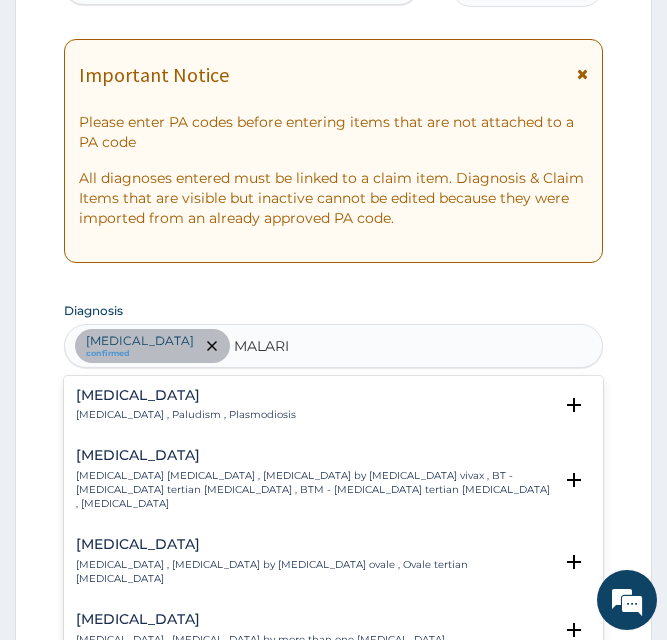 click on "Malaria , Paludism , Plasmodiosis" at bounding box center [186, 415] 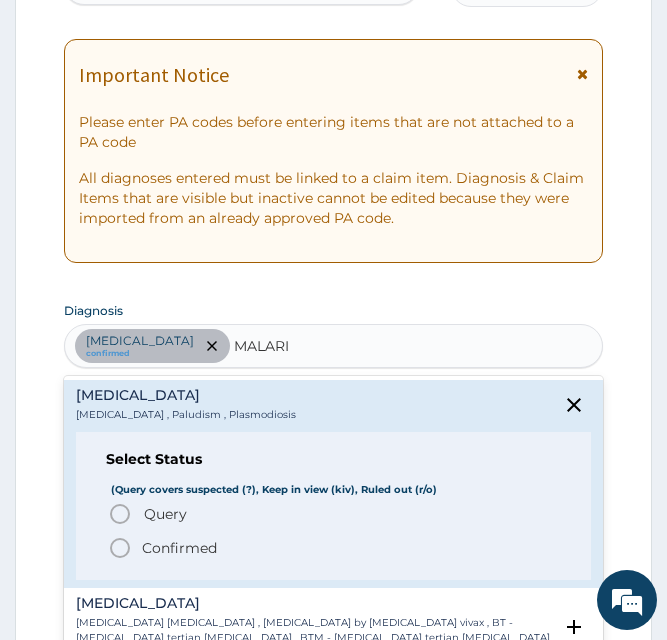 click on "Confirmed" at bounding box center (179, 548) 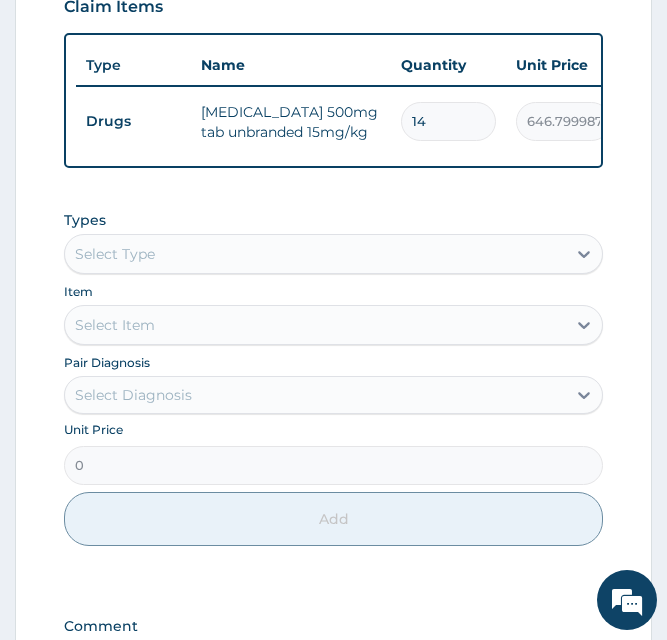 scroll, scrollTop: 805, scrollLeft: 0, axis: vertical 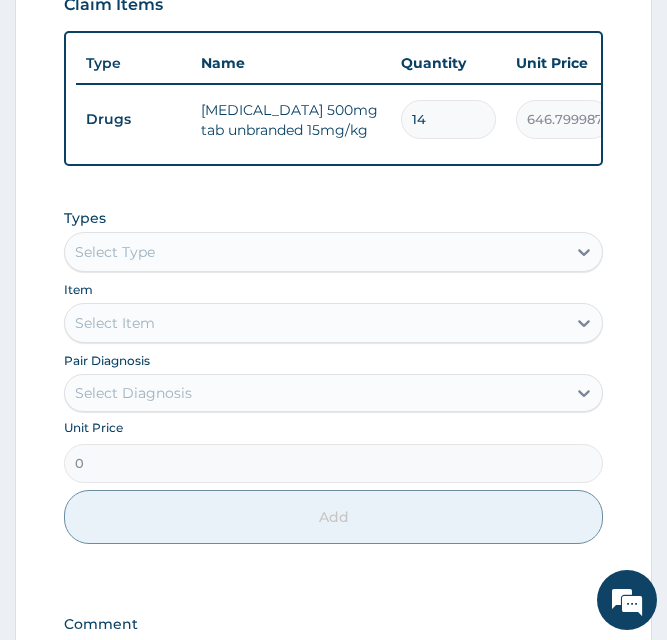 click on "14" at bounding box center (448, 119) 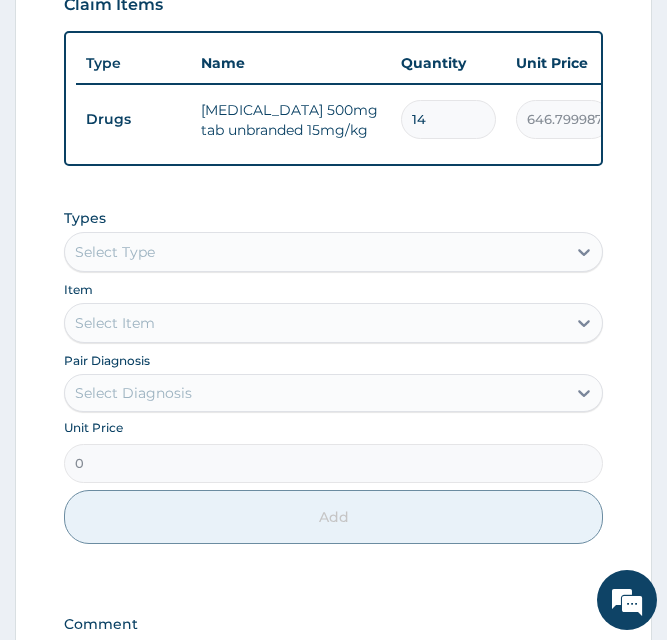 type on "1" 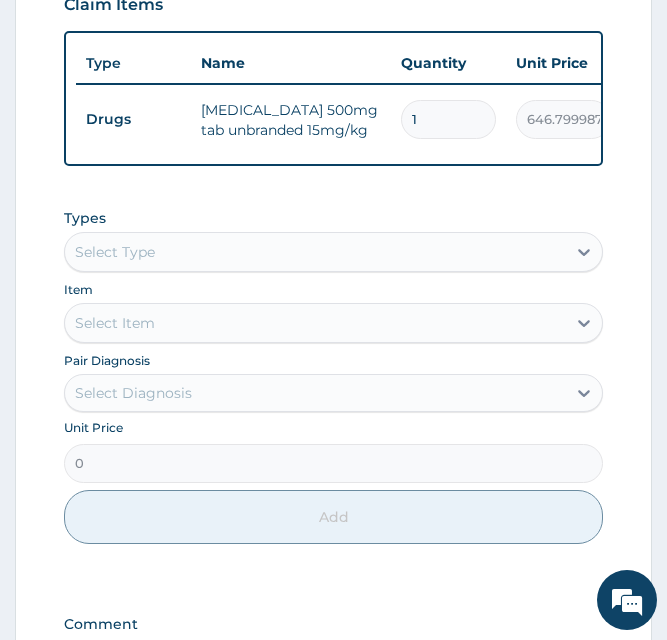 type on "646.80" 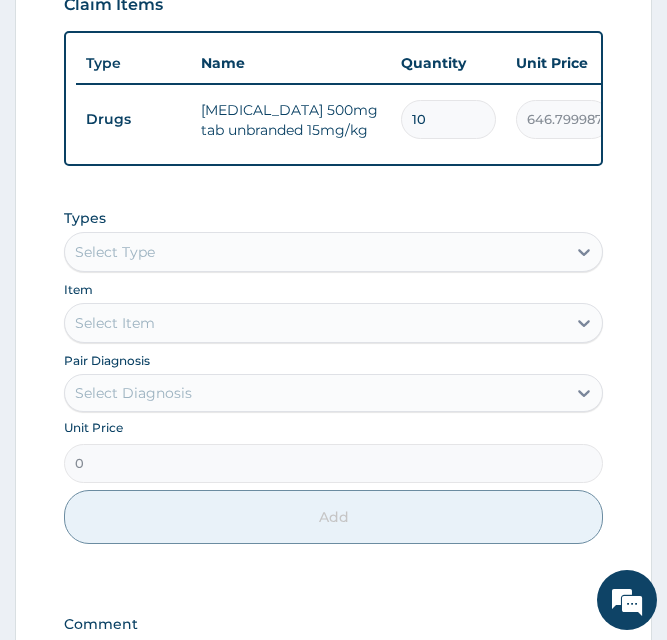 type on "10" 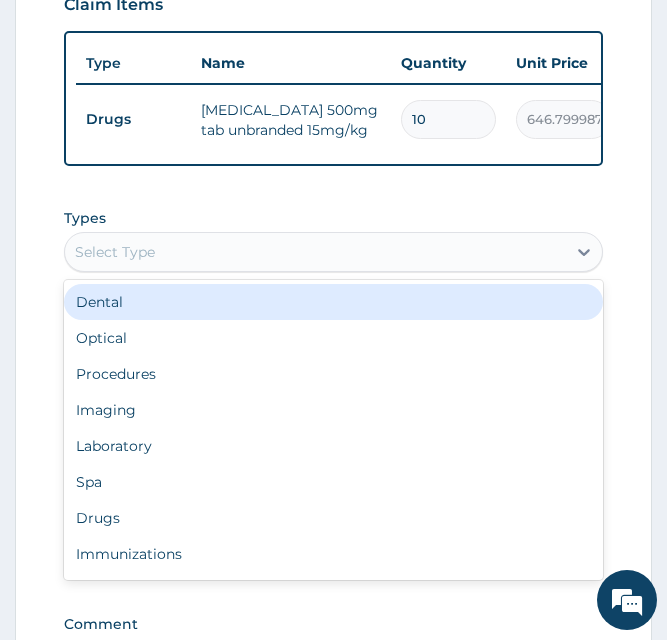 click on "Select Type" at bounding box center (316, 252) 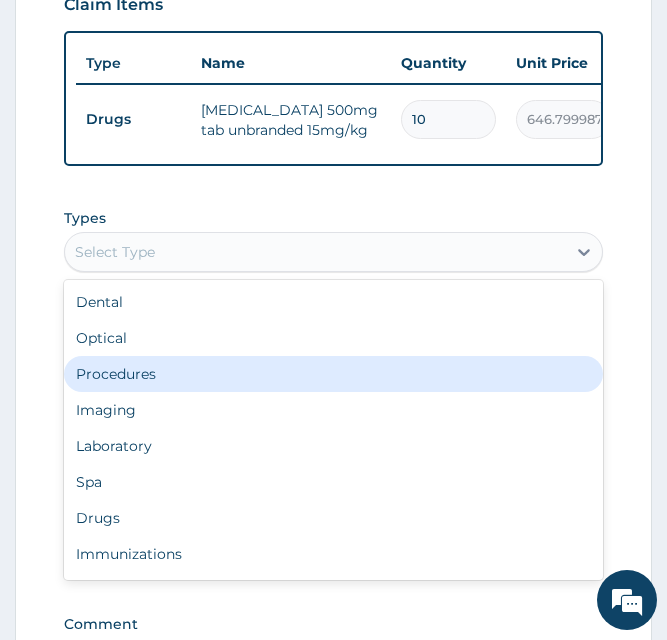 click on "Procedures" at bounding box center (334, 374) 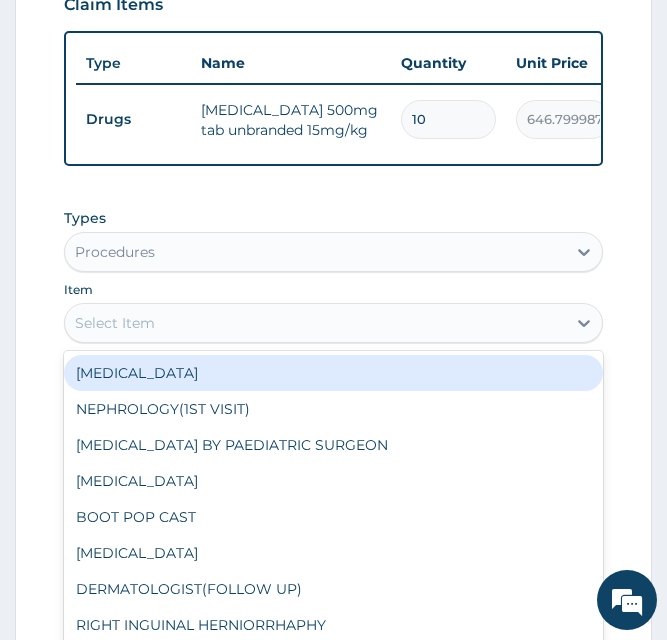 click on "Select Item" at bounding box center [316, 323] 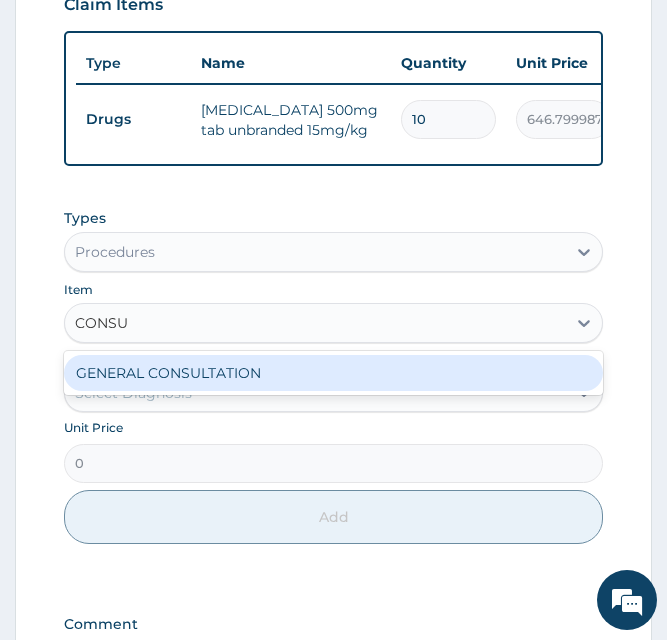 type on "CONSUL" 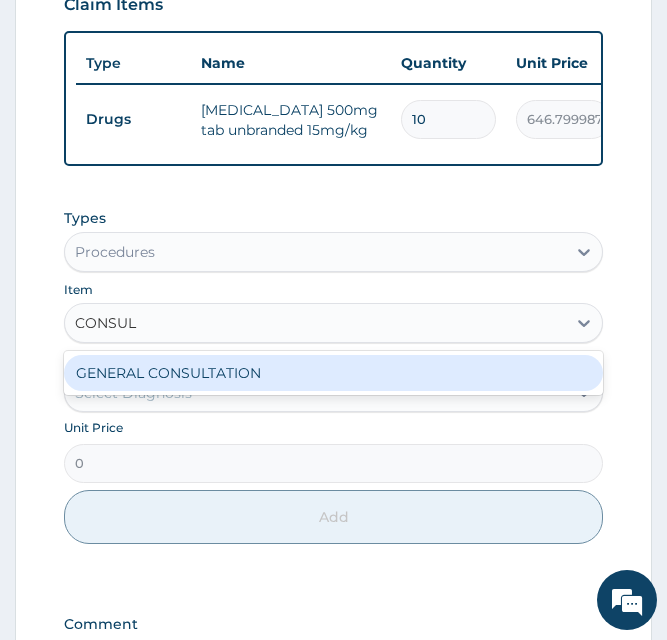 click on "GENERAL CONSULTATION" at bounding box center [334, 373] 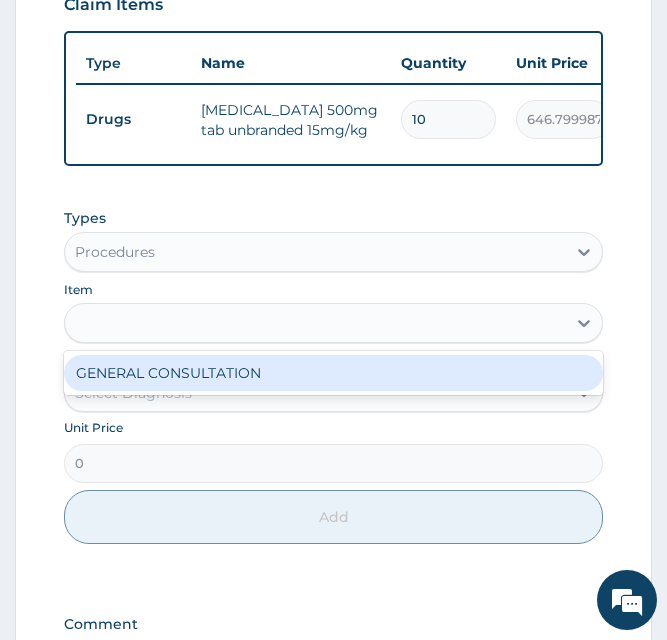 type on "3150" 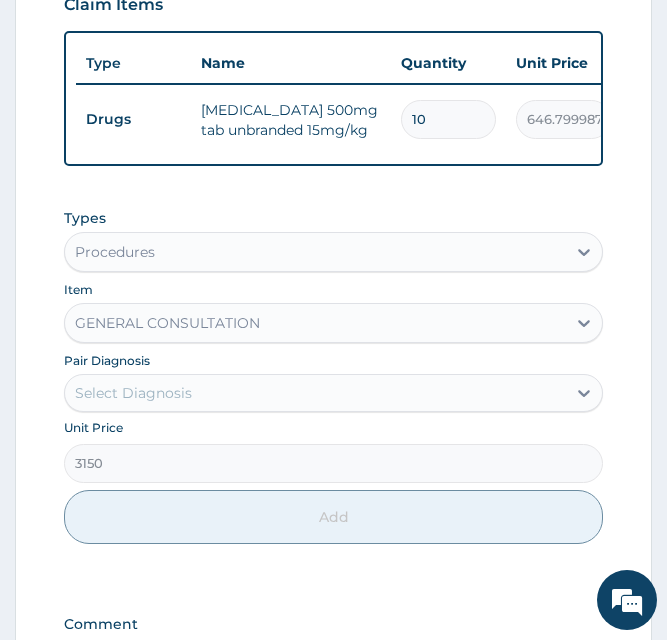 click on "Select Diagnosis" at bounding box center (316, 393) 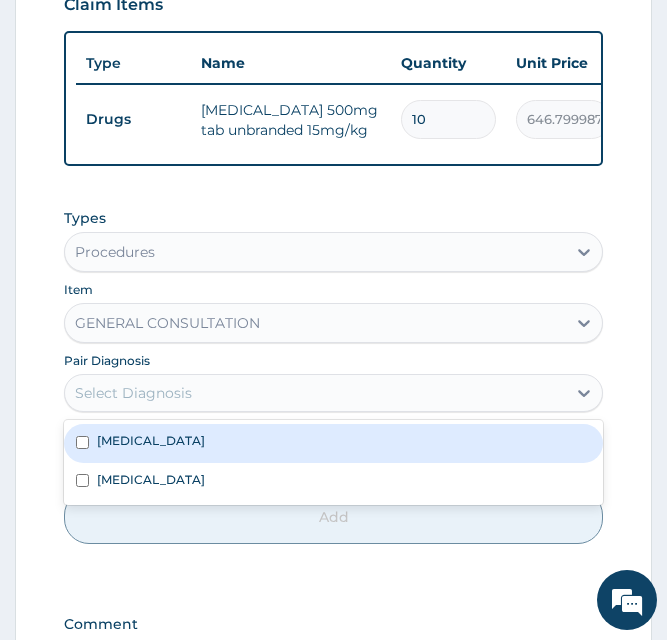click on "Bacteremia" at bounding box center (334, 443) 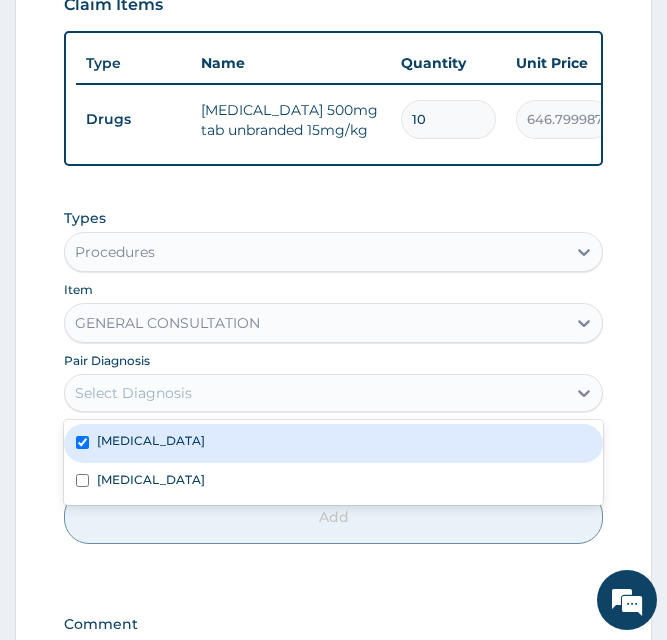 checkbox on "true" 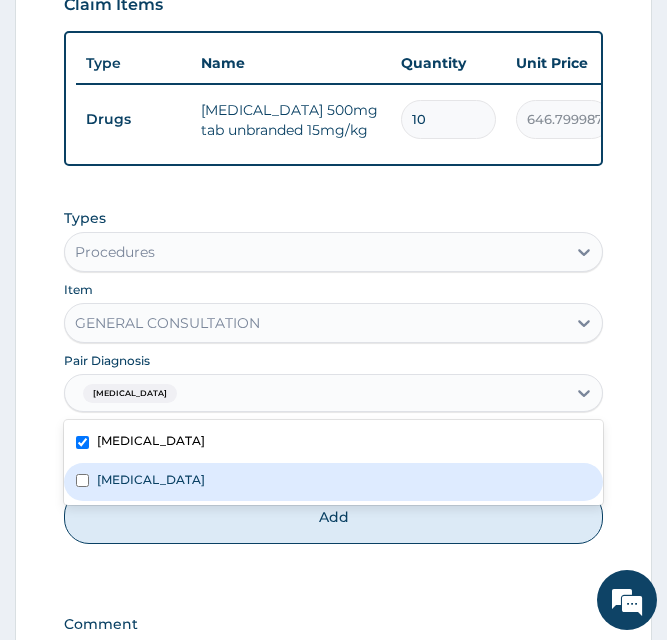 click on "Malaria" at bounding box center (334, 482) 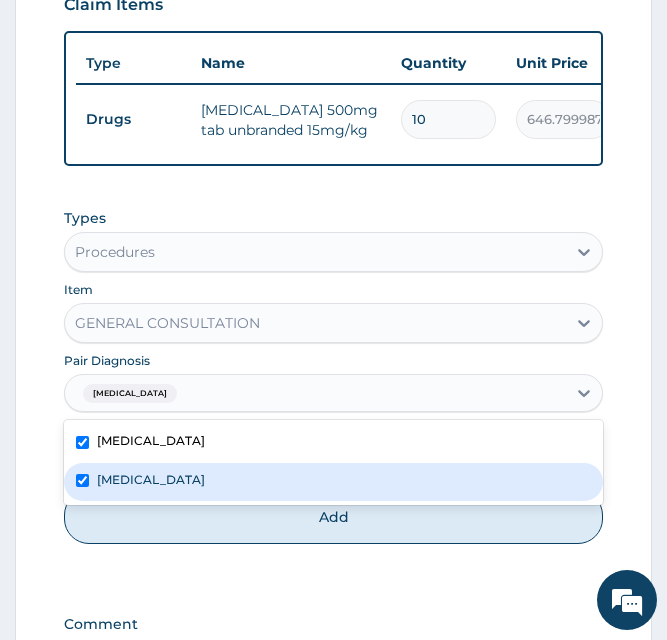 checkbox on "true" 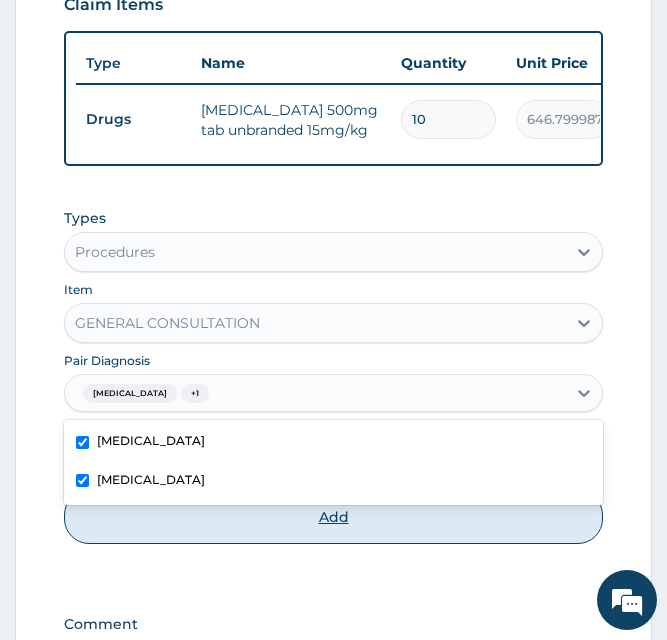 click on "Add" at bounding box center (334, 517) 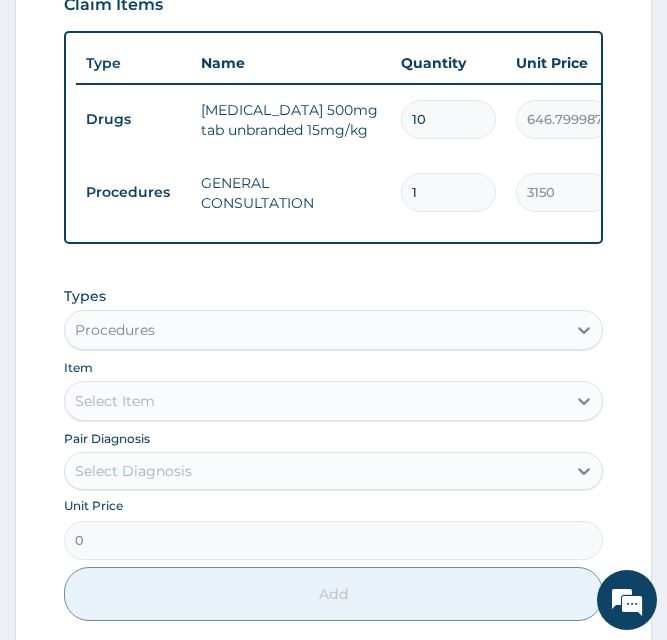 click on "Procedures" at bounding box center (316, 330) 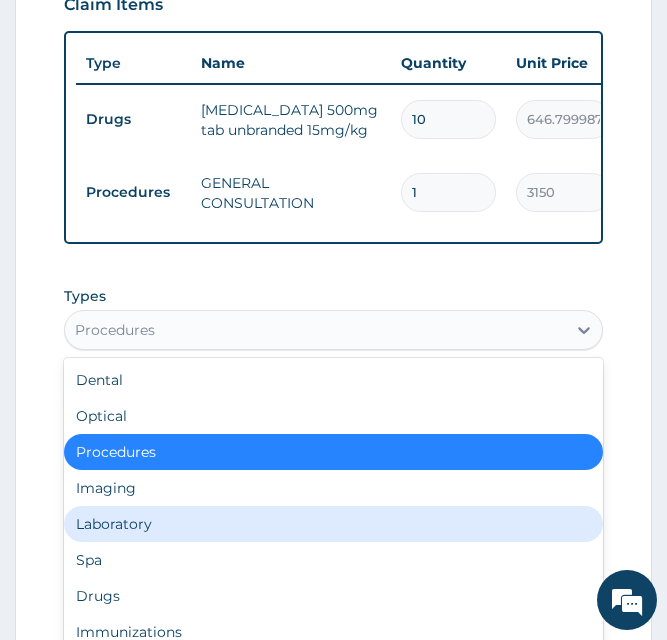 click on "Laboratory" at bounding box center (334, 524) 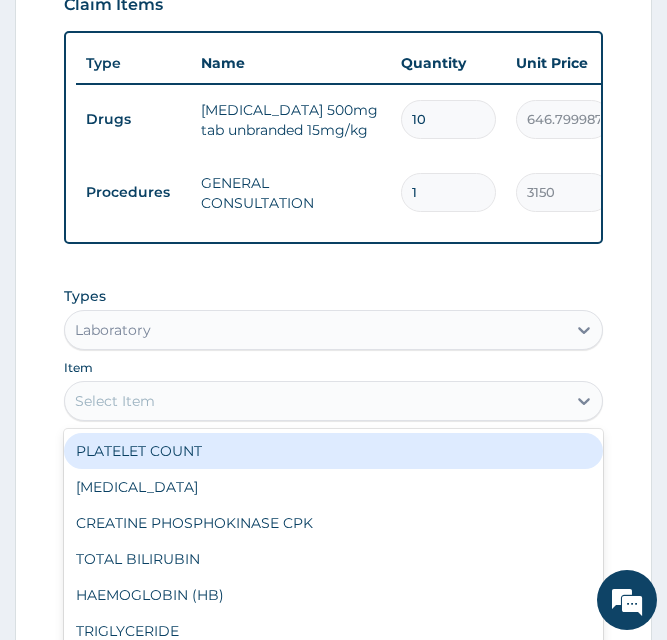 click on "Select Item" at bounding box center [316, 401] 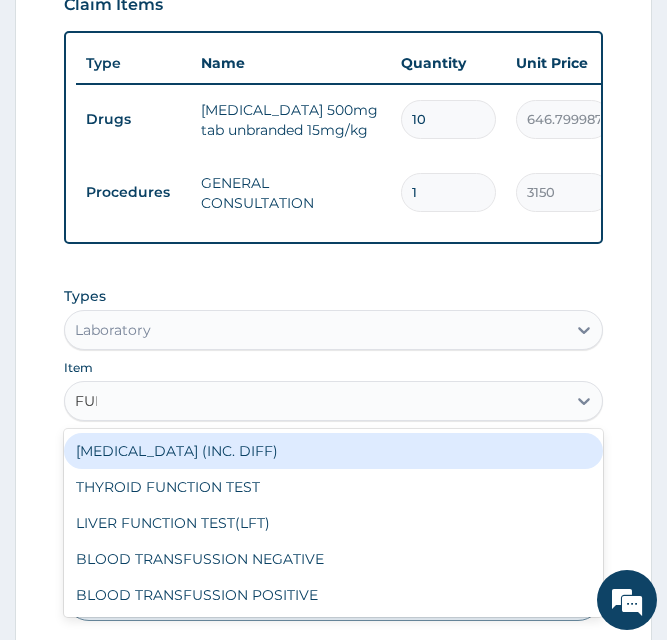 type on "FULL" 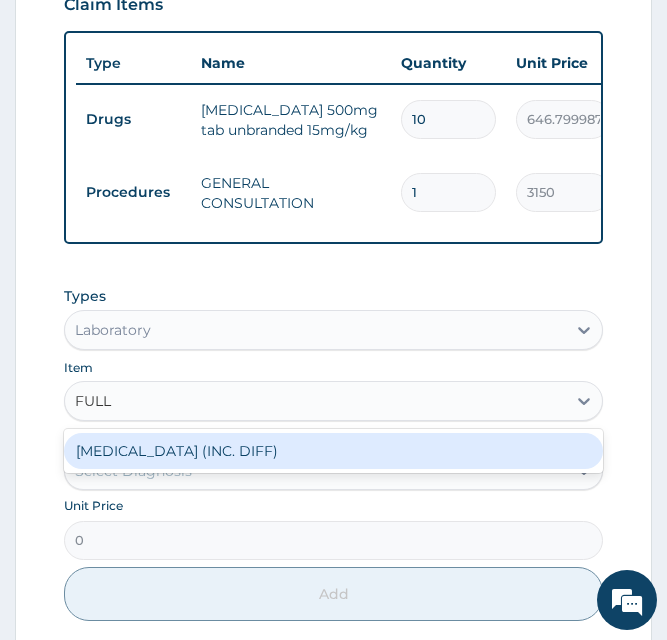 click on "FULL BLOOD COUNT (INC. DIFF)" at bounding box center (334, 451) 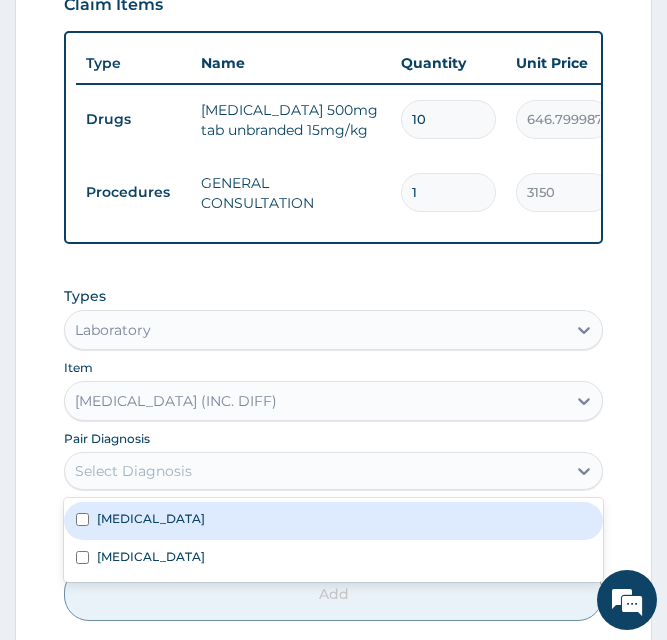 click on "Select Diagnosis" at bounding box center [316, 471] 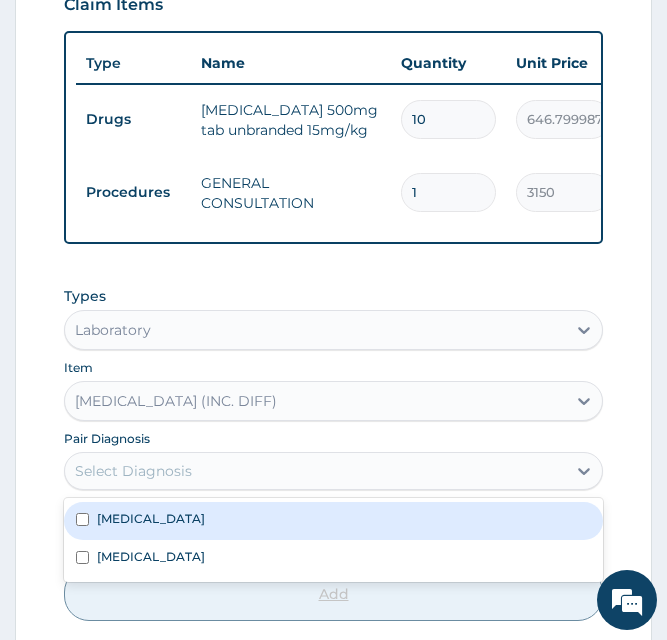 click on "Bacteremia" at bounding box center [334, 521] 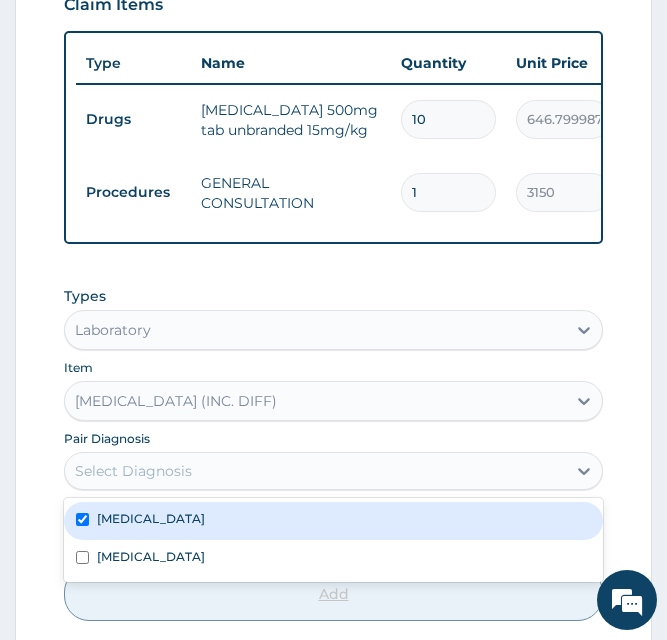 checkbox on "true" 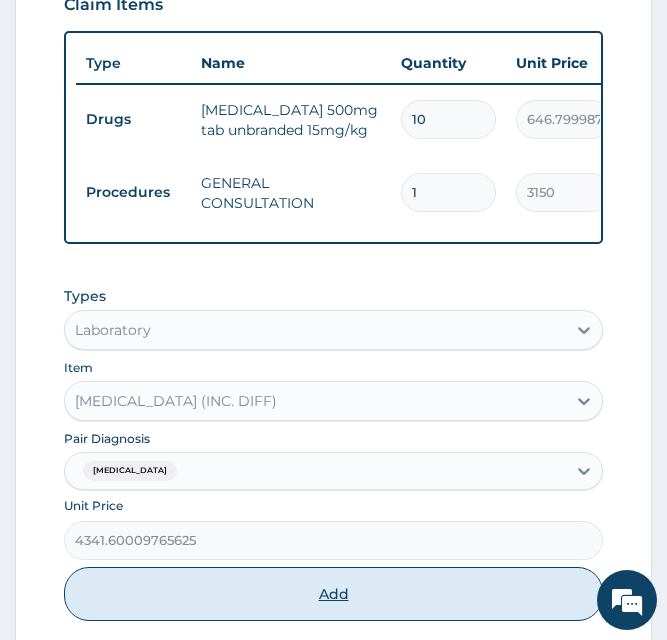 click on "Add" at bounding box center [334, 594] 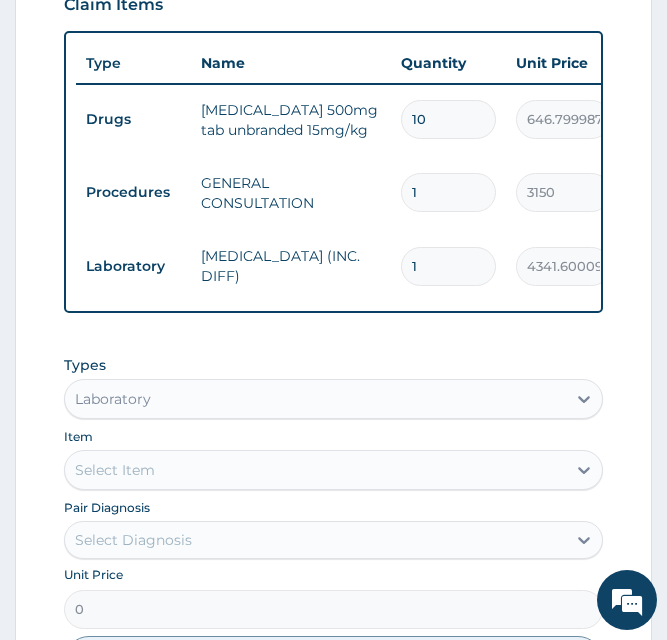 click on "Select Item" at bounding box center [115, 470] 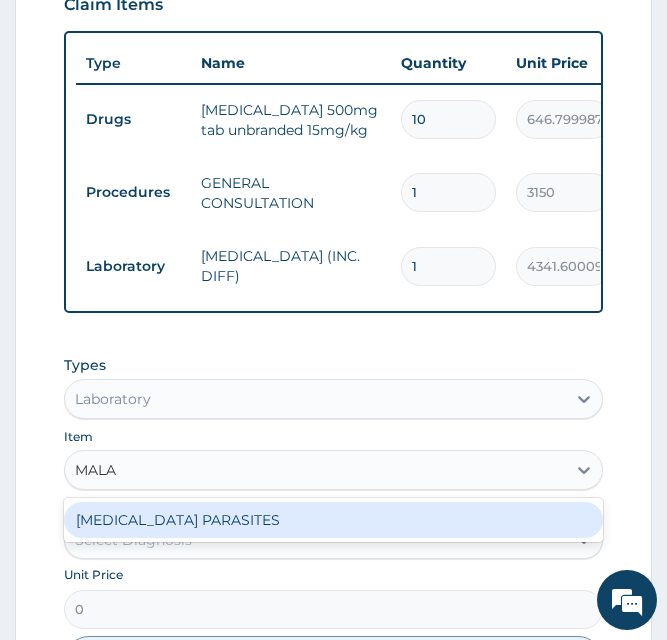 type on "MALAR" 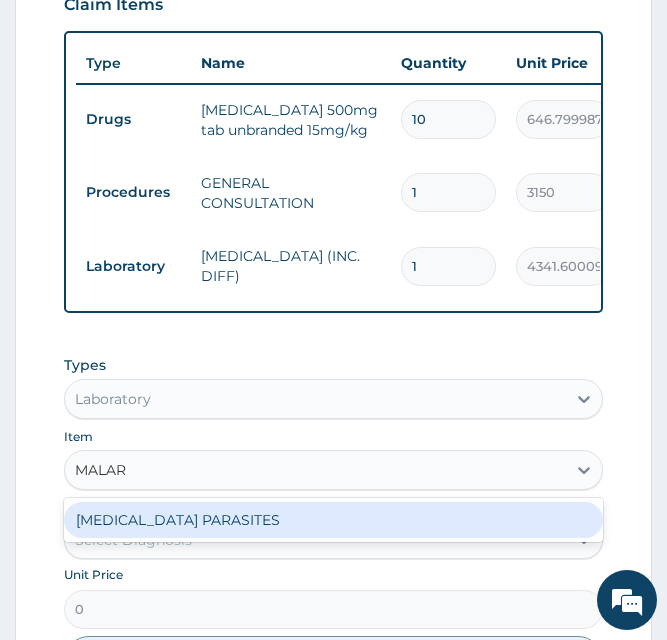 click on "MALARIA PARASITES" at bounding box center [334, 520] 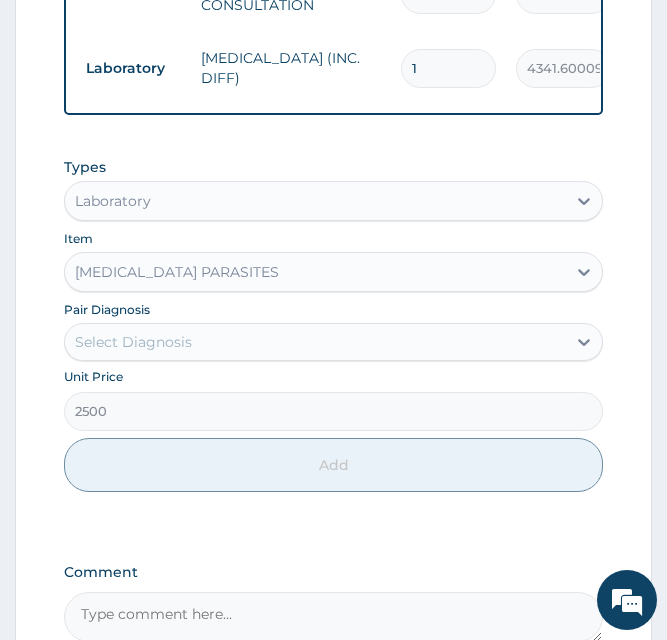 scroll, scrollTop: 1005, scrollLeft: 0, axis: vertical 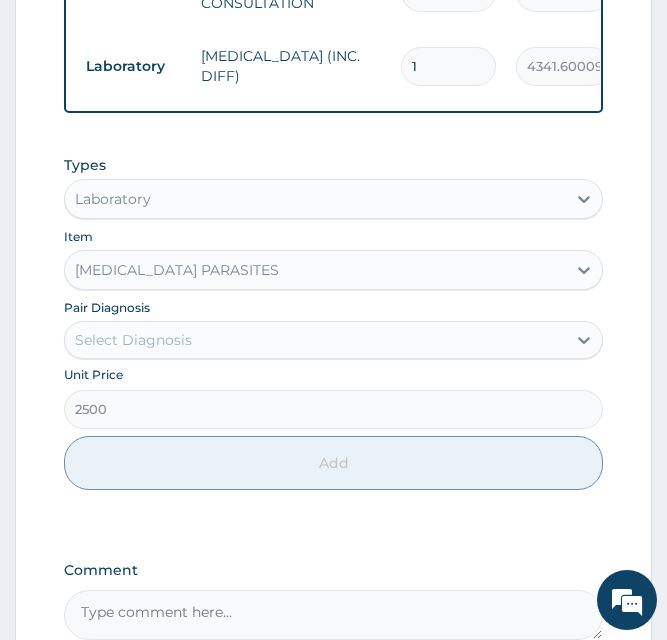 click on "Select Diagnosis" at bounding box center [316, 340] 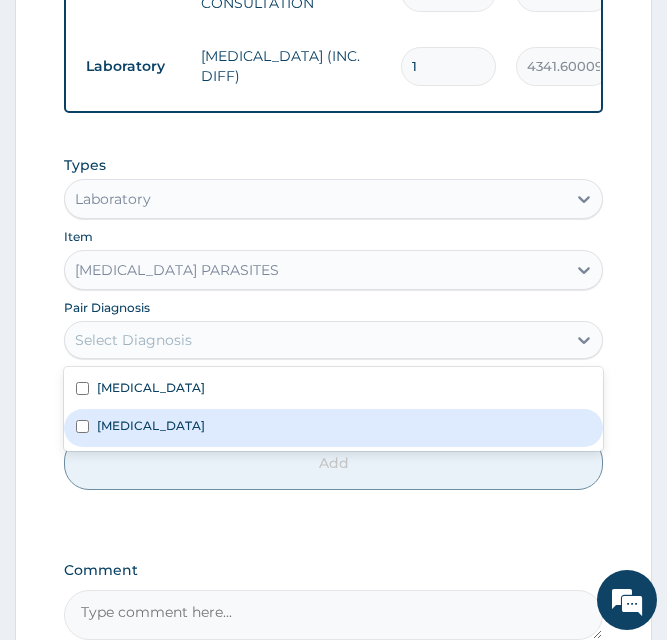 click on "Malaria" at bounding box center [334, 428] 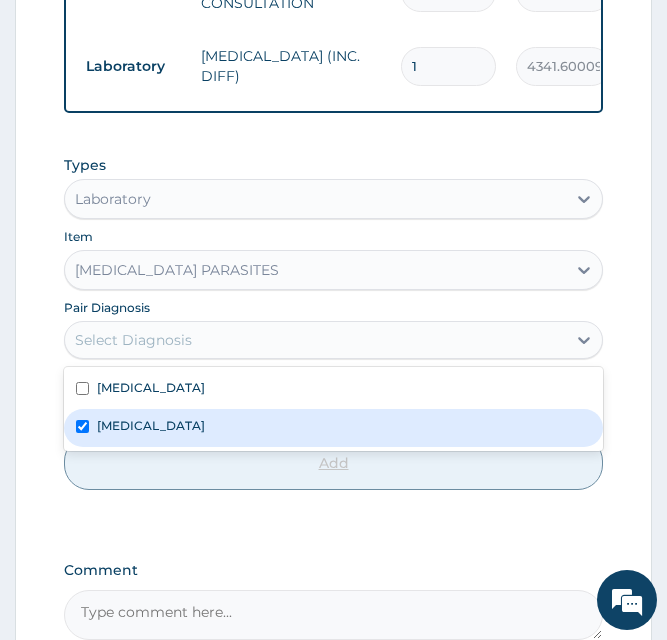 checkbox on "true" 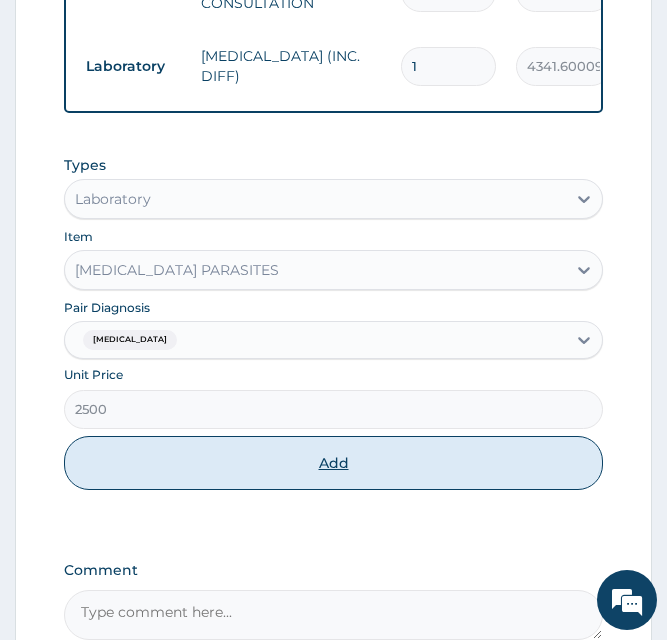click on "Add" at bounding box center [334, 463] 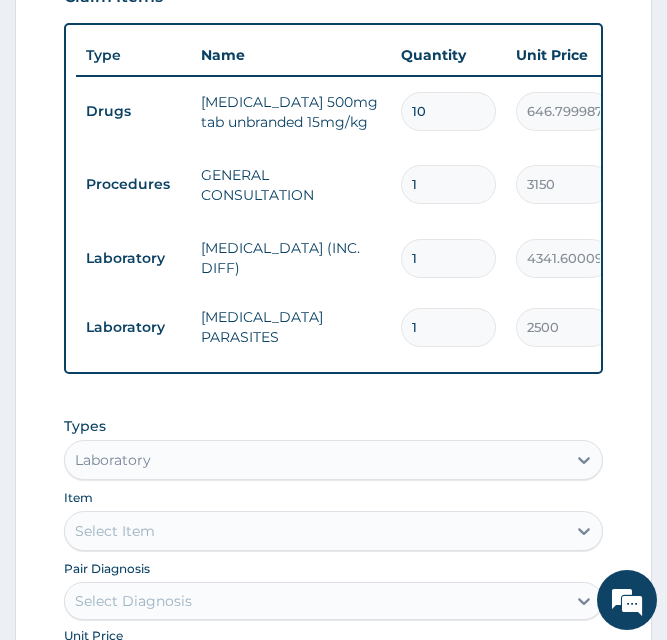 scroll, scrollTop: 805, scrollLeft: 0, axis: vertical 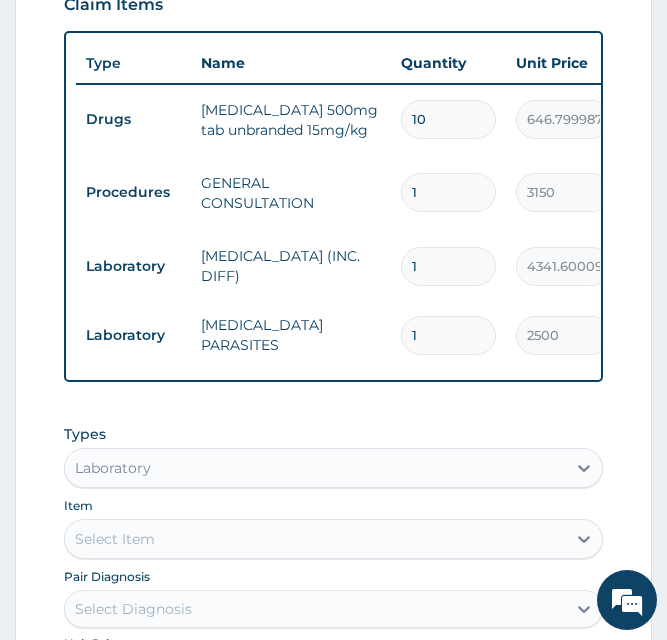 click on "Laboratory" at bounding box center (316, 468) 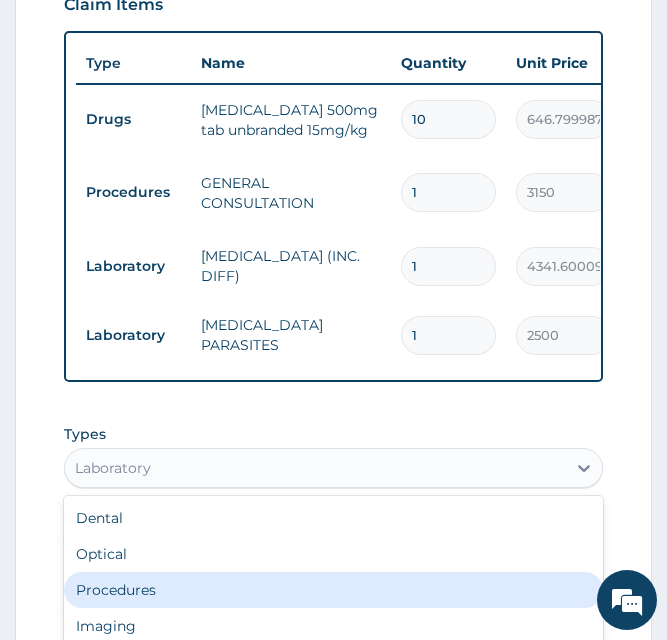 scroll, scrollTop: 68, scrollLeft: 0, axis: vertical 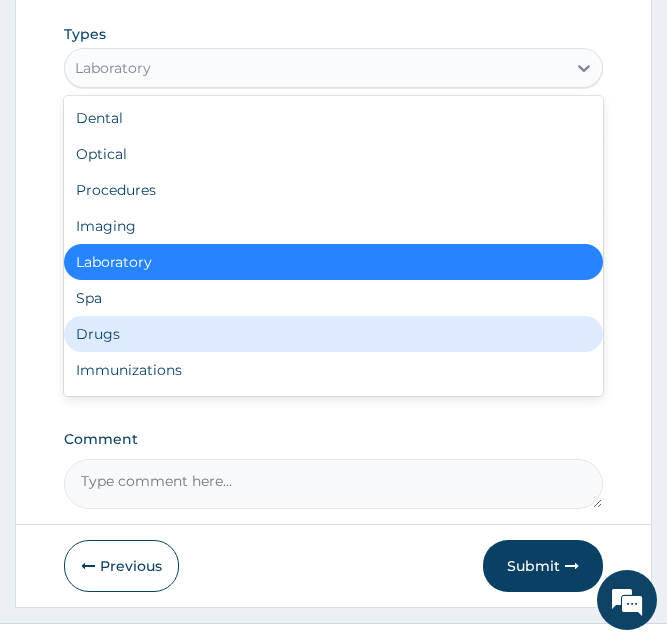 click on "Drugs" at bounding box center (334, 334) 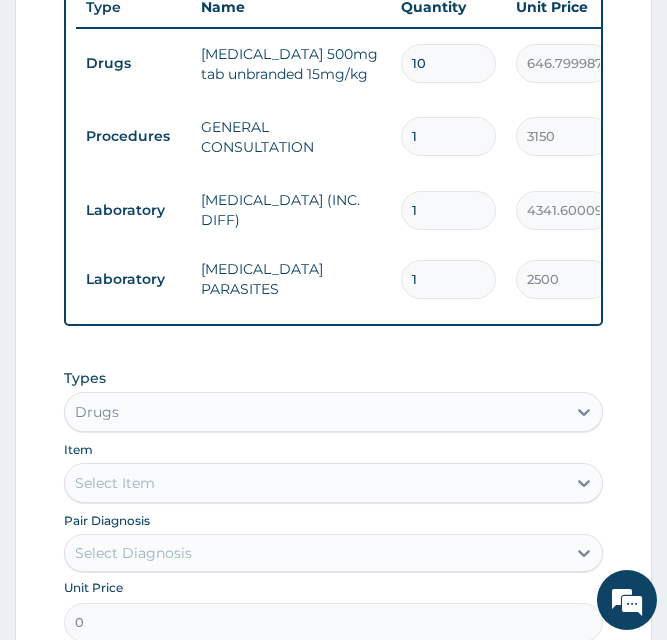 scroll, scrollTop: 905, scrollLeft: 0, axis: vertical 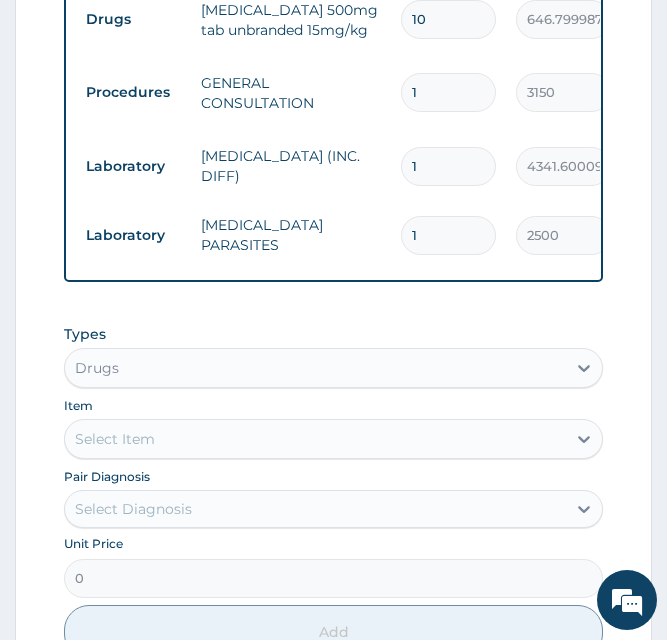 click on "Select Item" at bounding box center [115, 439] 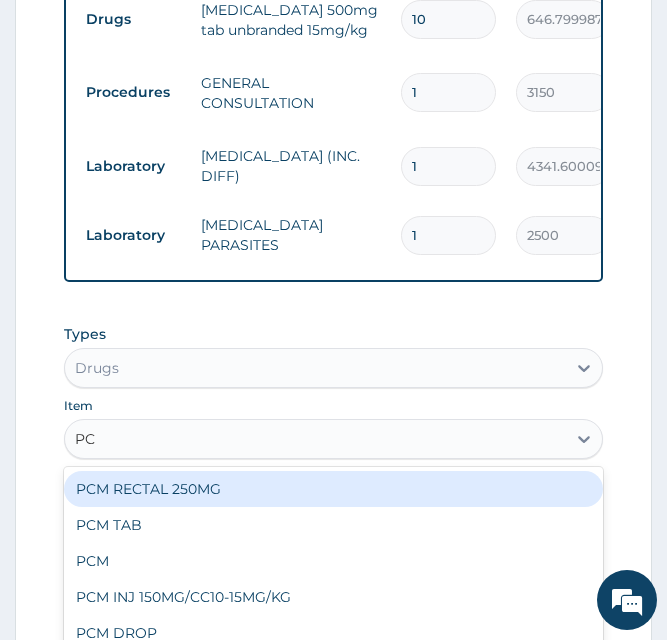 type on "PCM" 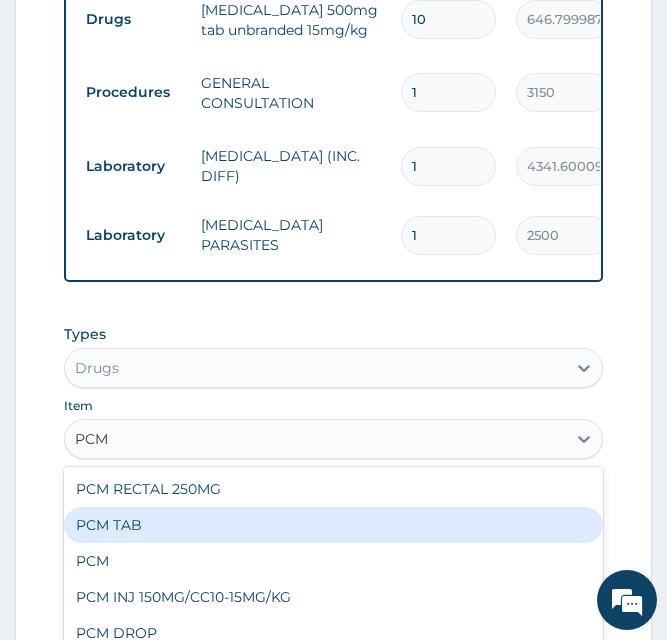 click on "PCM TAB" at bounding box center (334, 525) 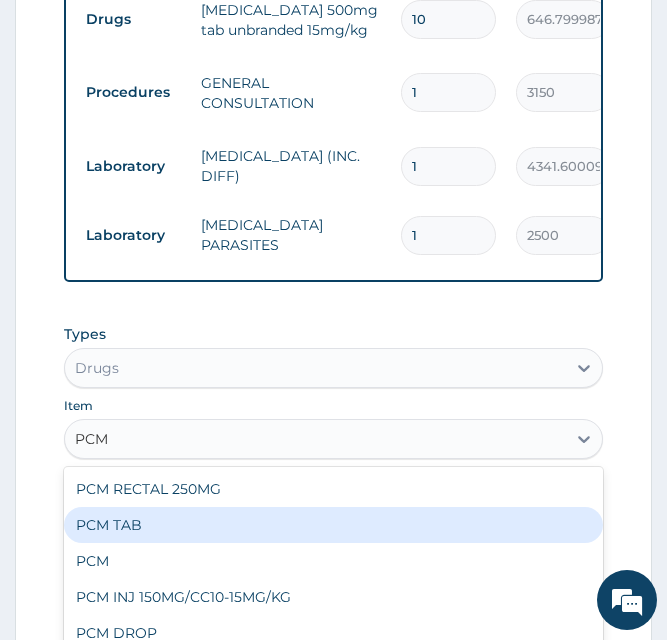 type 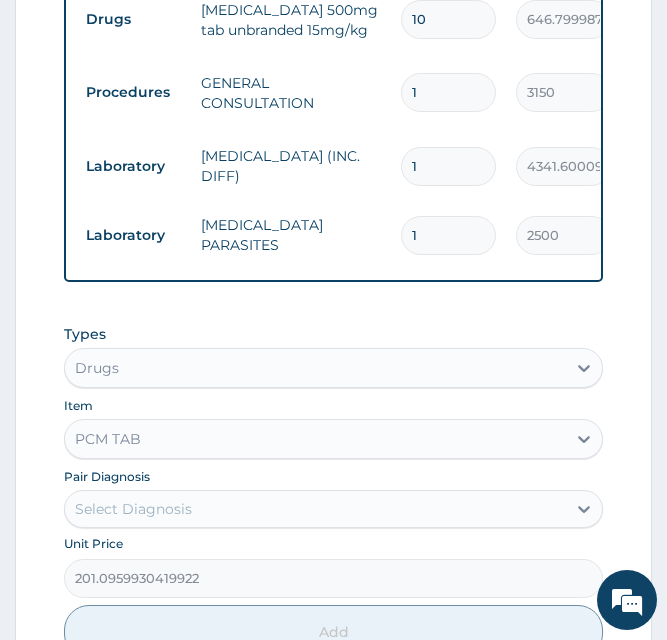 click on "Select Diagnosis" at bounding box center (133, 509) 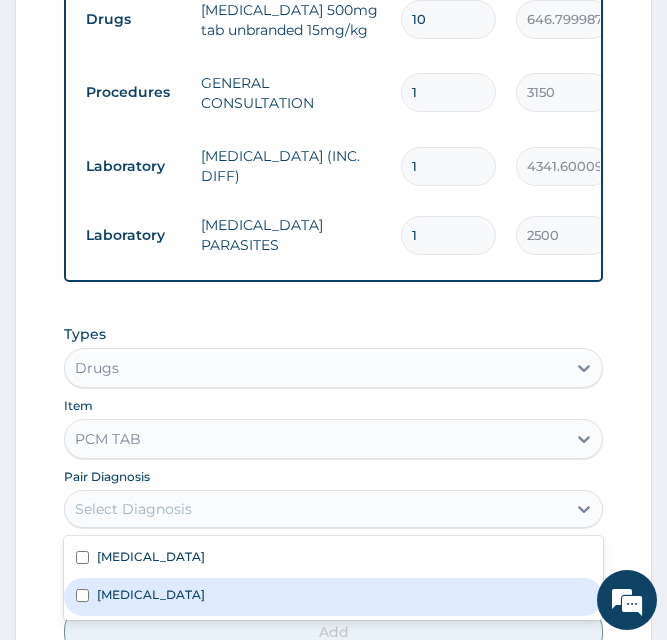 click on "Malaria" at bounding box center [151, 594] 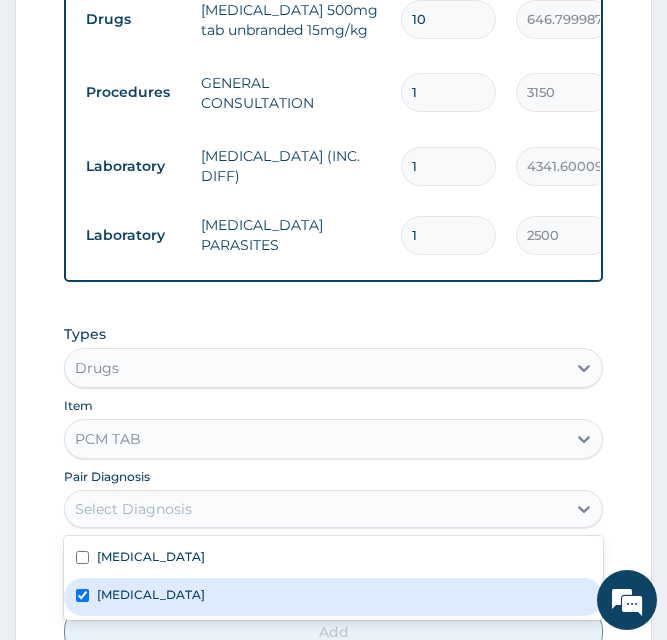 checkbox on "true" 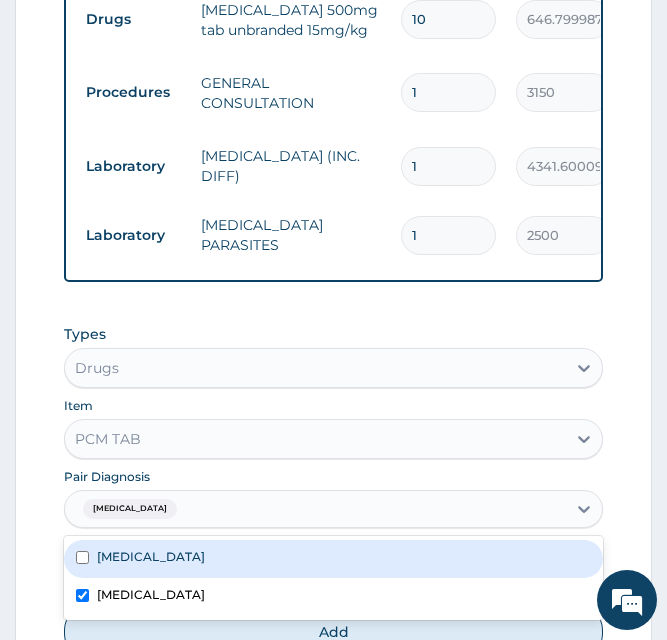 scroll, scrollTop: 1246, scrollLeft: 0, axis: vertical 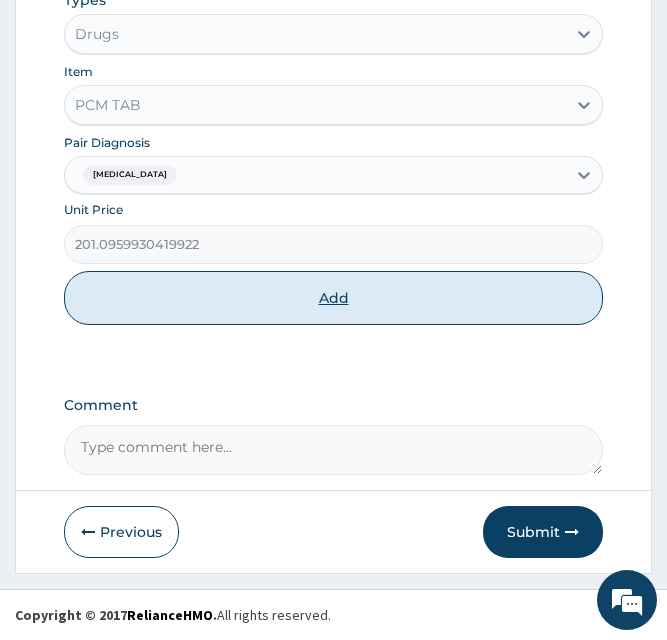 click on "Add" at bounding box center (334, 298) 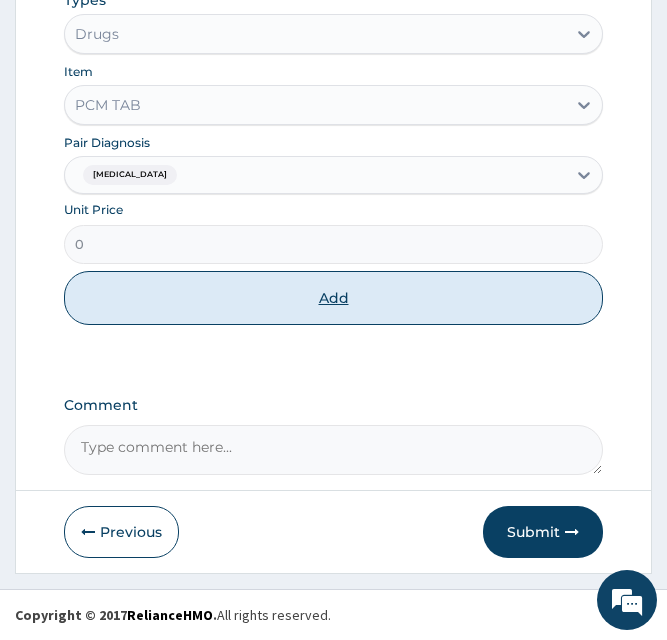 scroll, scrollTop: 881, scrollLeft: 0, axis: vertical 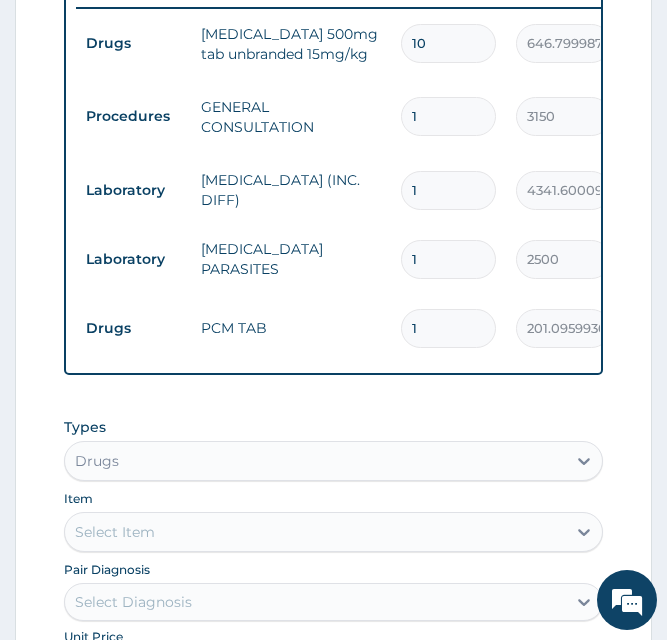 type on "18" 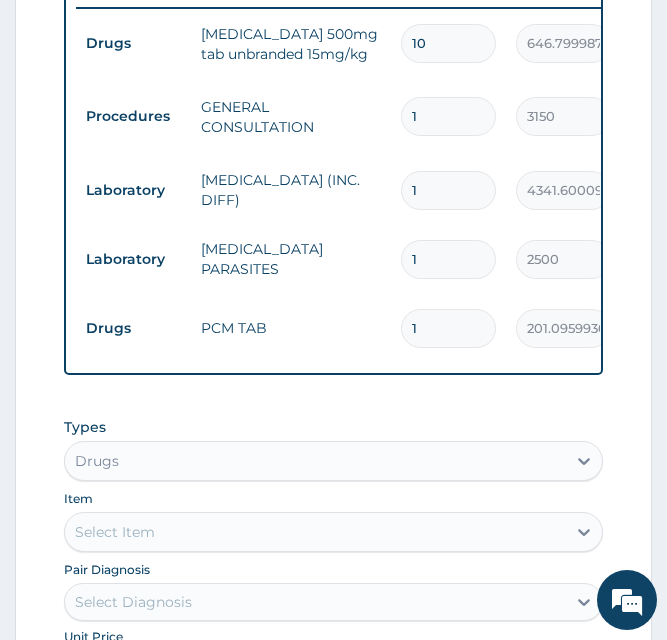 type on "3619.73" 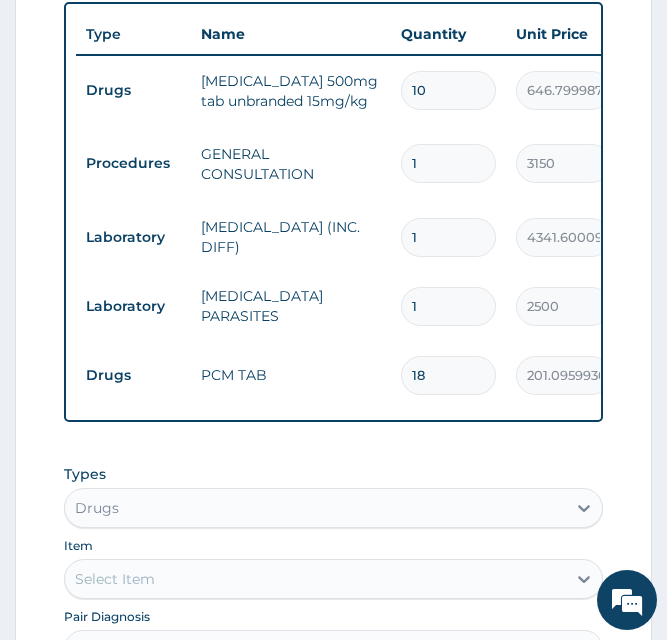 scroll, scrollTop: 881, scrollLeft: 0, axis: vertical 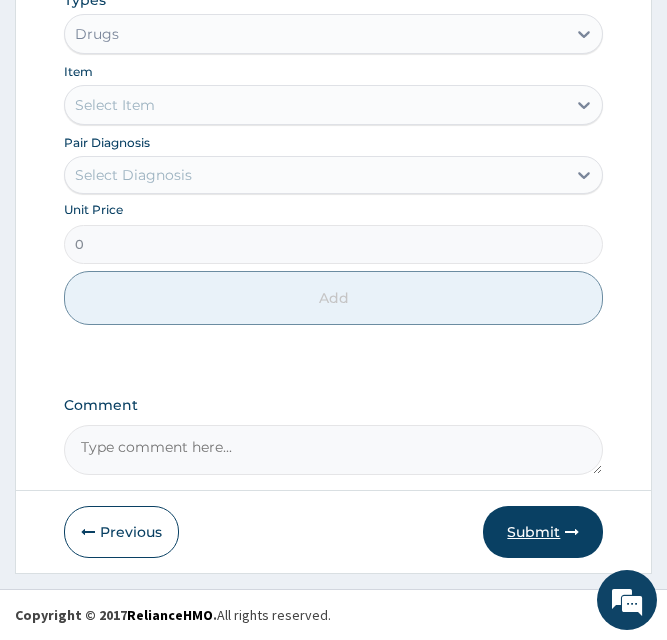 type on "18" 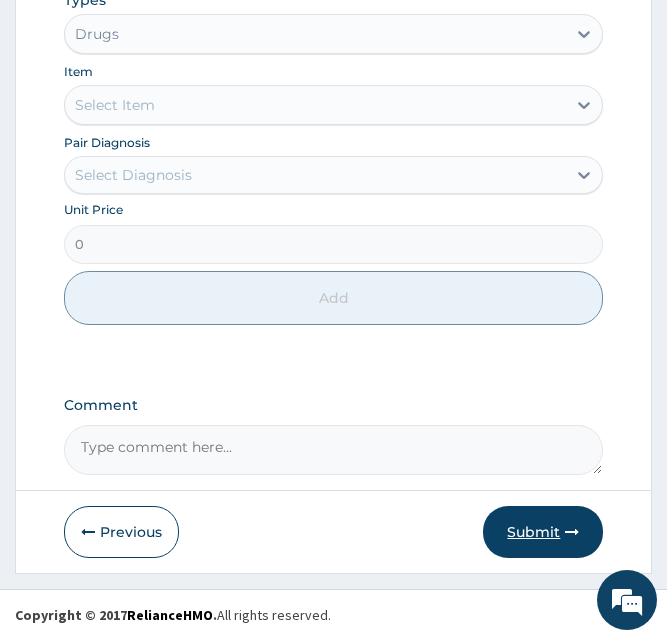 click on "Submit" at bounding box center [543, 532] 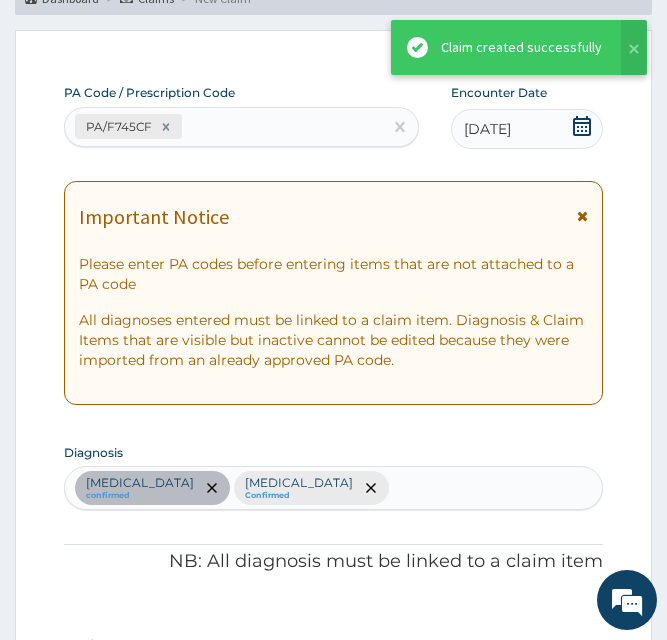 scroll, scrollTop: 1315, scrollLeft: 0, axis: vertical 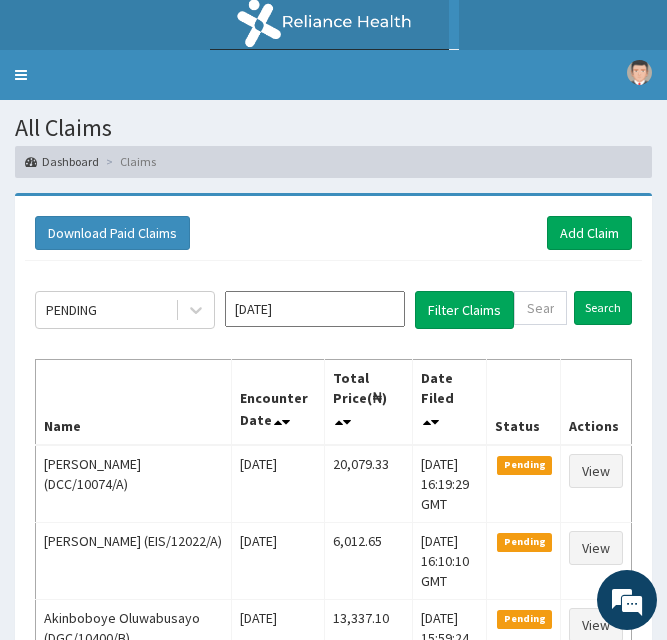 click on "Total Price(₦)" at bounding box center [369, 402] 